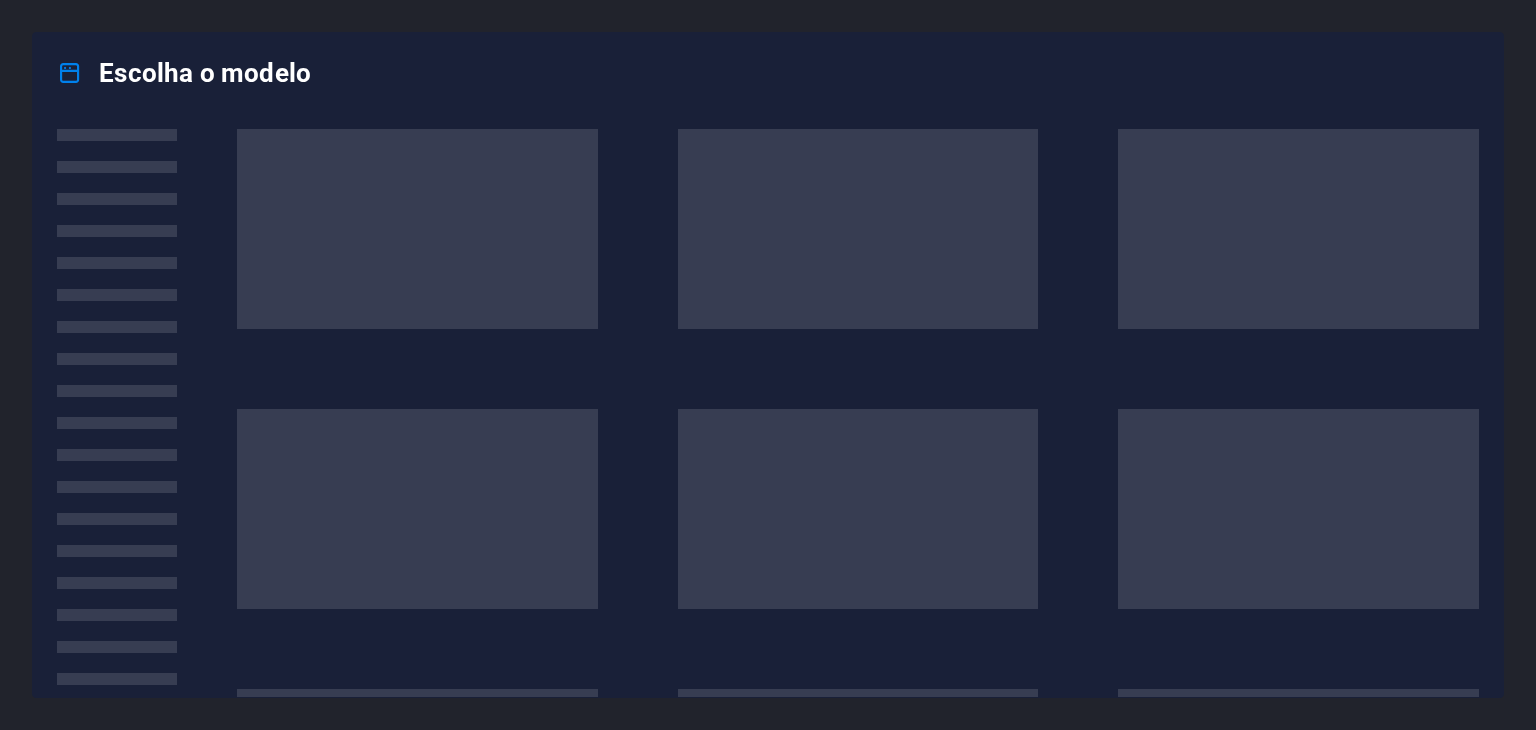 scroll, scrollTop: 0, scrollLeft: 0, axis: both 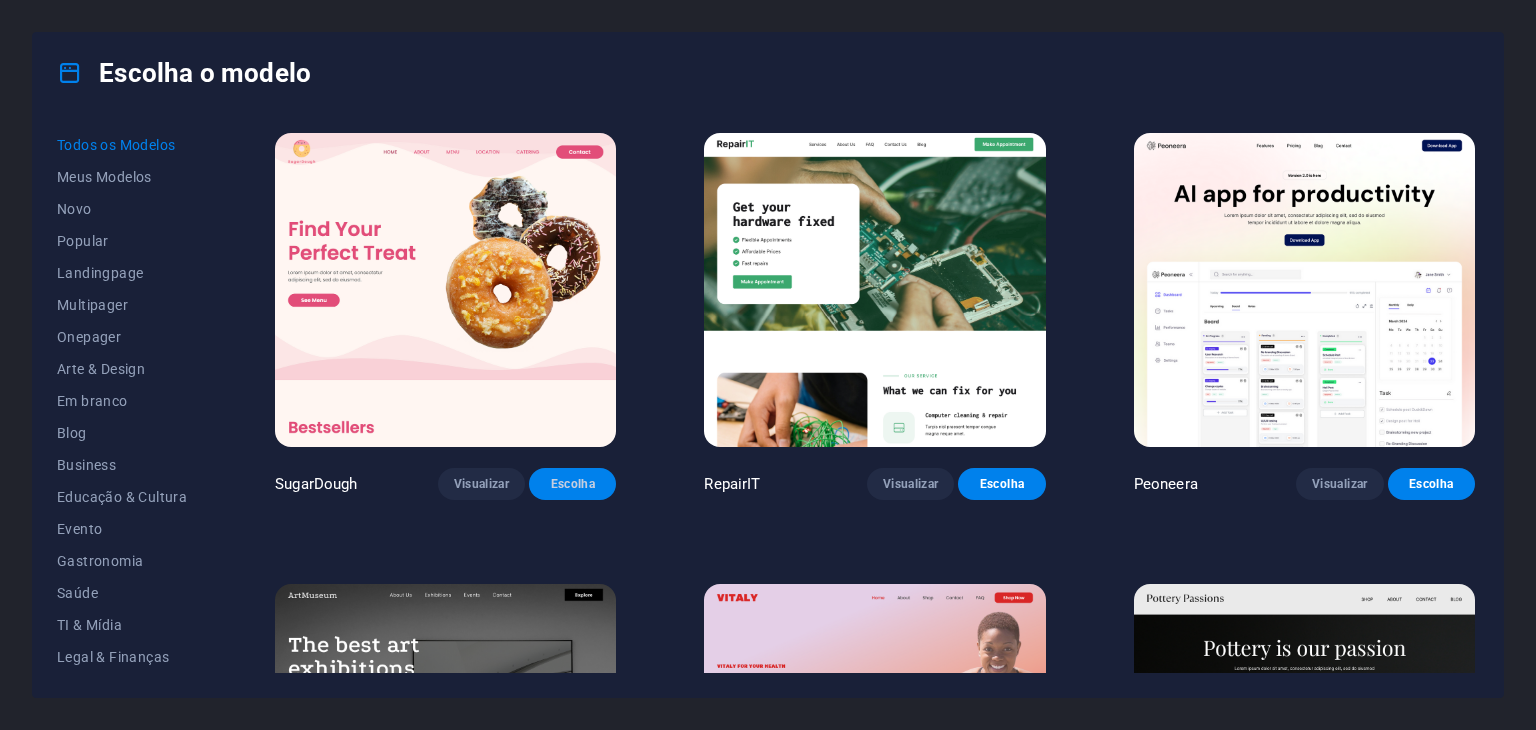 click on "Escolha" at bounding box center [572, 484] 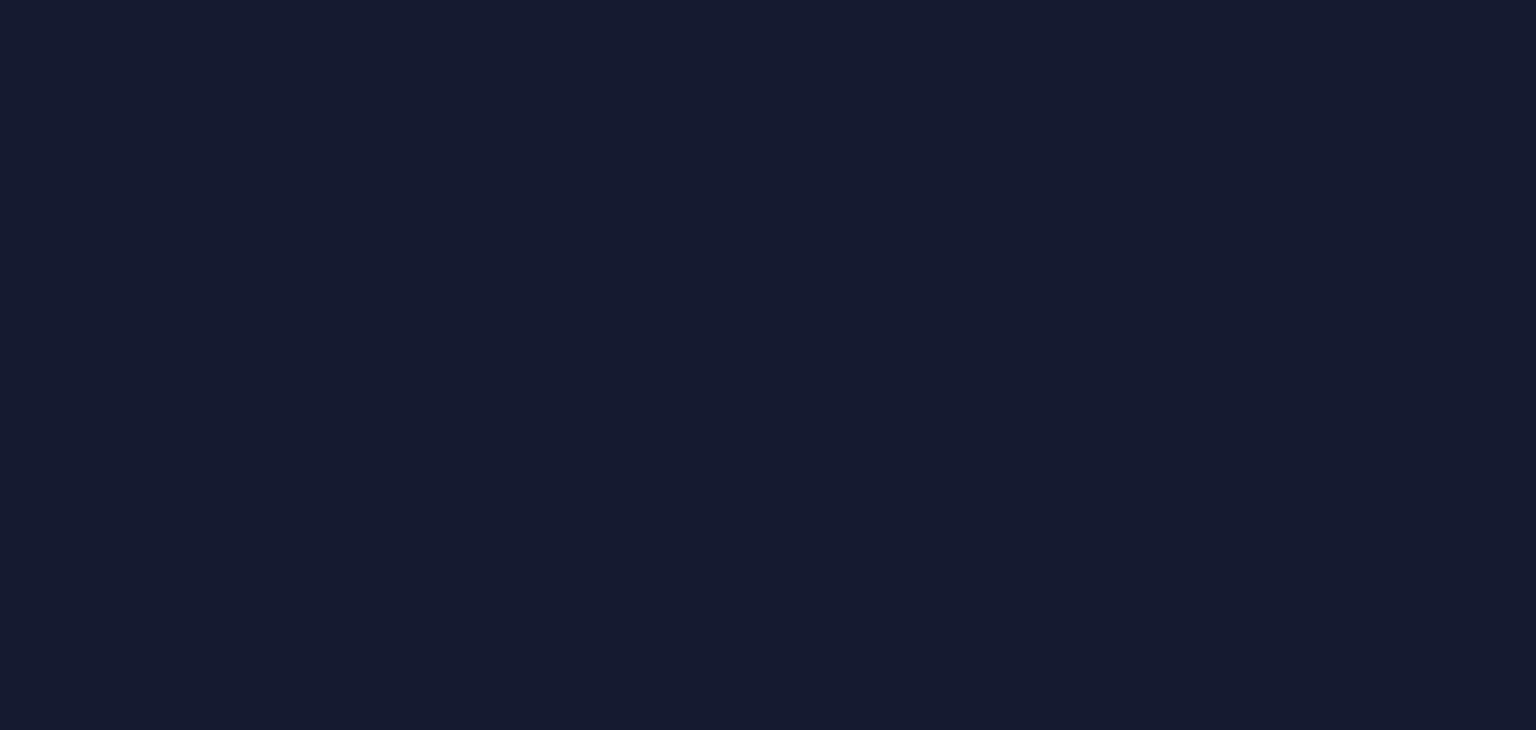 scroll, scrollTop: 0, scrollLeft: 0, axis: both 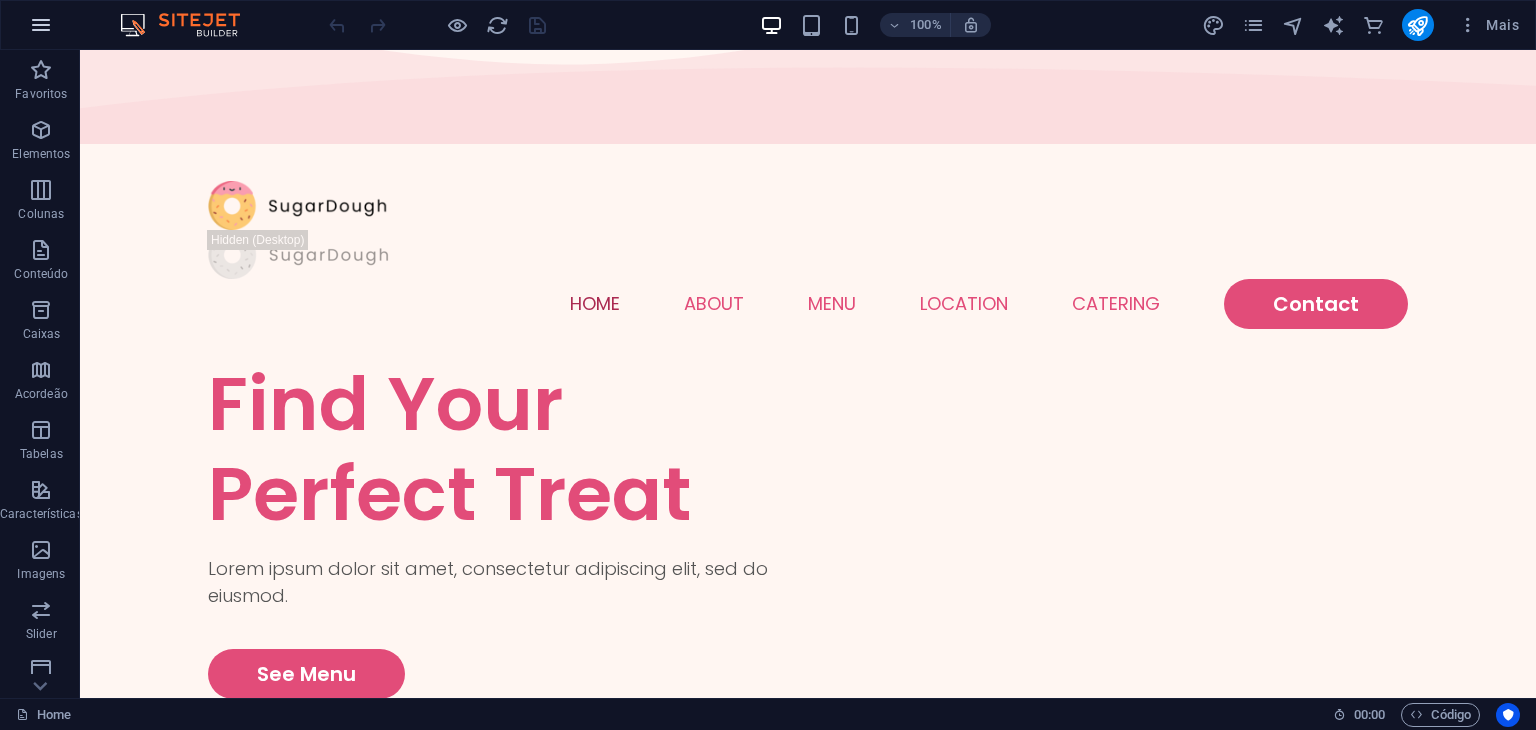 click at bounding box center [41, 25] 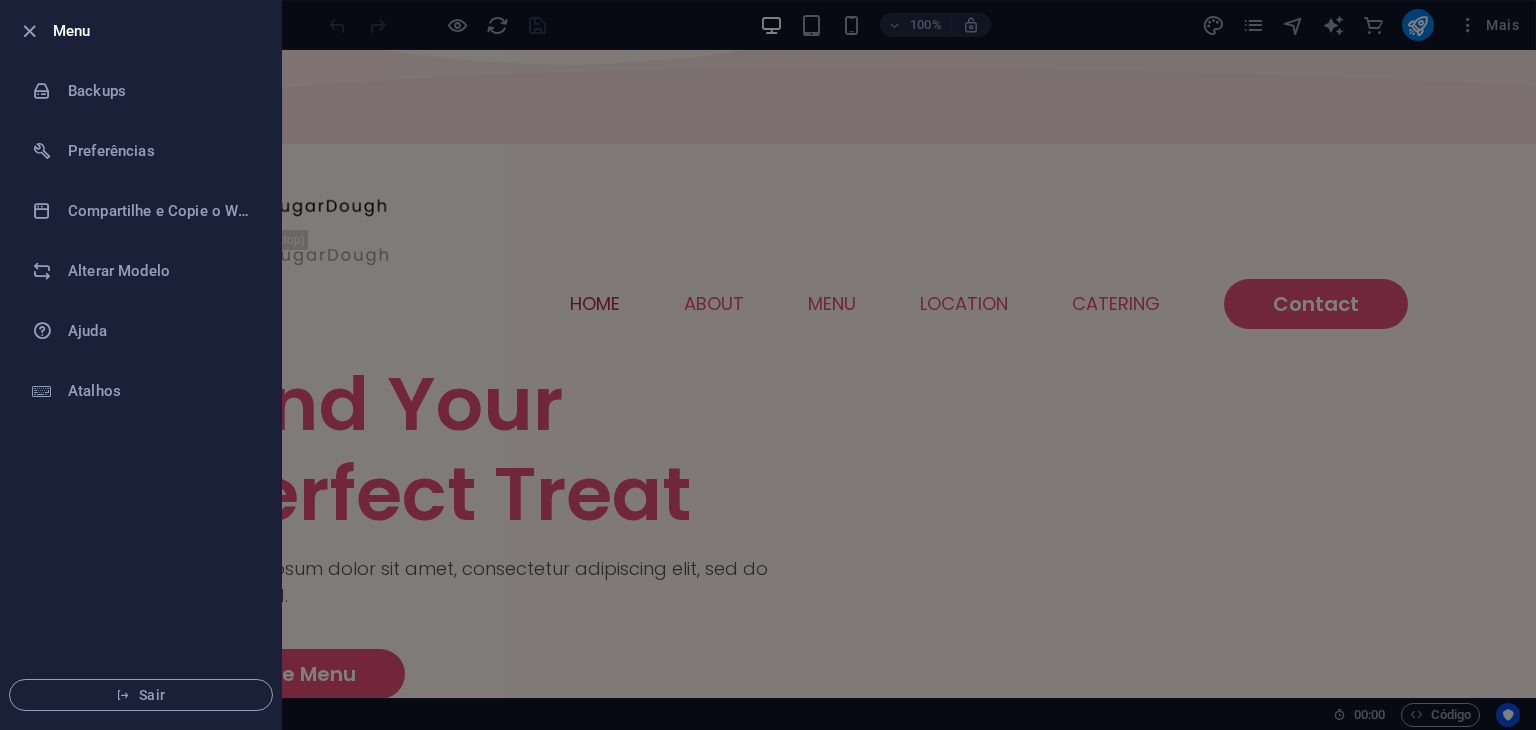 click at bounding box center (768, 365) 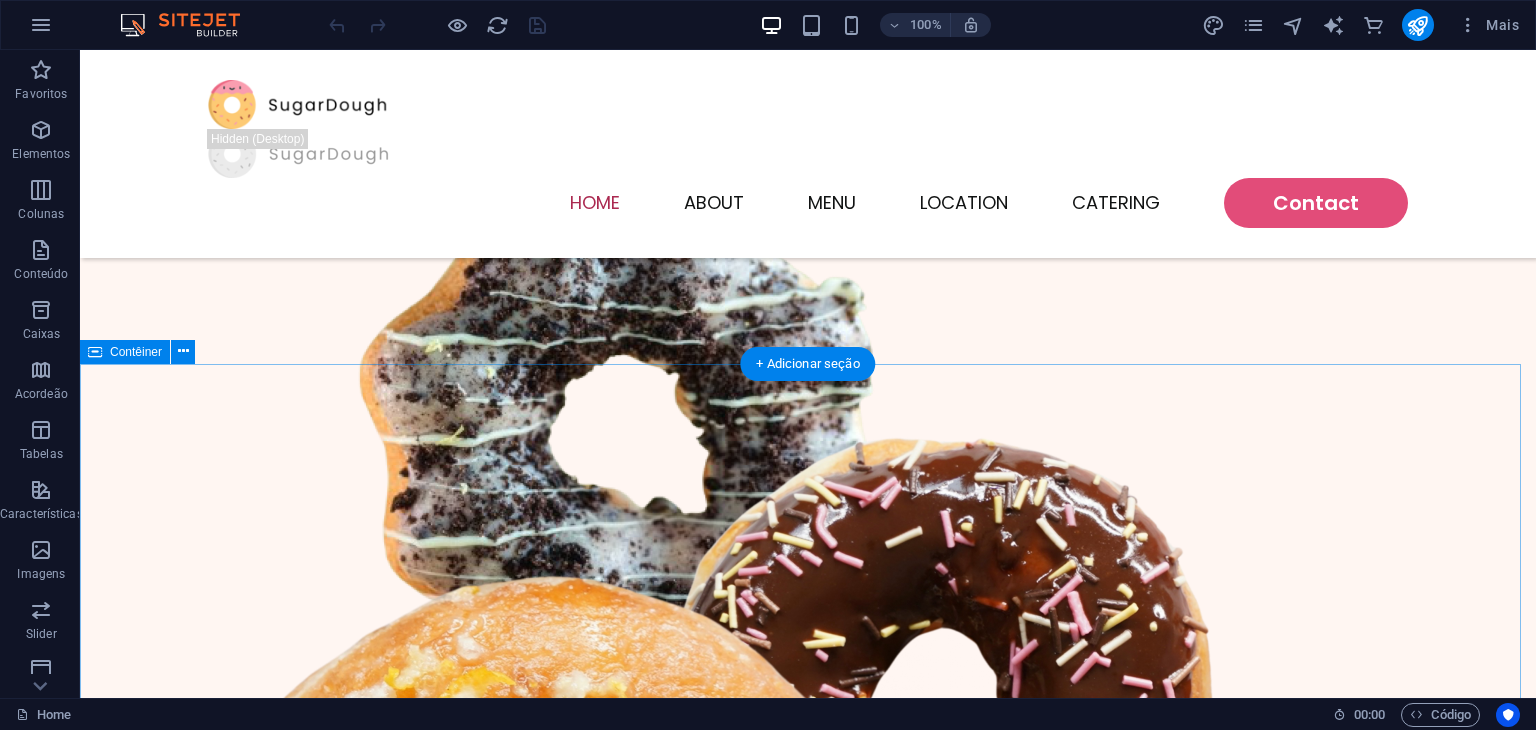 scroll, scrollTop: 200, scrollLeft: 0, axis: vertical 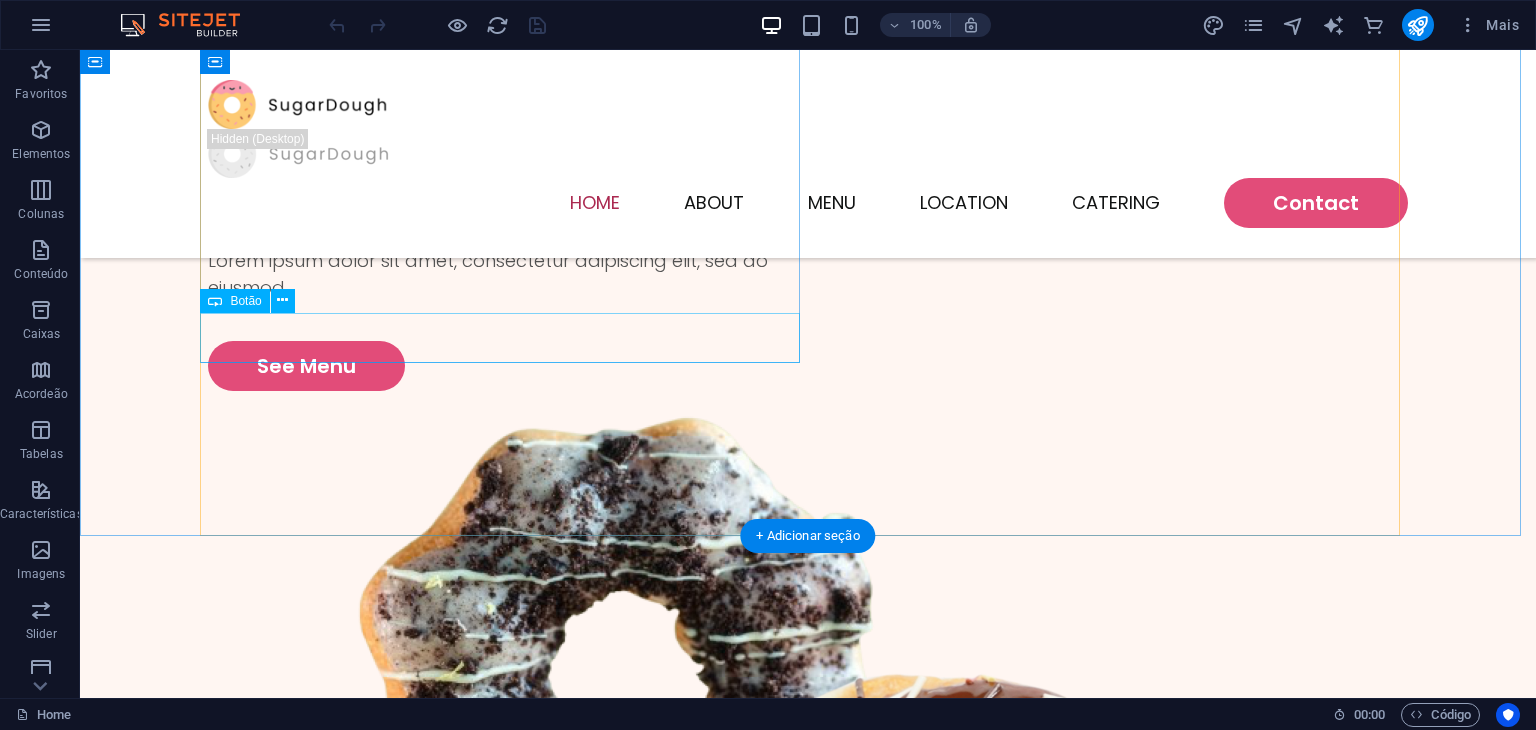 click on "See Menu" at bounding box center [508, 366] 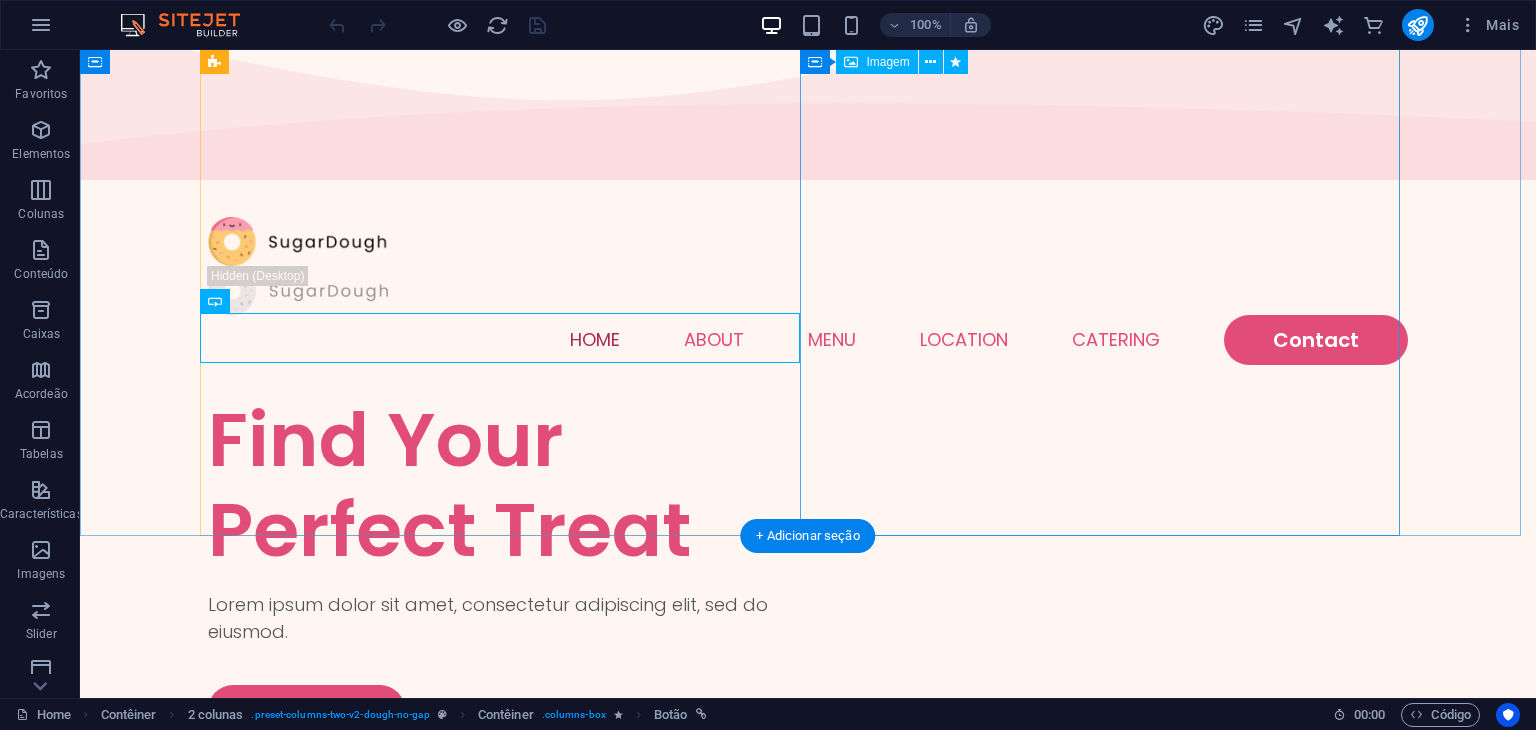 scroll, scrollTop: 0, scrollLeft: 0, axis: both 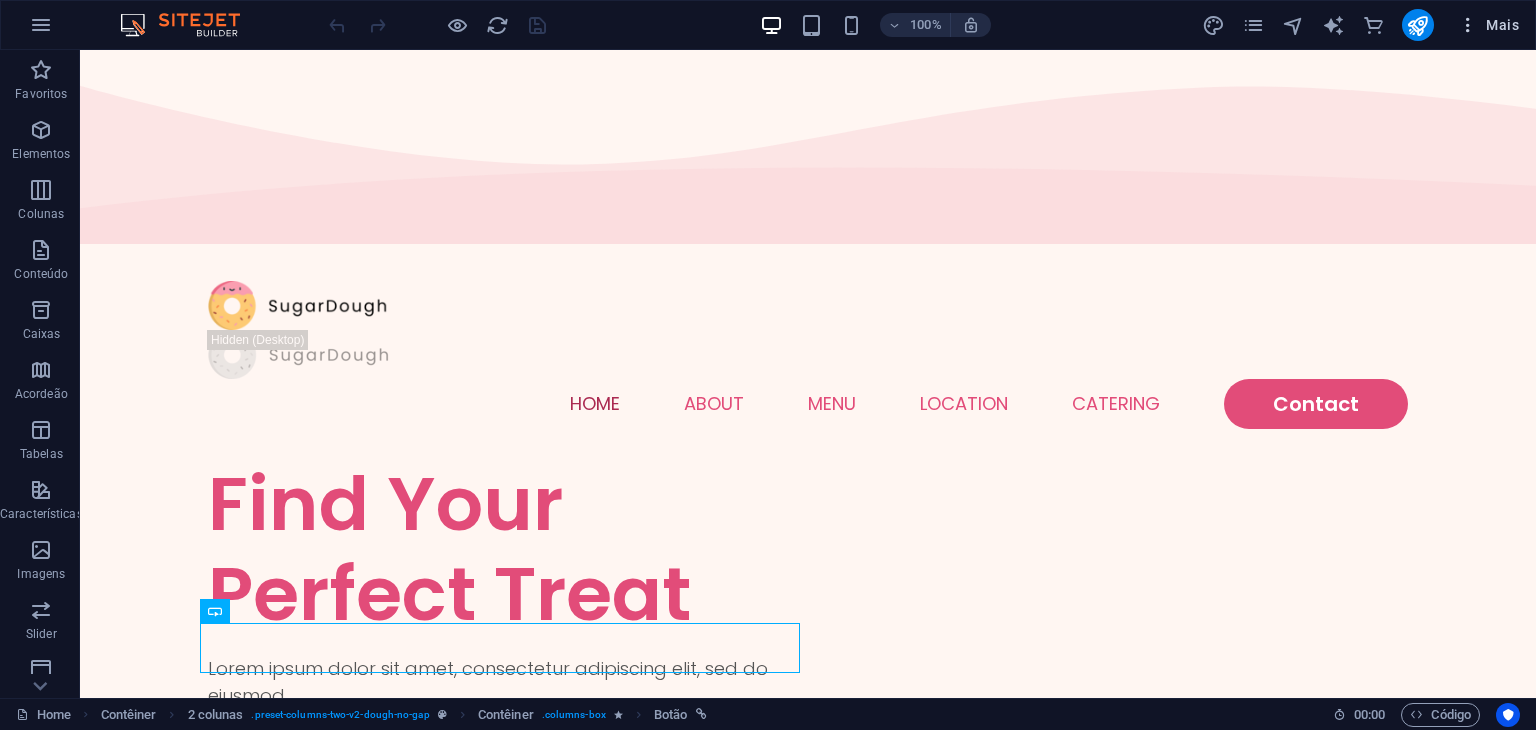 click on "Mais" at bounding box center (1488, 25) 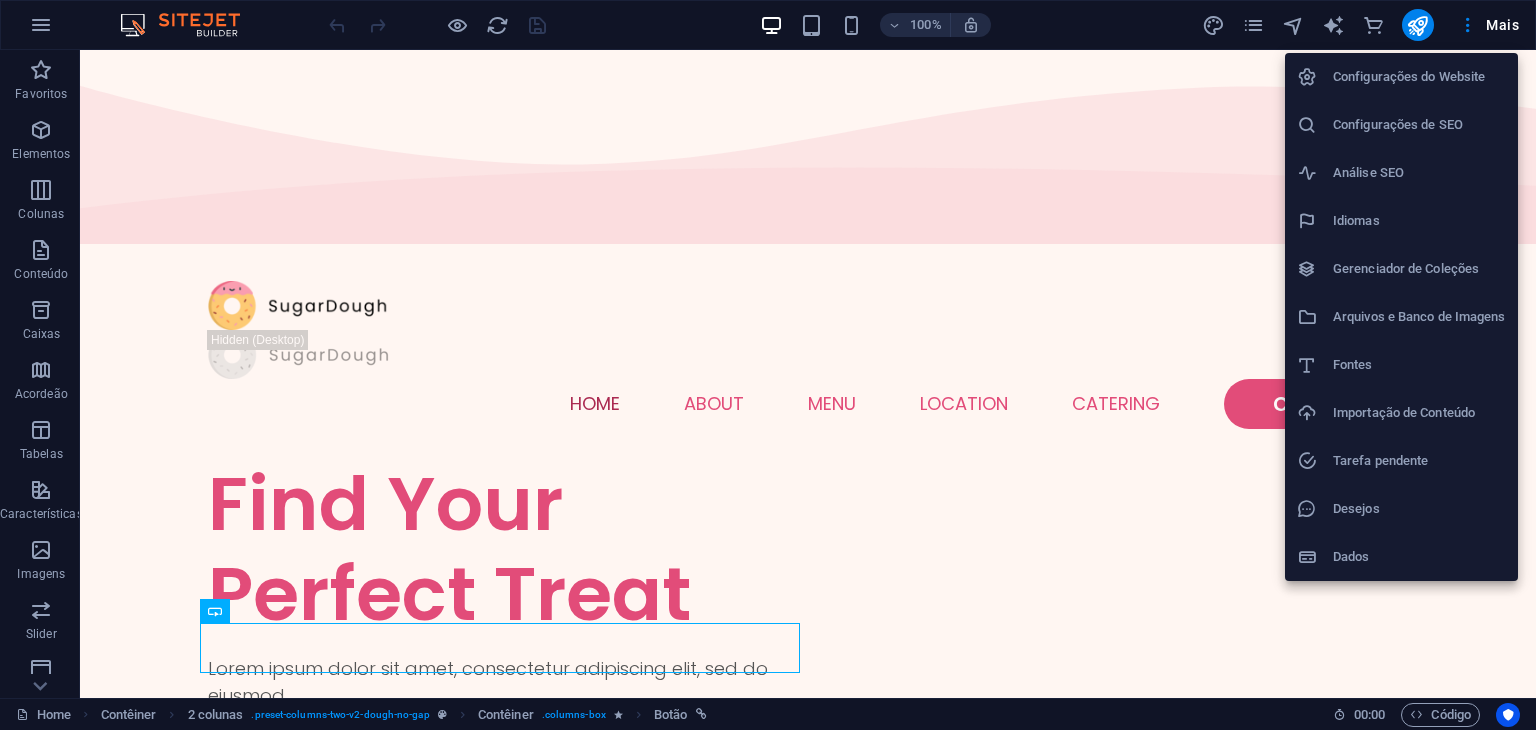 click on "Idiomas" at bounding box center [1419, 221] 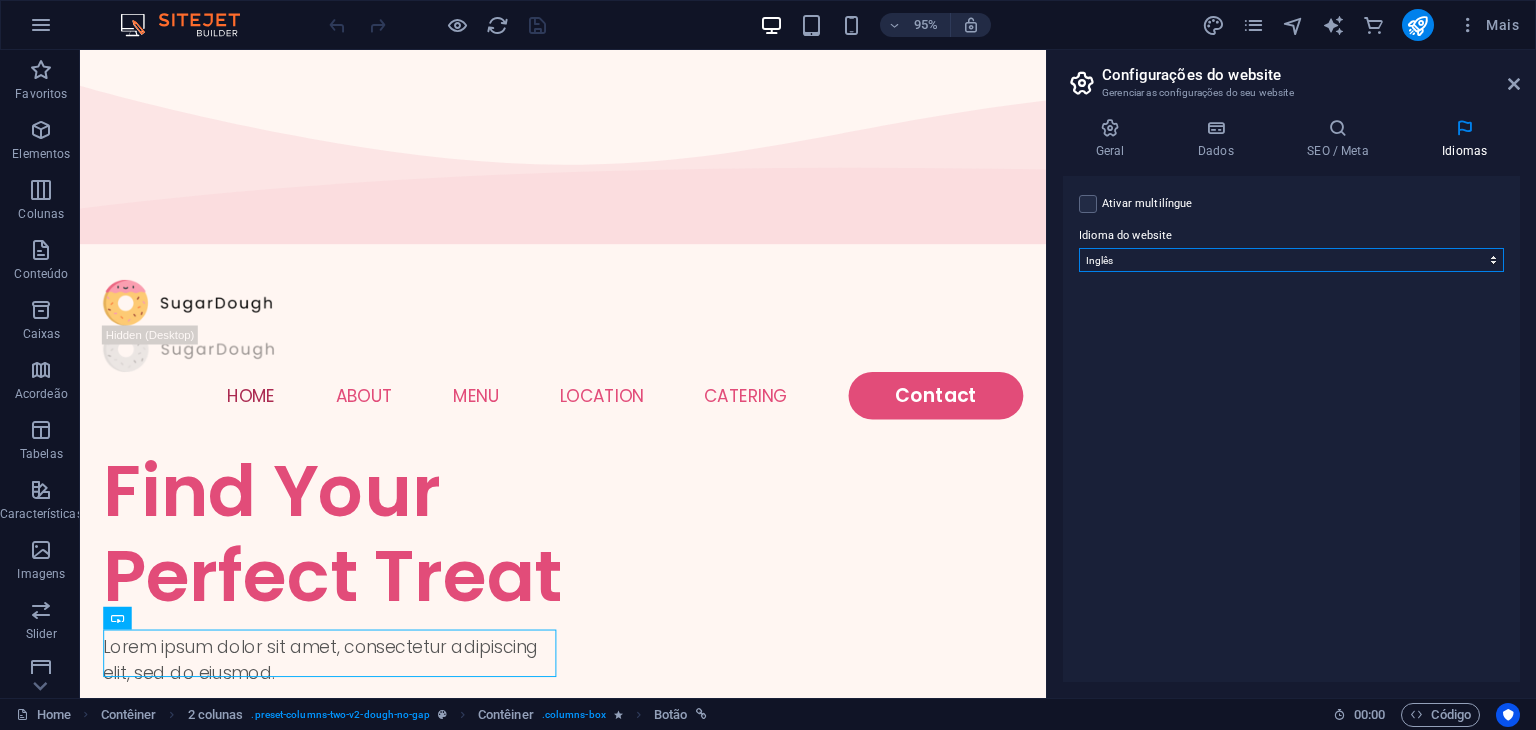click on "Abkhazian Afar Afrikaans Akan Albanian Alemão Amharic Árabe Aragonese Armenian Assamese Avaric Avestan Aymara Azerbaijani Bambara Bashkir Basque Belarusian Bengali Bihari languages Bislama Bokmål Bosnian Breton Búlgaro Burmese Catalão Central Khmer Chamorro Chechen Chinês Church Slavic Chuvash Coreano Cornish Corsican Cree Croata Dinamarquês Dzongkha Eslovaco Esloveno Espanhol Esperanto Estonian Ewe Faroese Farsi (Persa) Fijian Finlandês Francês Fulah Gaelic Galician Ganda Georgian Greenlandic Grego Guaraní Gujarati Haitian Creole Hausa Hebreu Herero Hindi Hiri Motu Holandês Húngaro Icelandic Ido Igbo Indonésio Inglês Interlingua Interlingue Inuktitut Inupiaq Irish Italiano Japonês Javanese Kannada Kanuri Kashmiri Kazakh Kikuyu Kinyarwanda Komi Kongo Kurdish Kwanyama Kyrgyz Lao Latim Letão Limburgish Lingala Lituano Luba-Katanga Luxembourgish Macedônio Malagasy Malay Malayalam Maldivian Maltês Manx Maori Marathi Marshallese Mongolian Nauru Navajo Ndonga Nepali North Ndebele Northern Sami Twi" at bounding box center [1291, 260] 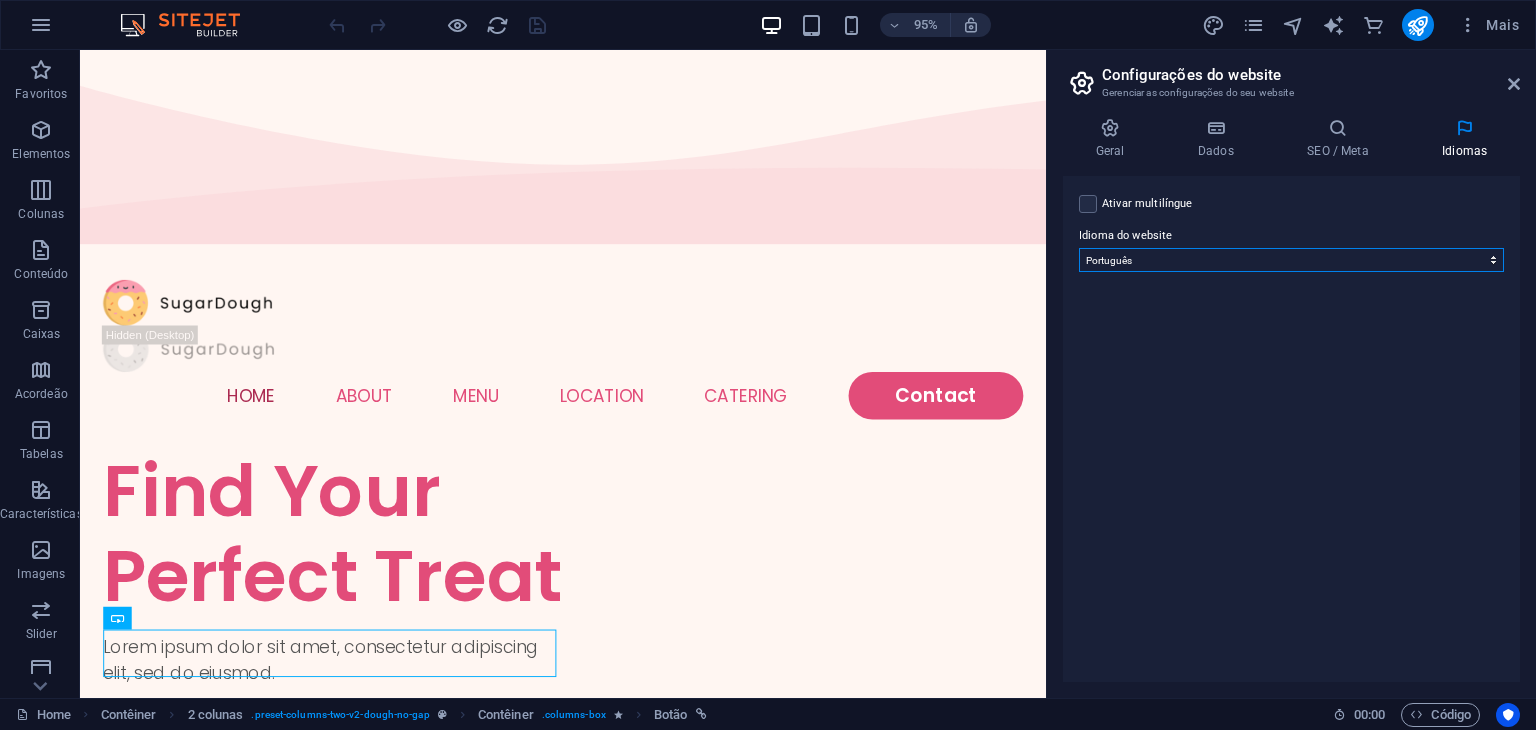 click on "Abkhazian Afar Afrikaans Akan Albanian Alemão Amharic Árabe Aragonese Armenian Assamese Avaric Avestan Aymara Azerbaijani Bambara Bashkir Basque Belarusian Bengali Bihari languages Bislama Bokmål Bosnian Breton Búlgaro Burmese Catalão Central Khmer Chamorro Chechen Chinês Church Slavic Chuvash Coreano Cornish Corsican Cree Croata Dinamarquês Dzongkha Eslovaco Esloveno Espanhol Esperanto Estonian Ewe Faroese Farsi (Persa) Fijian Finlandês Francês Fulah Gaelic Galician Ganda Georgian Greenlandic Grego Guaraní Gujarati Haitian Creole Hausa Hebreu Herero Hindi Hiri Motu Holandês Húngaro Icelandic Ido Igbo Indonésio Inglês Interlingua Interlingue Inuktitut Inupiaq Irish Italiano Japonês Javanese Kannada Kanuri Kashmiri Kazakh Kikuyu Kinyarwanda Komi Kongo Kurdish Kwanyama Kyrgyz Lao Latim Letão Limburgish Lingala Lituano Luba-Katanga Luxembourgish Macedônio Malagasy Malay Malayalam Maldivian Maltês Manx Maori Marathi Marshallese Mongolian Nauru Navajo Ndonga Nepali North Ndebele Northern Sami Twi" at bounding box center [1291, 260] 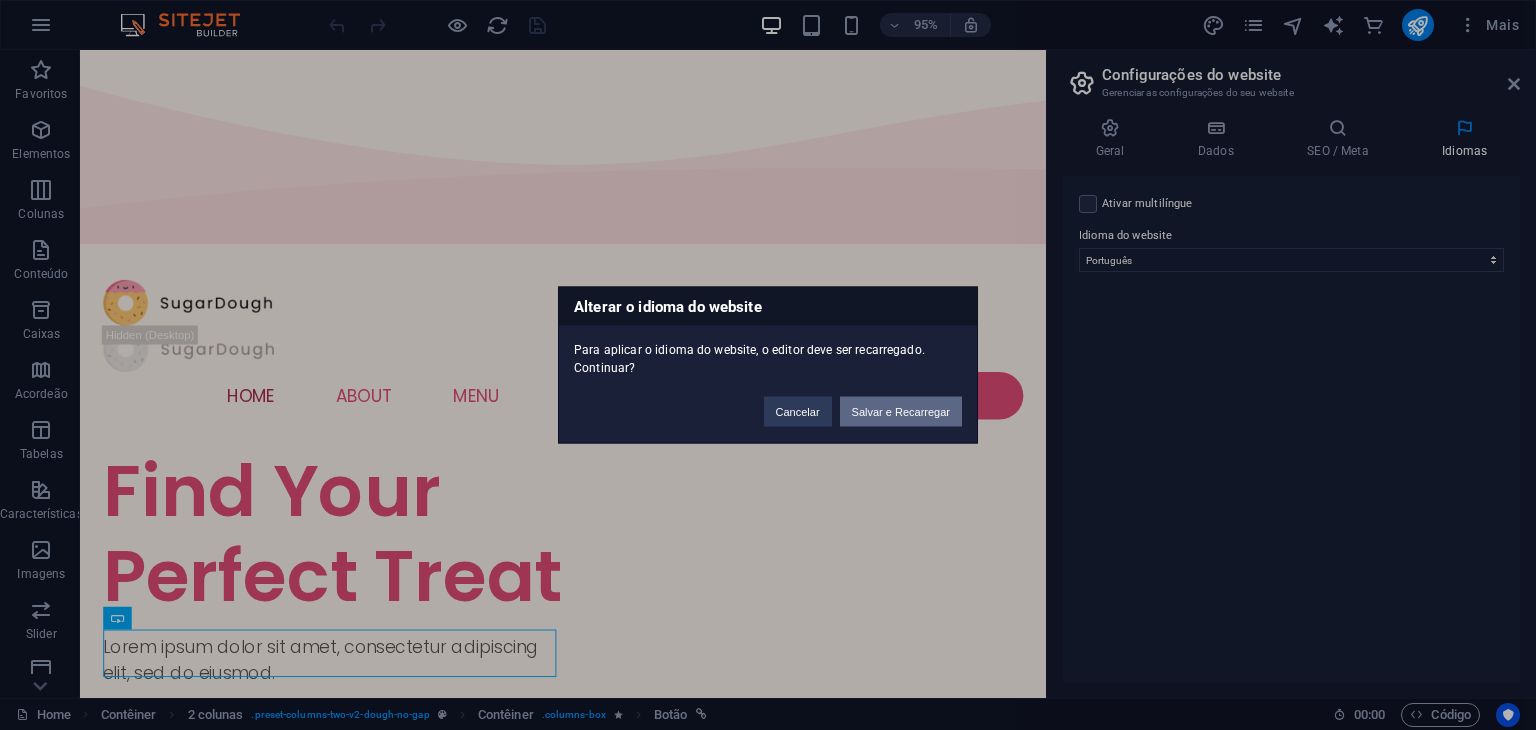 drag, startPoint x: 916, startPoint y: 403, endPoint x: 835, endPoint y: 358, distance: 92.660675 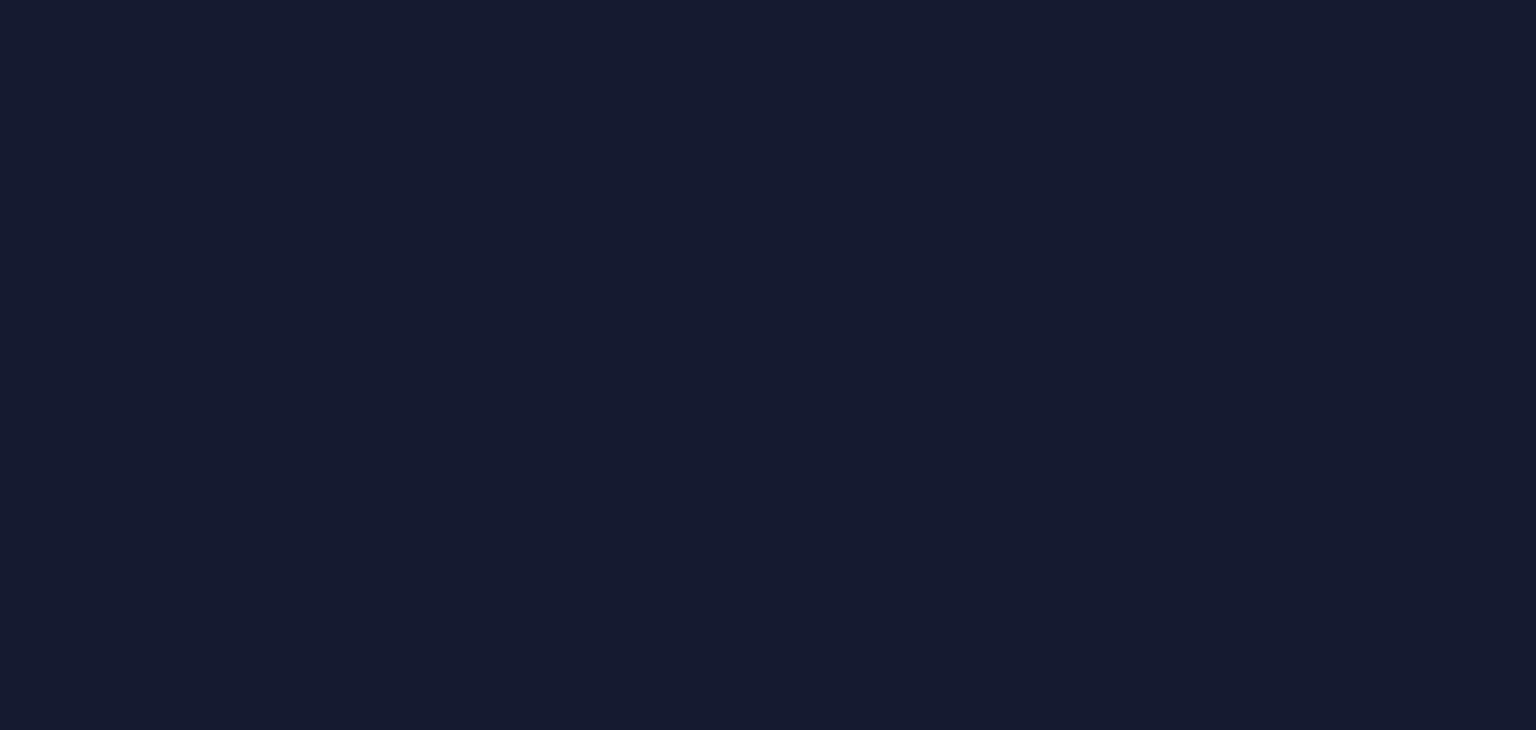scroll, scrollTop: 0, scrollLeft: 0, axis: both 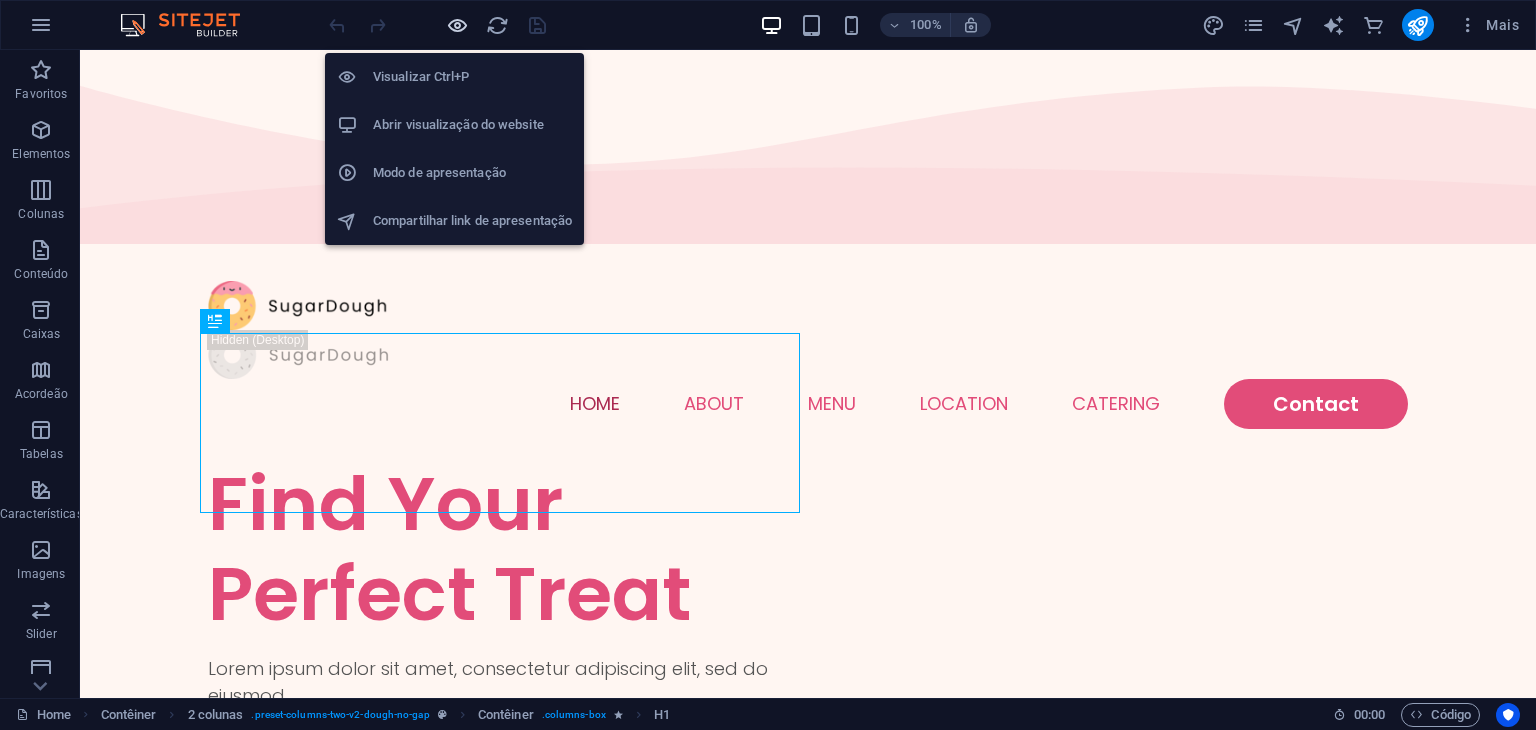 click at bounding box center (457, 25) 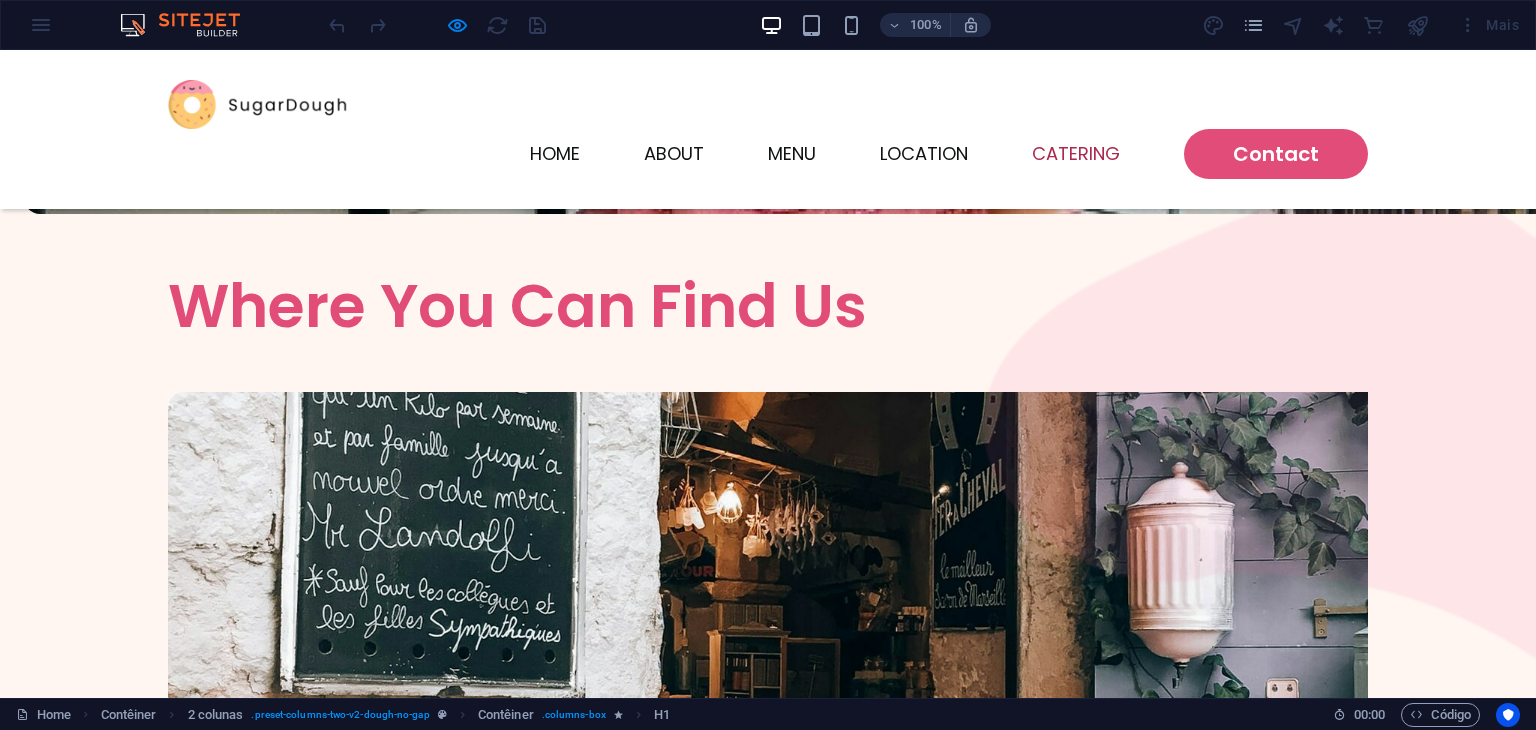 scroll, scrollTop: 4913, scrollLeft: 0, axis: vertical 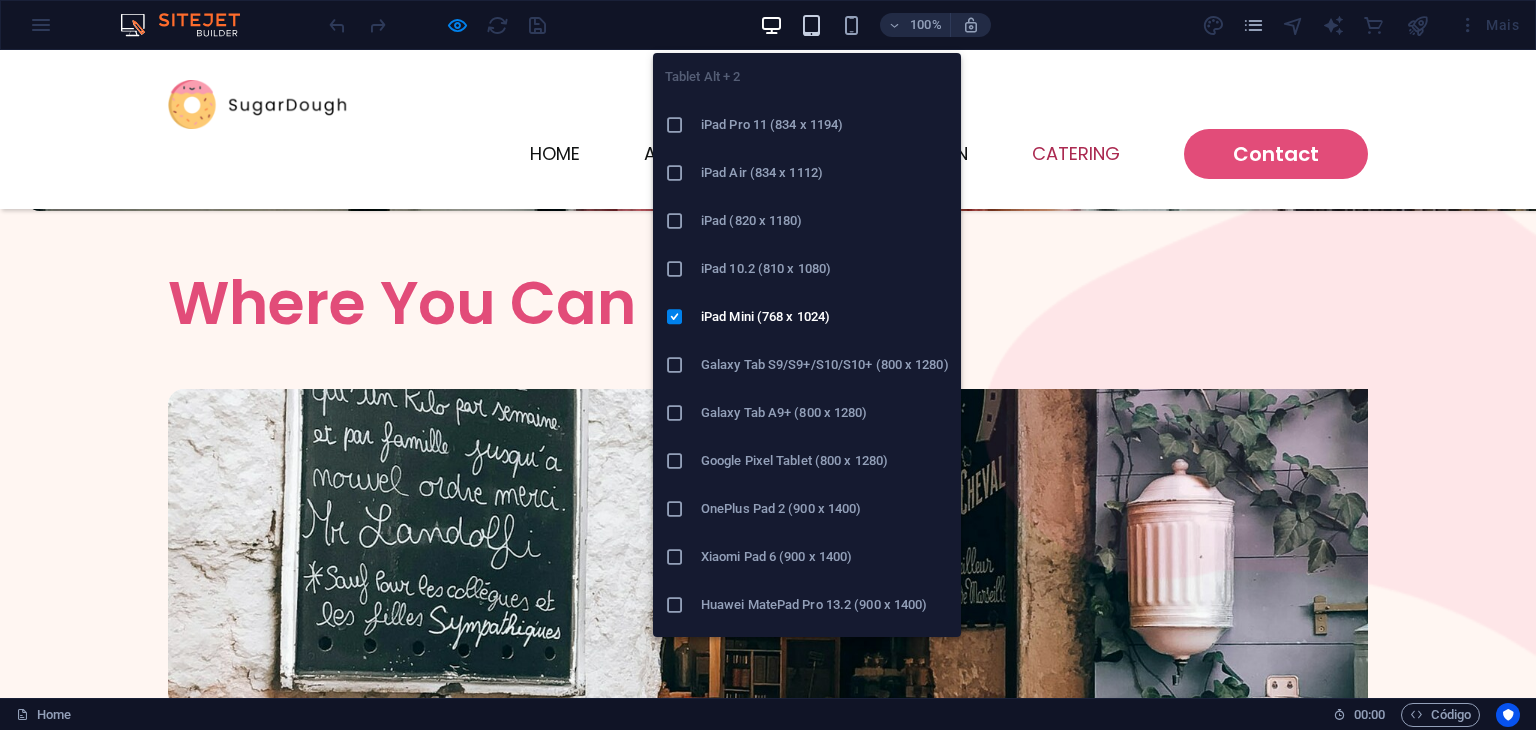 click at bounding box center [811, 25] 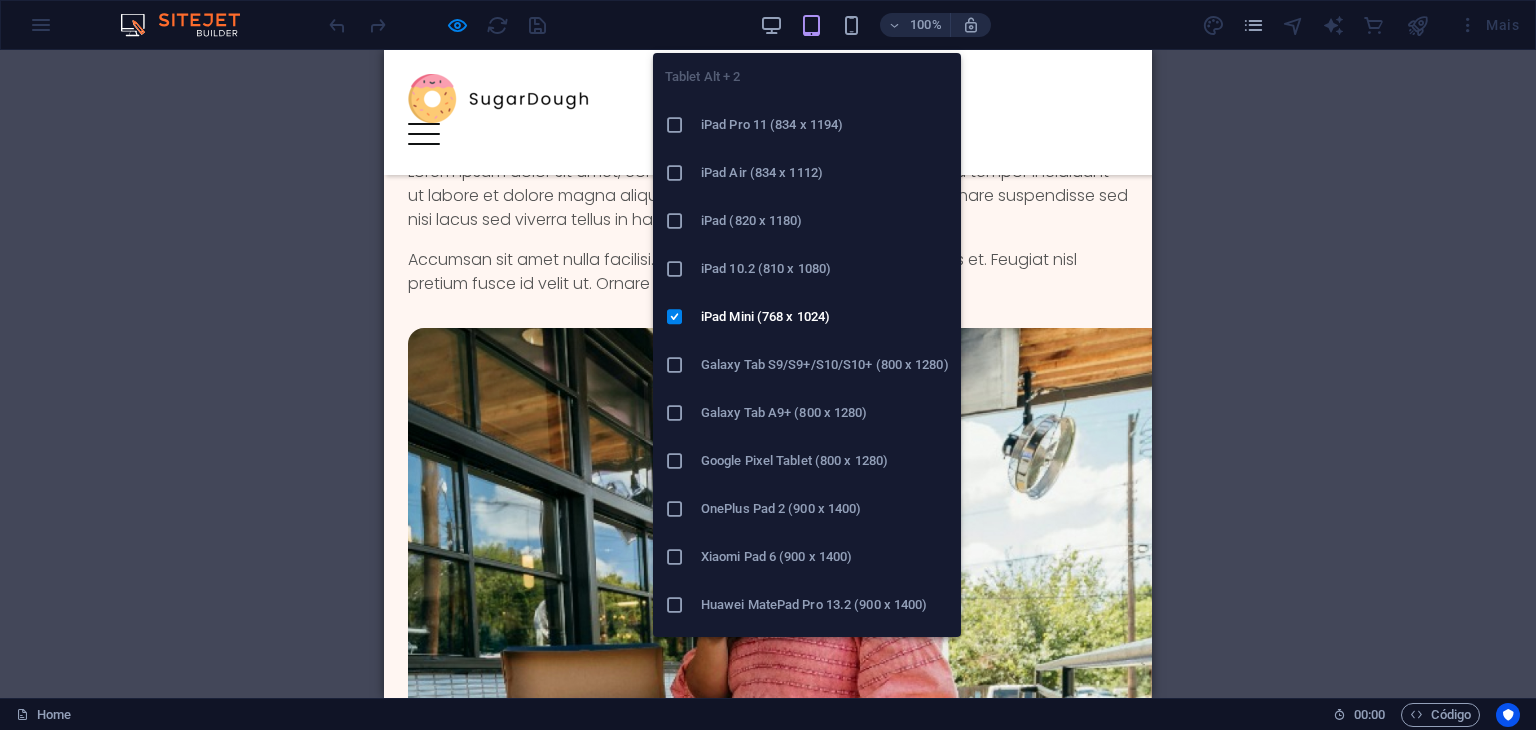 scroll, scrollTop: 3521, scrollLeft: 0, axis: vertical 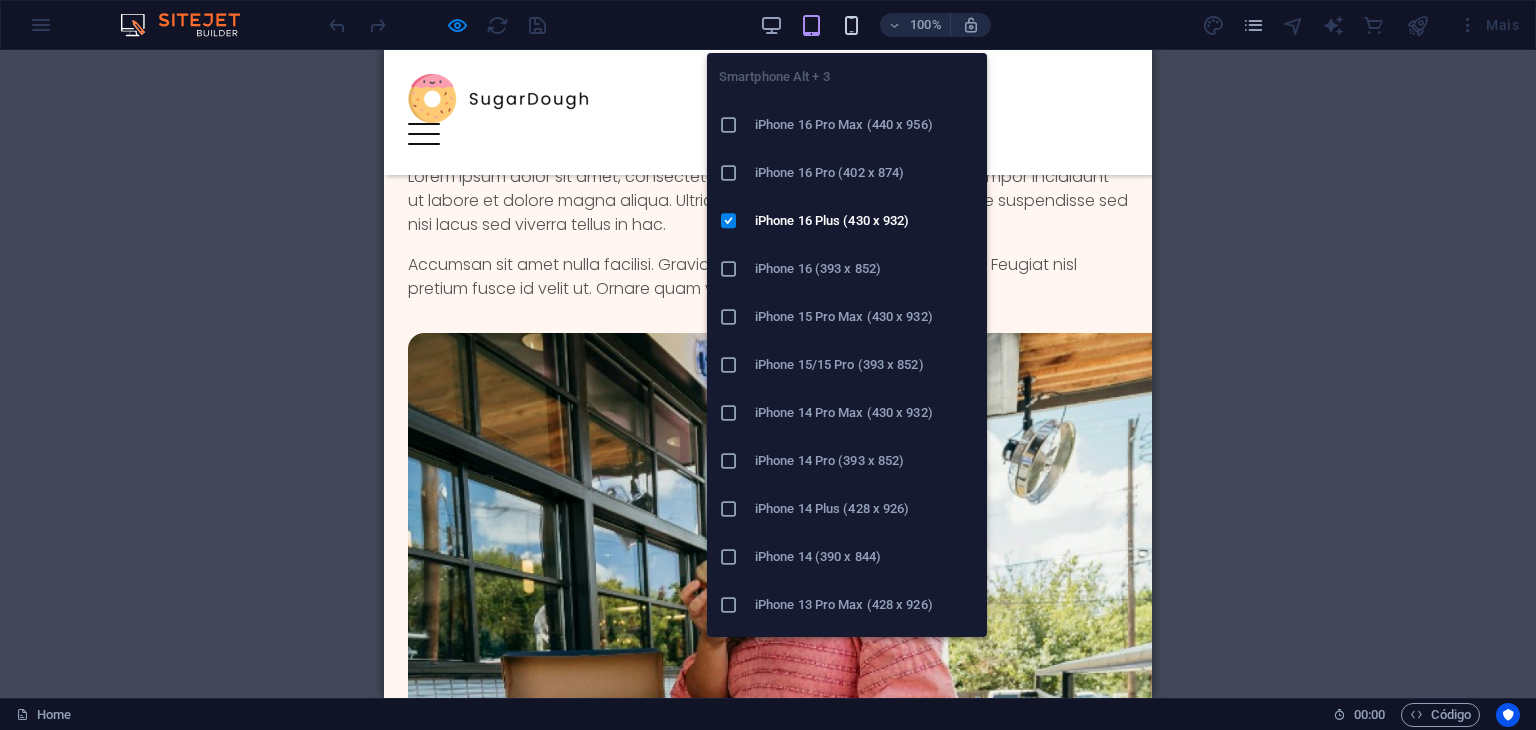 click at bounding box center (851, 25) 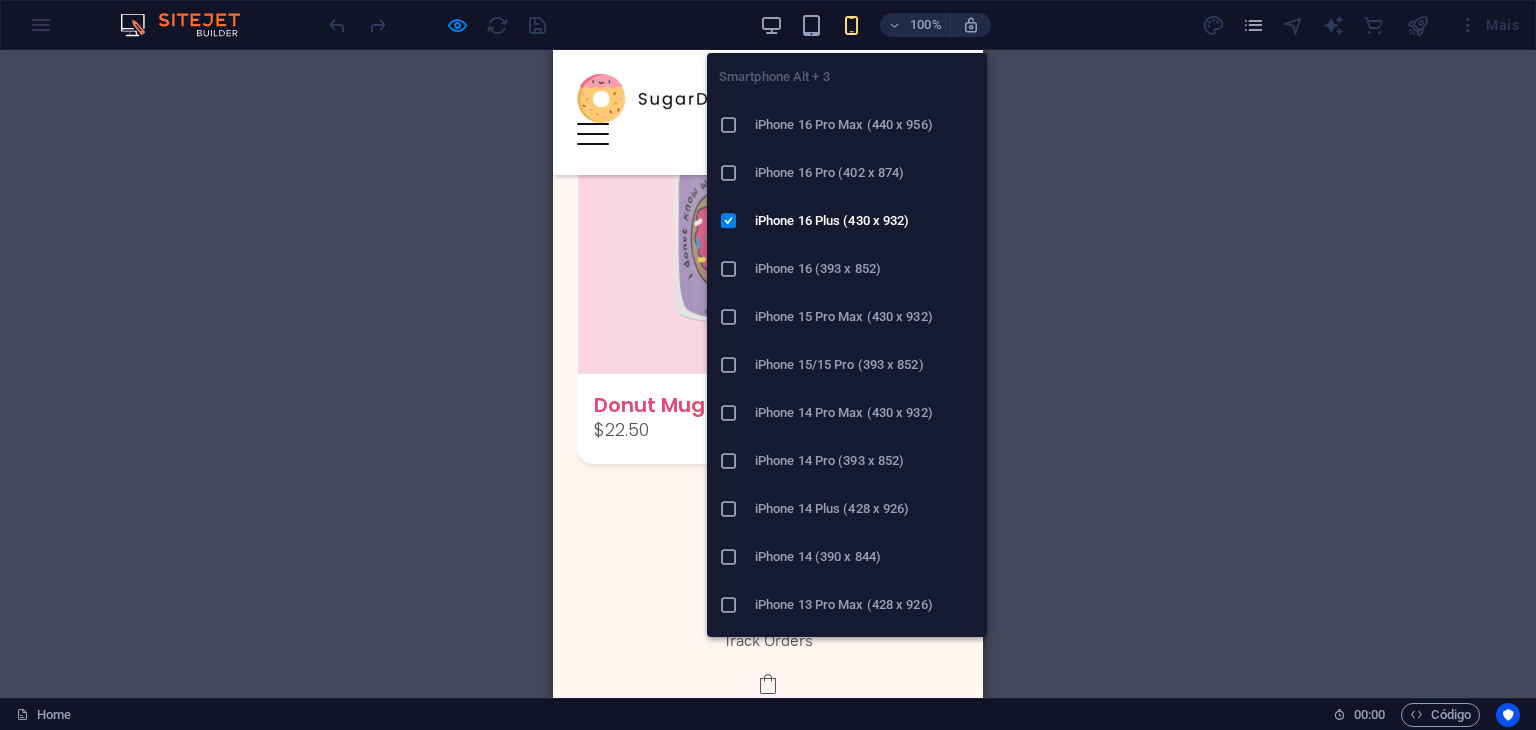 scroll, scrollTop: 4855, scrollLeft: 0, axis: vertical 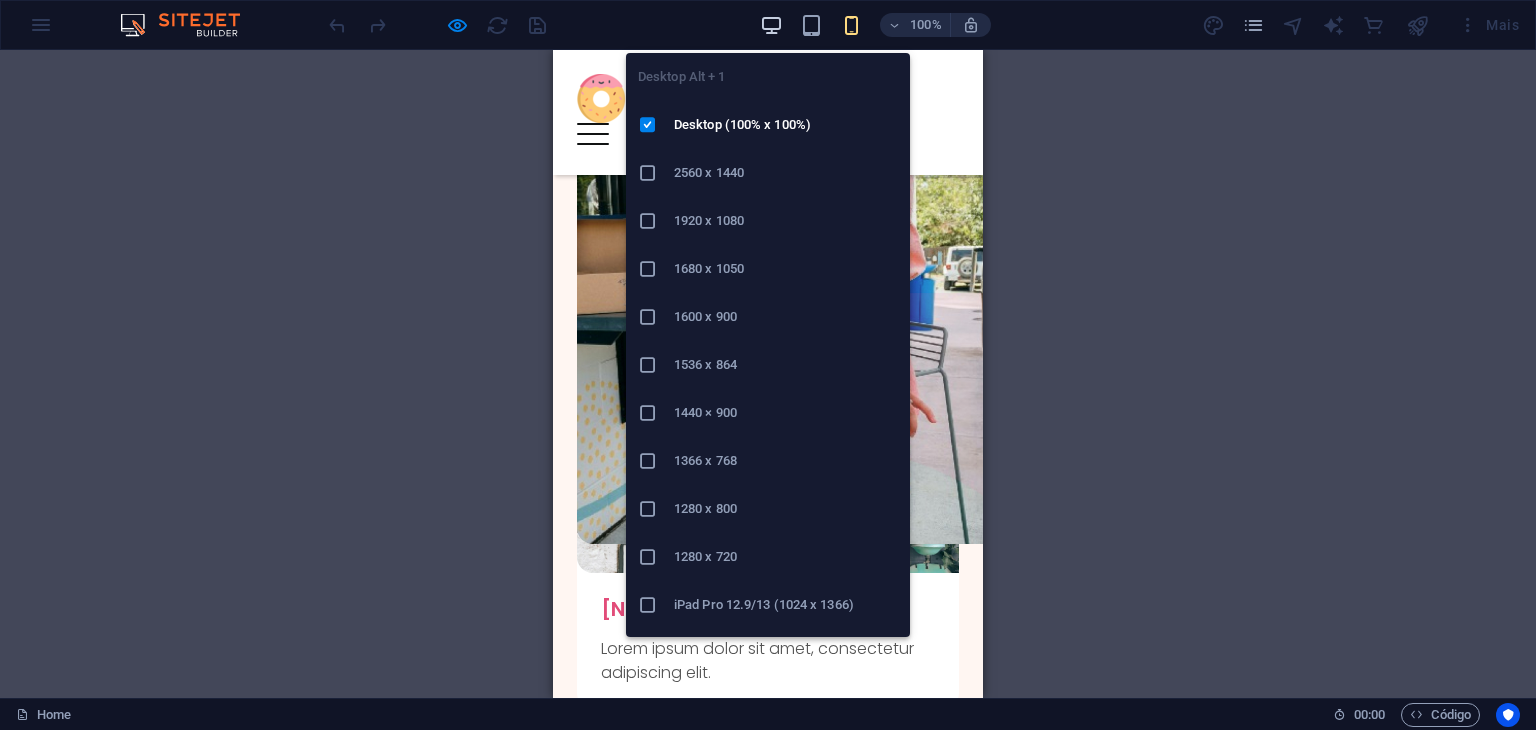 click at bounding box center [771, 25] 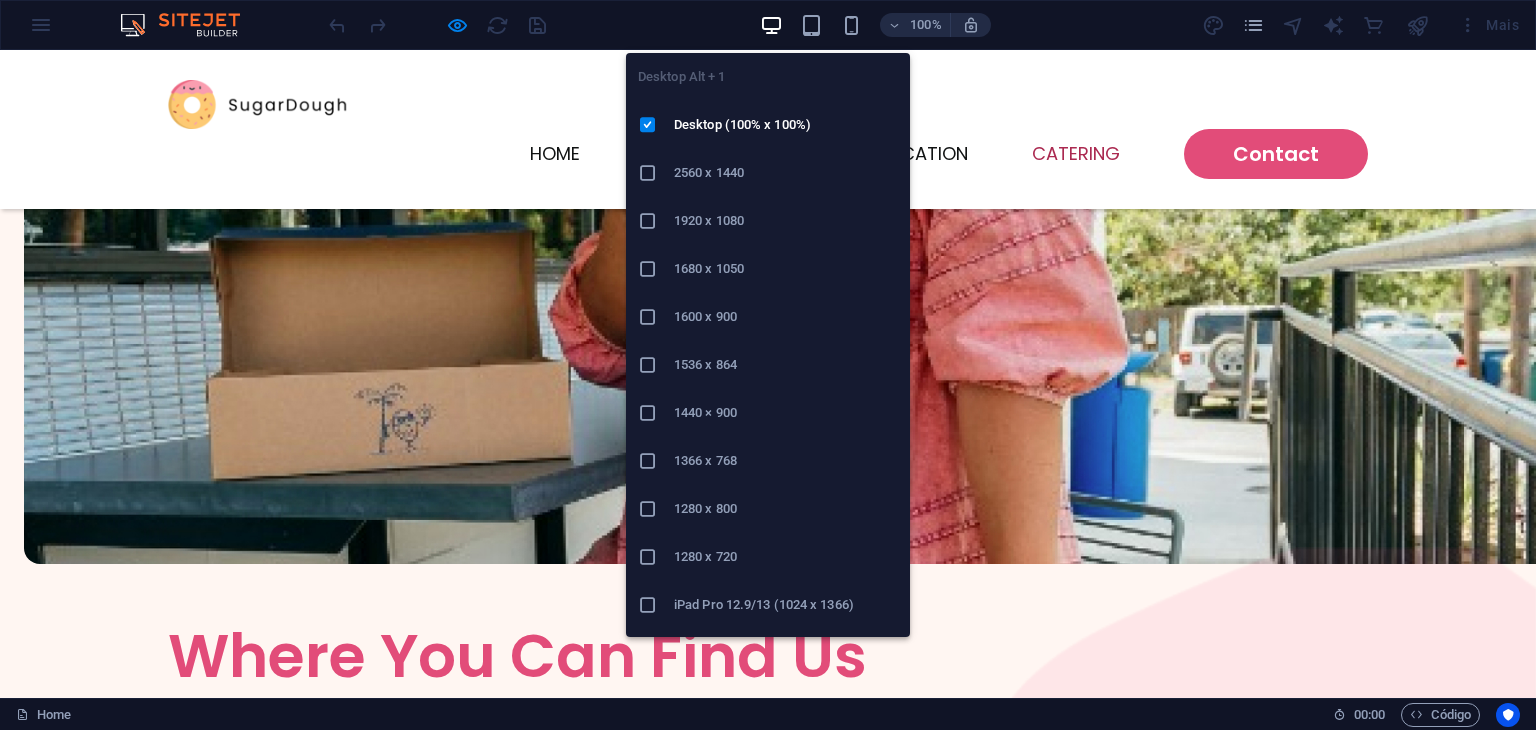 scroll, scrollTop: 4560, scrollLeft: 0, axis: vertical 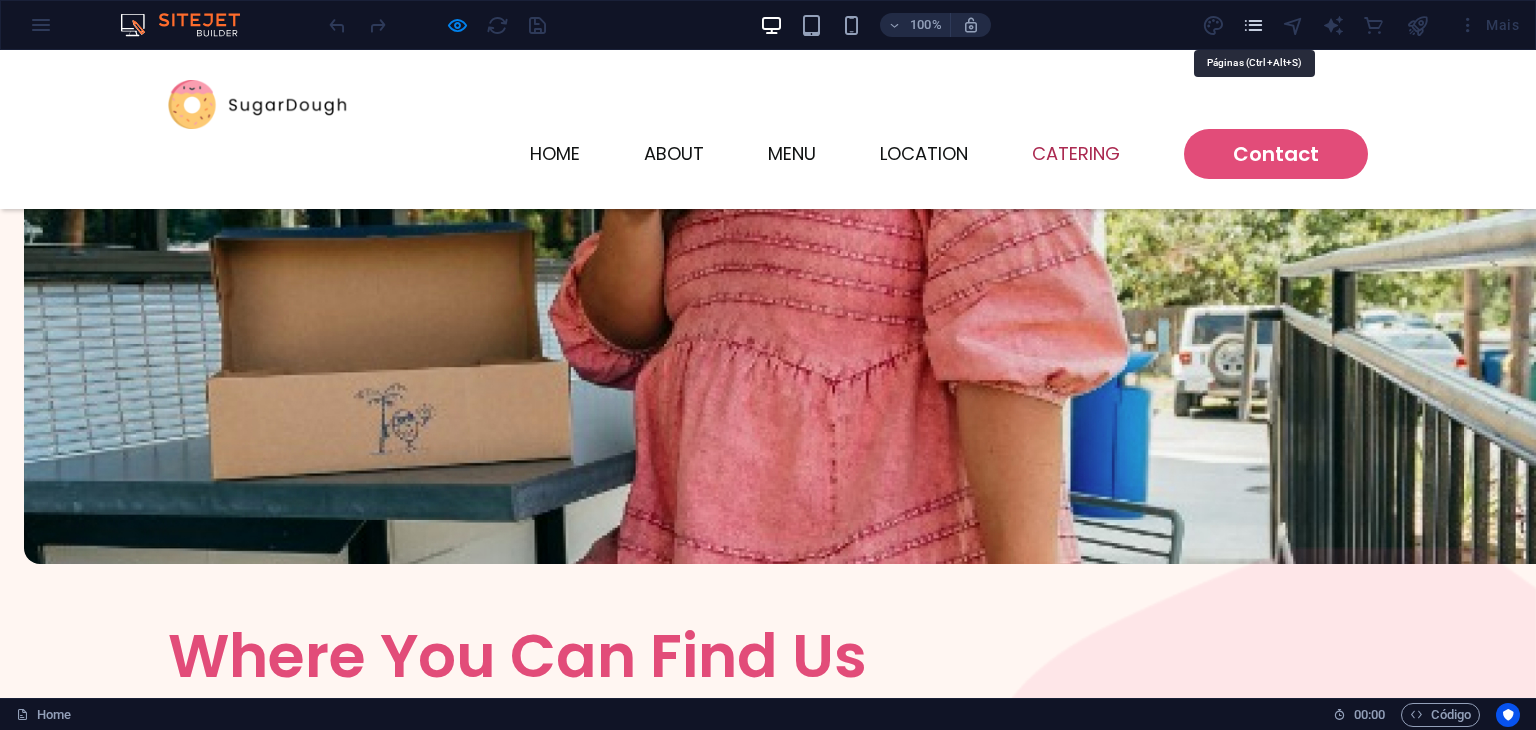 click at bounding box center [1253, 25] 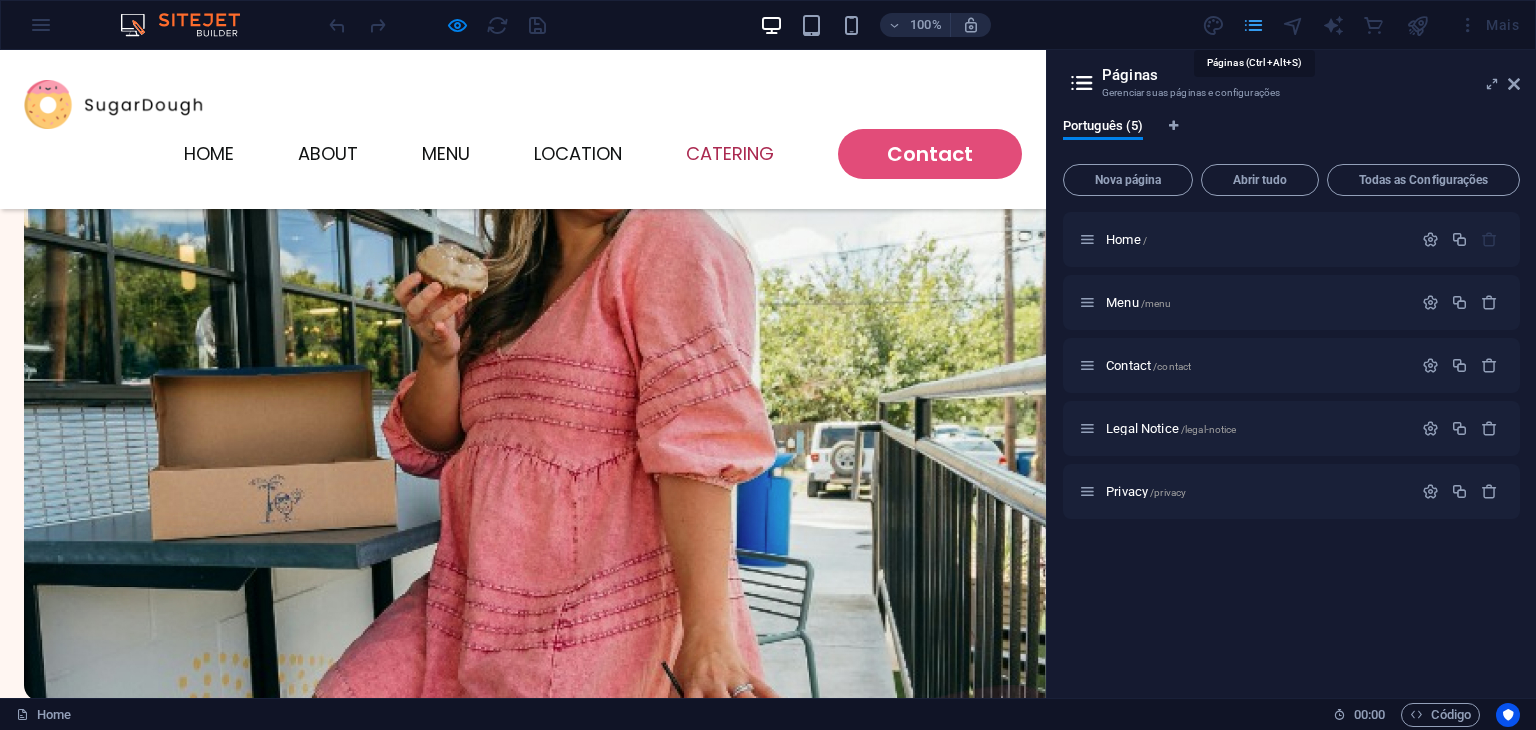 click at bounding box center [1253, 25] 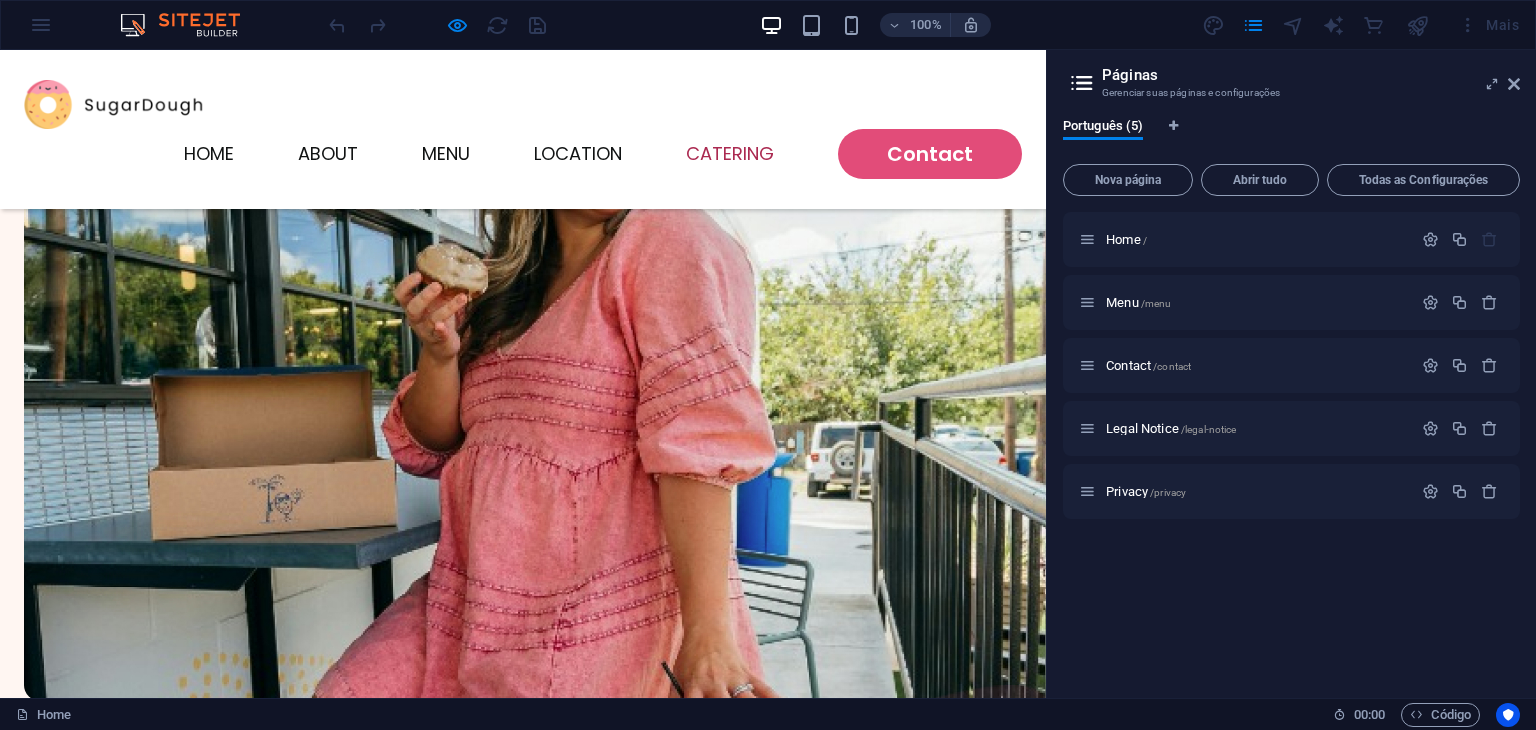 click on "Catering Lorem ipsum dolor sit amet, consectetur adipiscing elit, sed do eiusmod tempor incididunt ut labore et dolore magna aliqua. Ultricies lacus sed turpis tincidunt. Ornare suspendisse sed nisi lacus sed viverra tellus. Contact Us" at bounding box center [523, 3358] 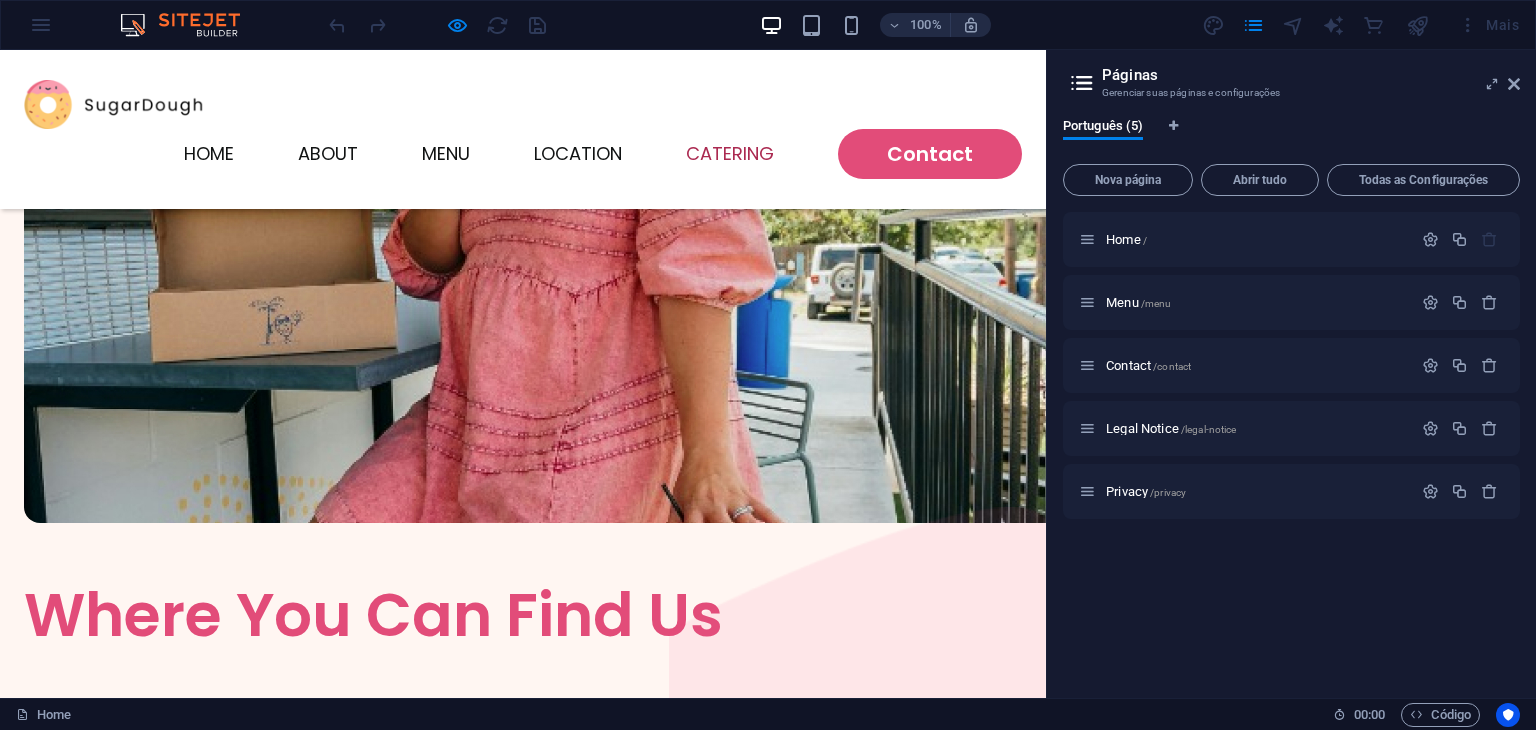 scroll, scrollTop: 4866, scrollLeft: 0, axis: vertical 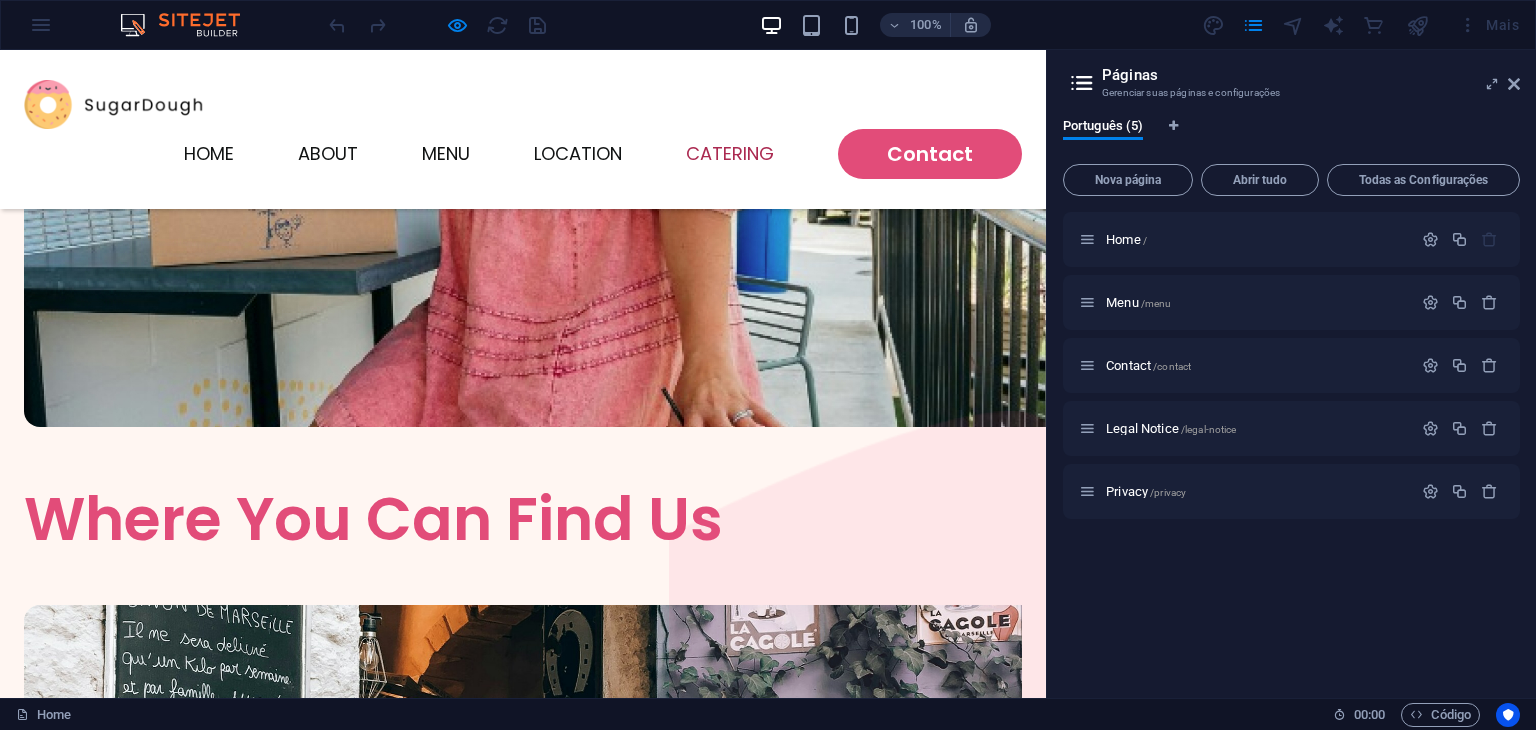 click on "Páginas Gerenciar suas páginas e configurações Português (5) Nova página Abrir tudo Todas as Configurações Home / Menu /menu Contact /contact Legal Notice /legal-notice Privacy /privacy" at bounding box center (1291, 374) 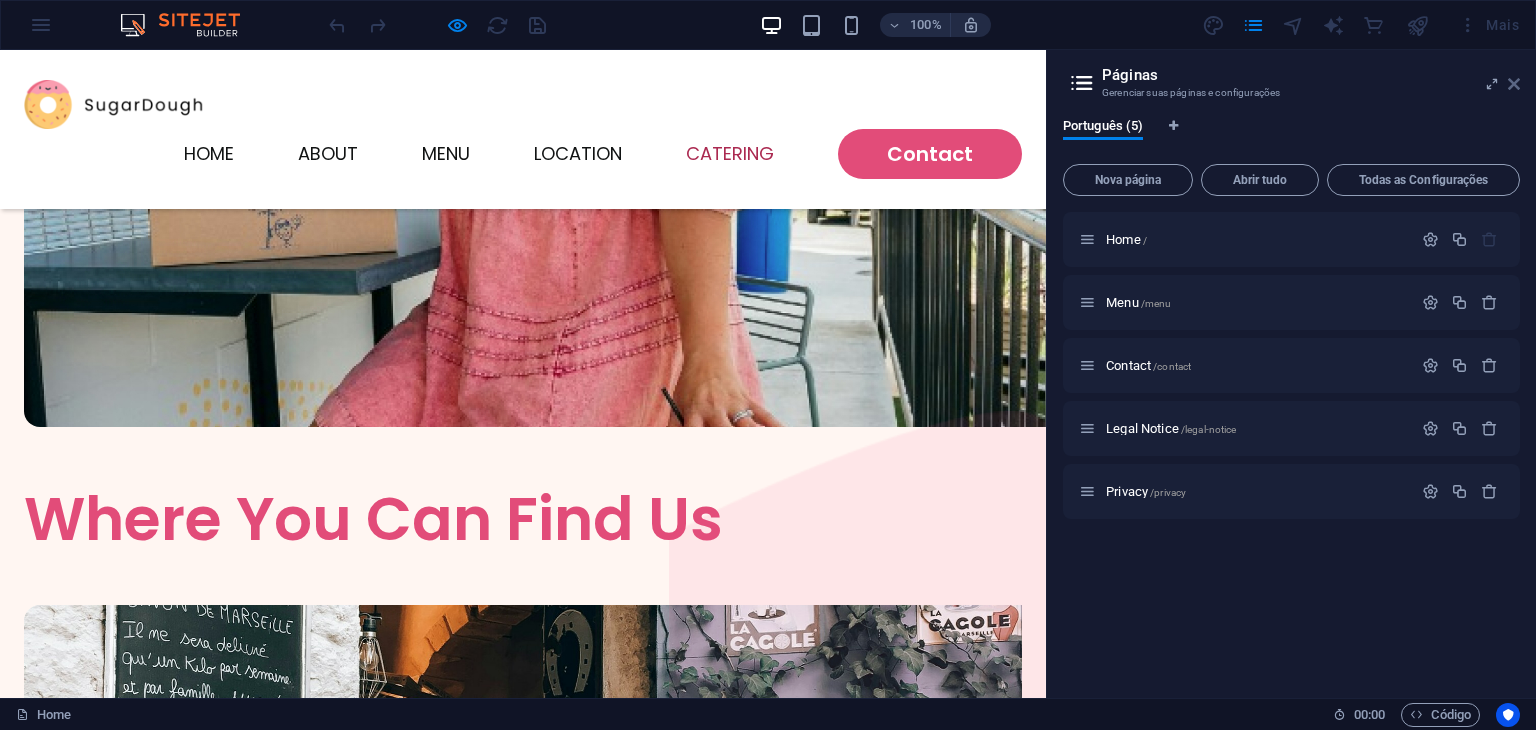 drag, startPoint x: 1518, startPoint y: 78, endPoint x: 1268, endPoint y: 82, distance: 250.032 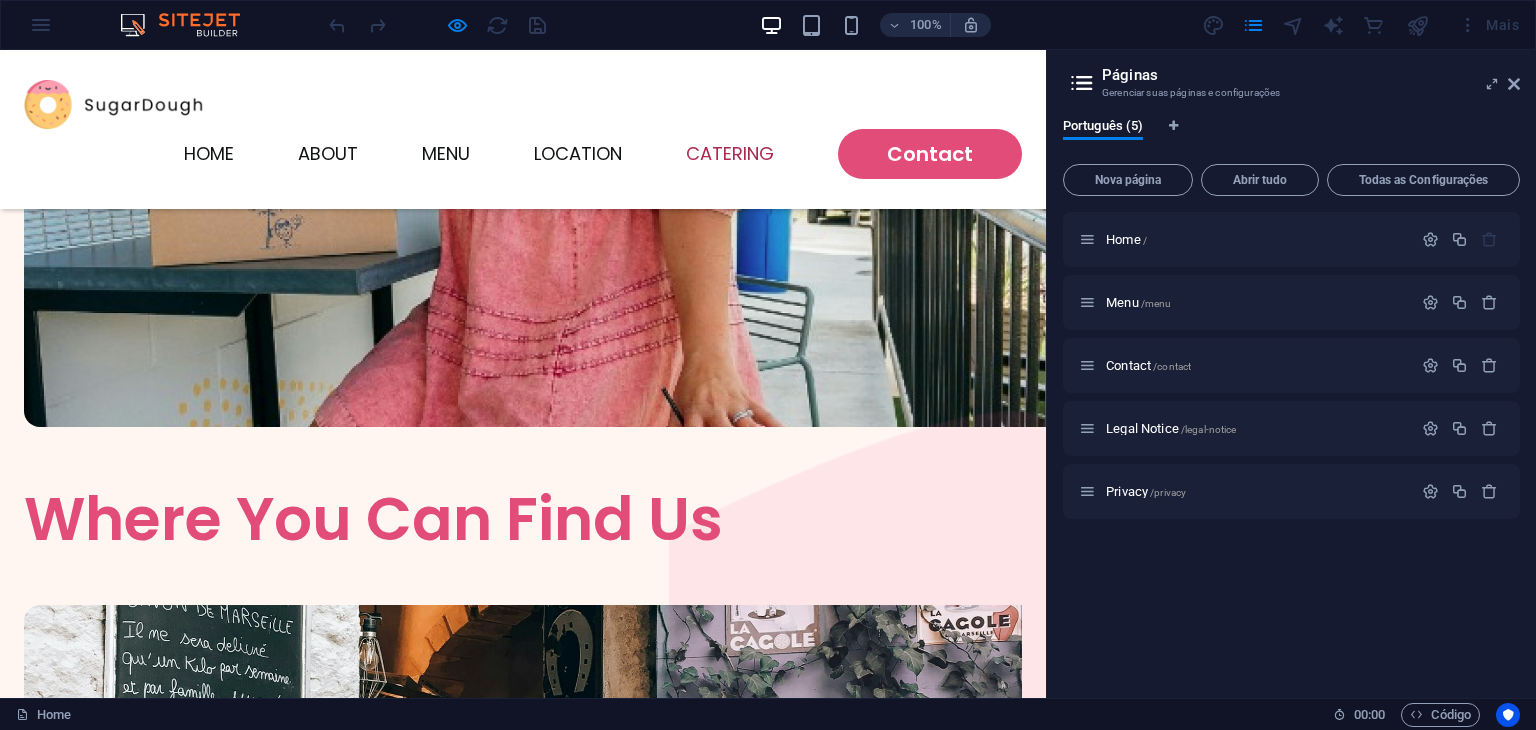scroll, scrollTop: 4796, scrollLeft: 0, axis: vertical 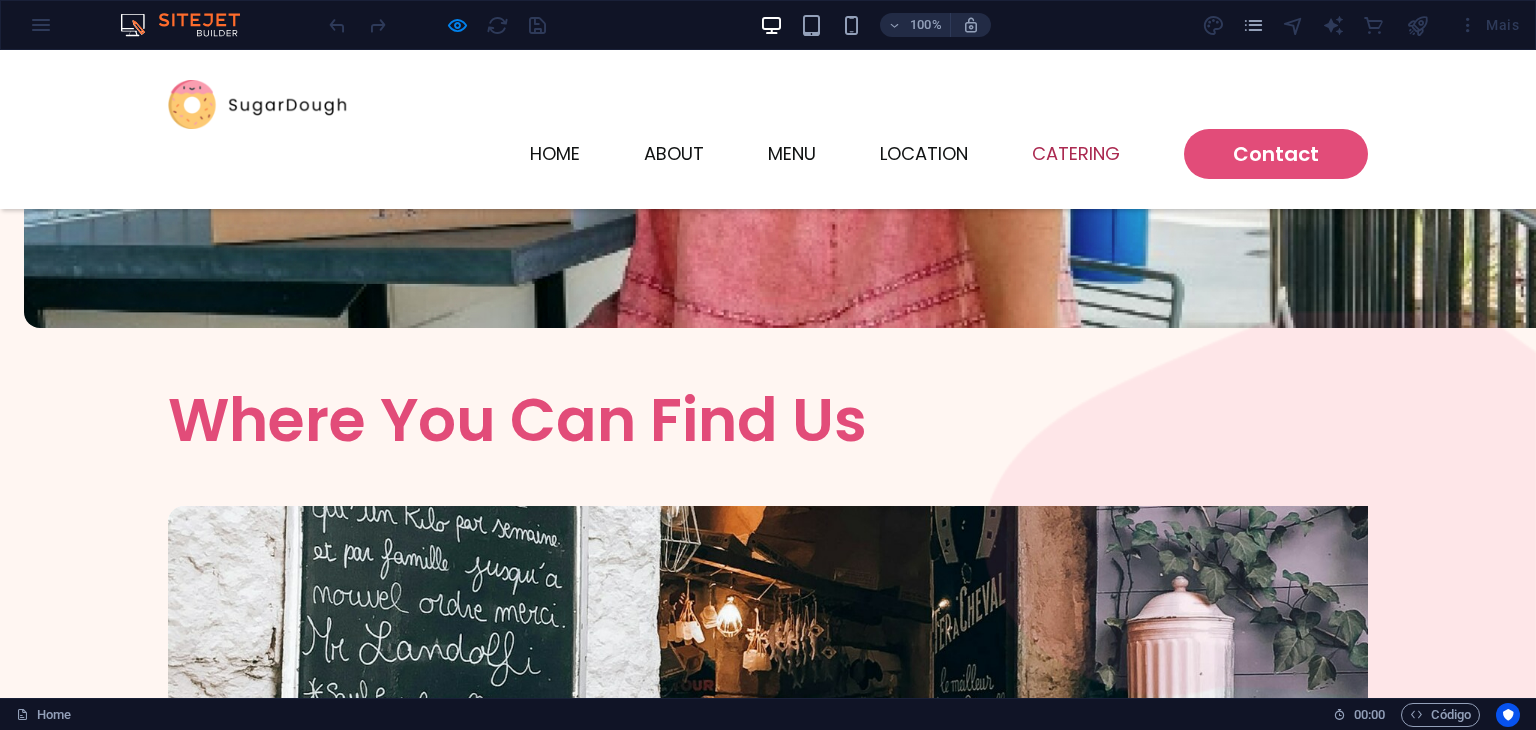 click on "100% Mais" at bounding box center (768, 25) 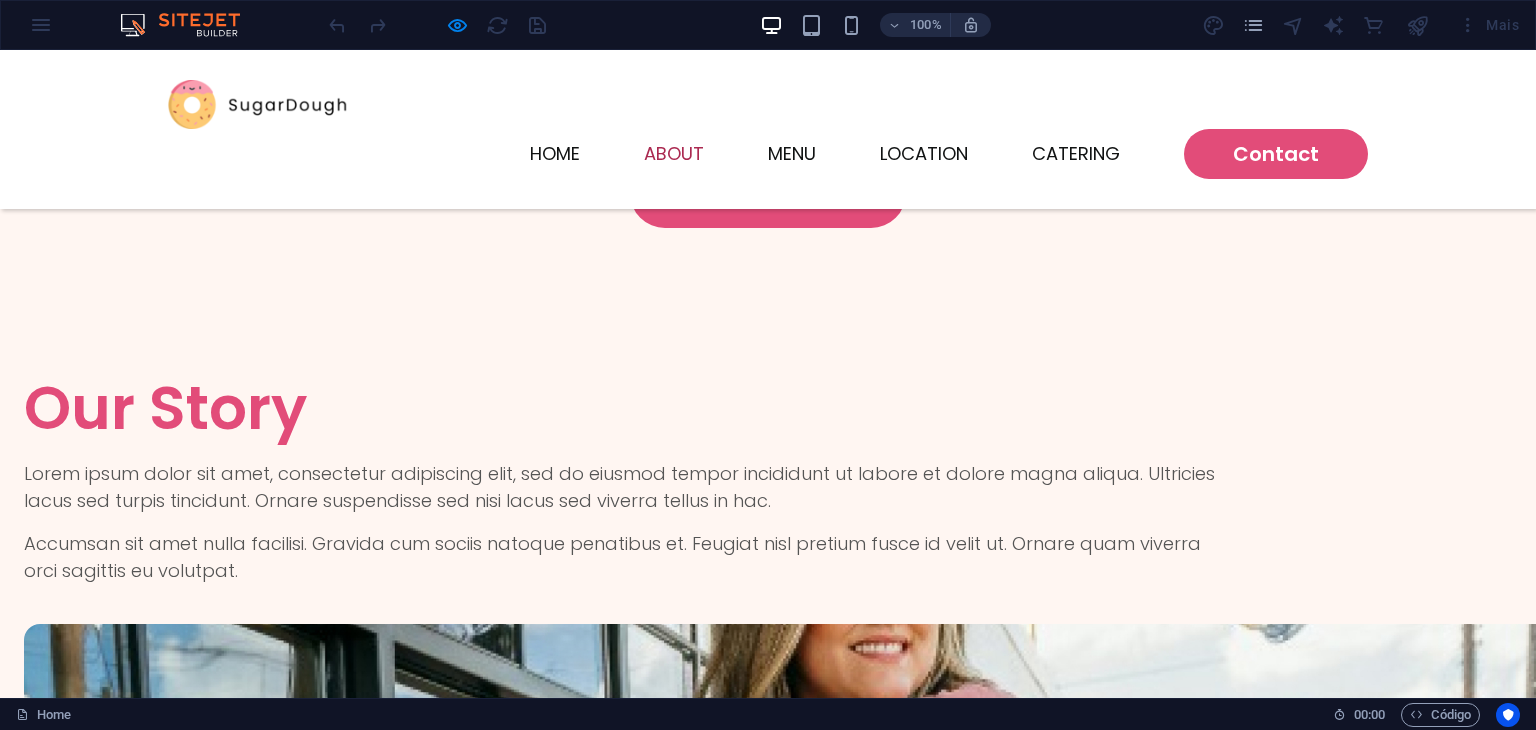scroll, scrollTop: 3613, scrollLeft: 0, axis: vertical 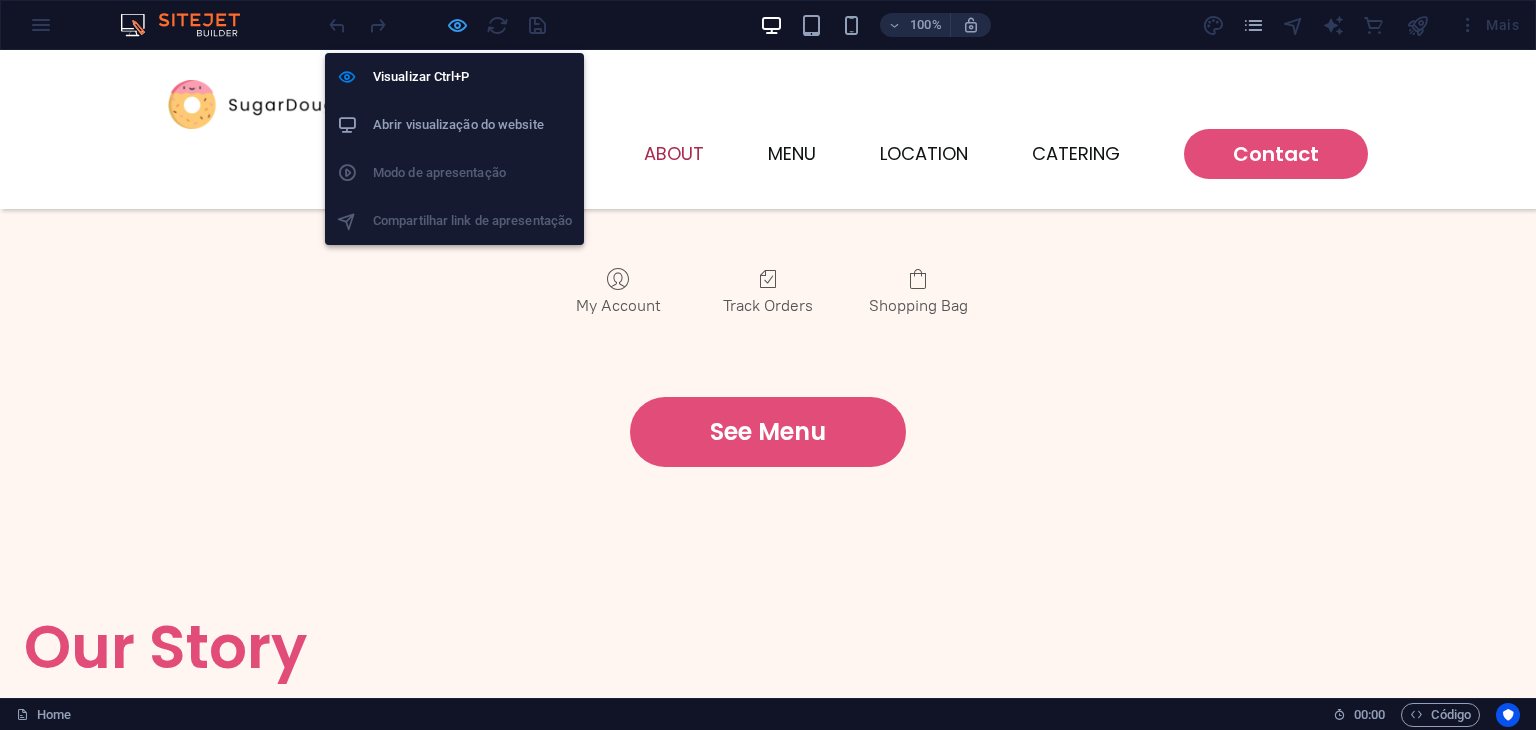 click at bounding box center [457, 25] 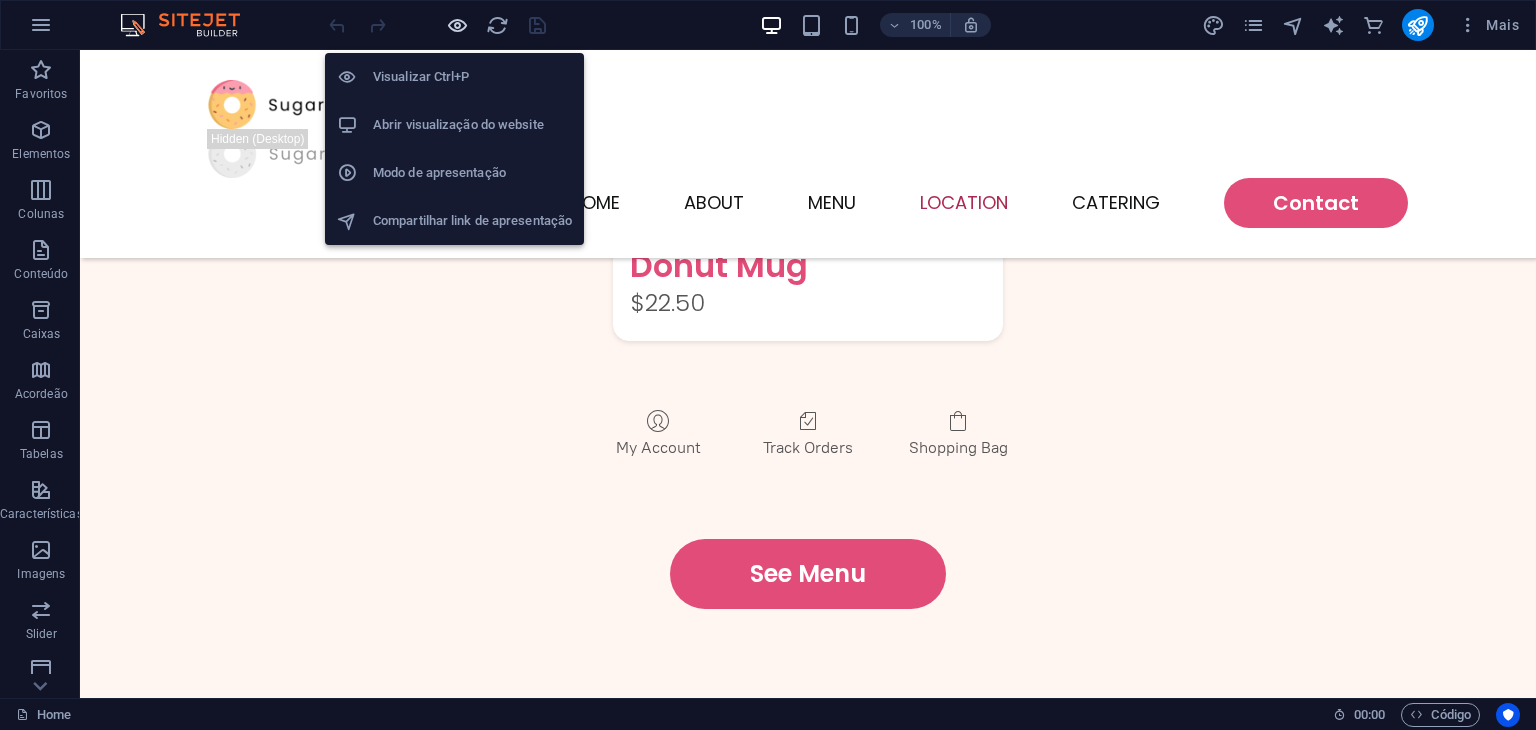 scroll, scrollTop: 3754, scrollLeft: 0, axis: vertical 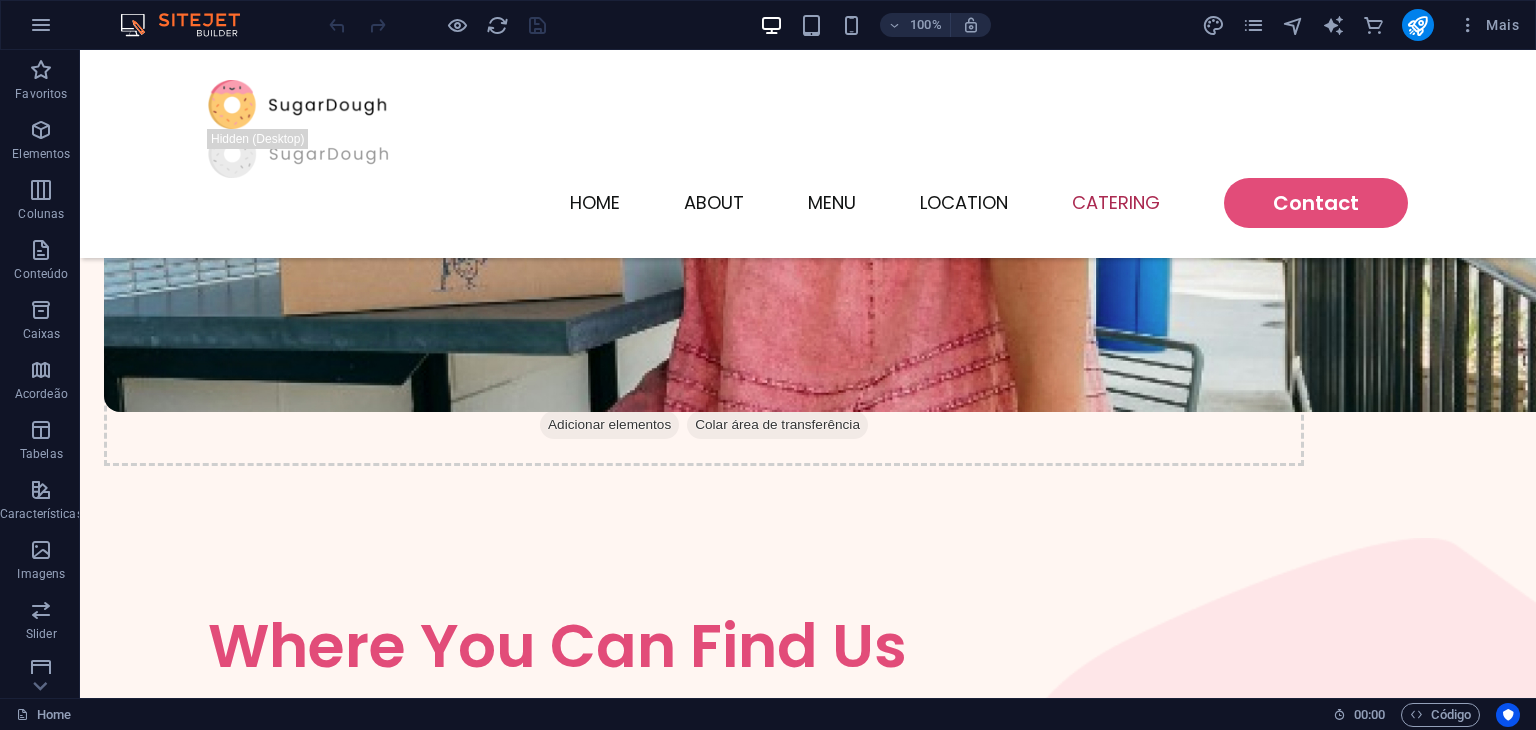 click at bounding box center (437, 25) 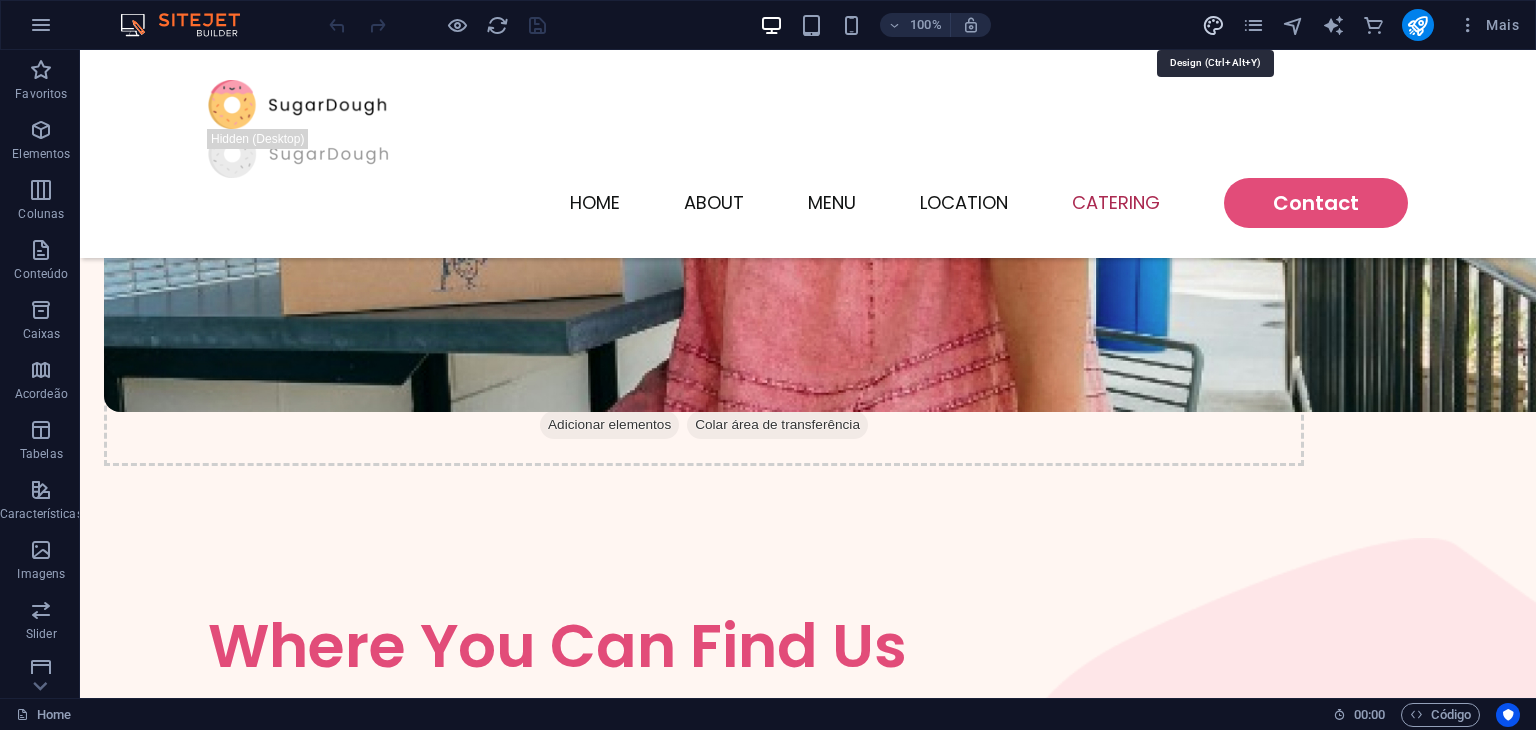 click at bounding box center (1213, 25) 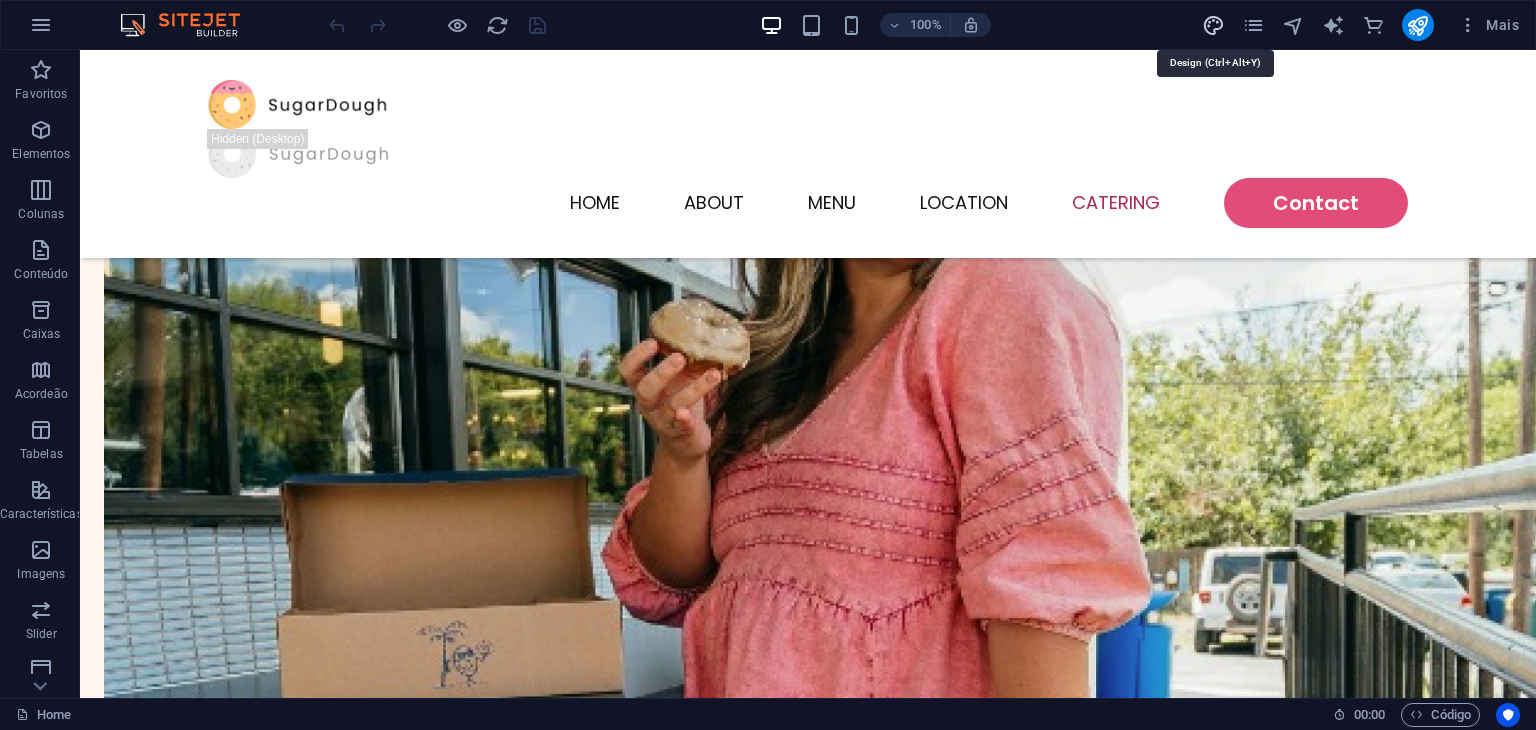 select on "px" 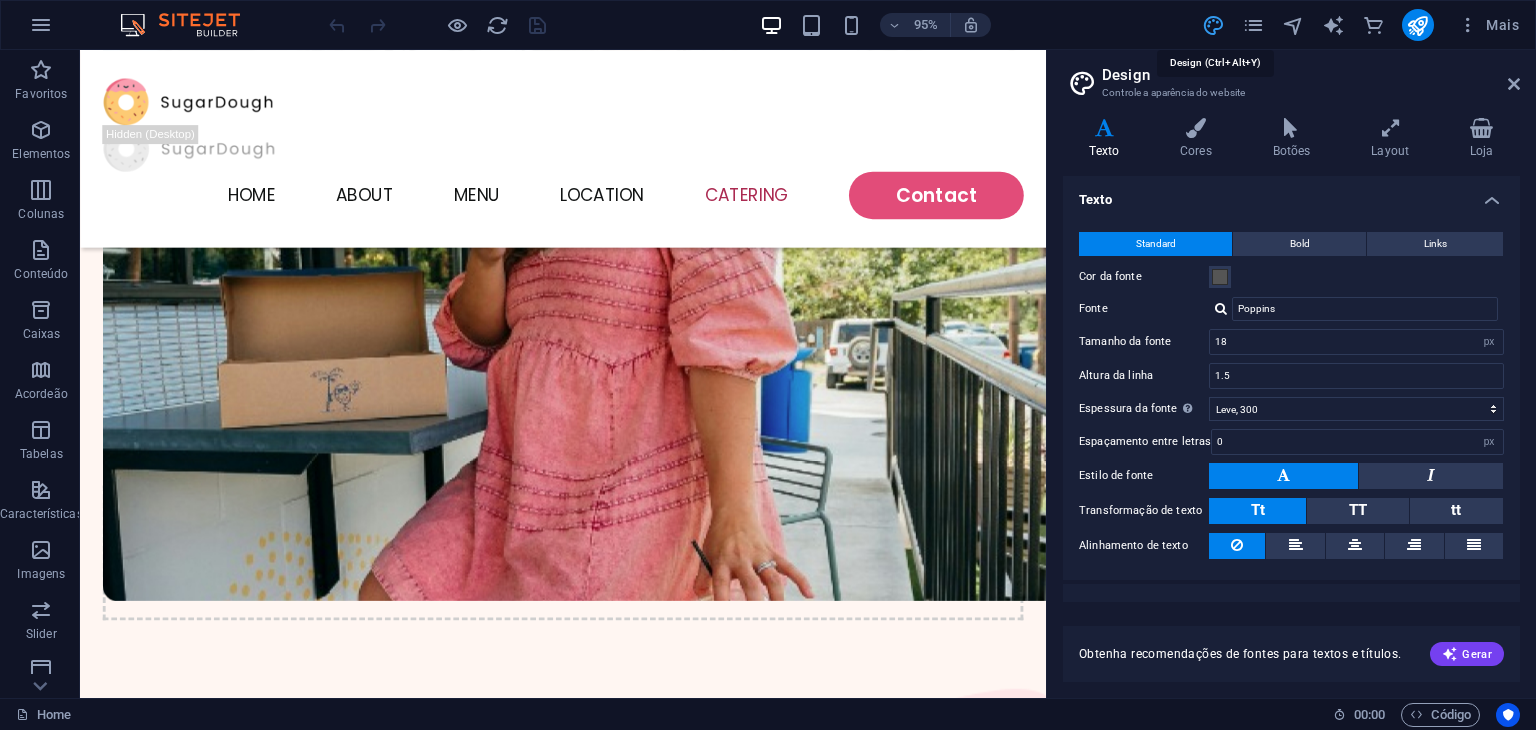 scroll, scrollTop: 4821, scrollLeft: 0, axis: vertical 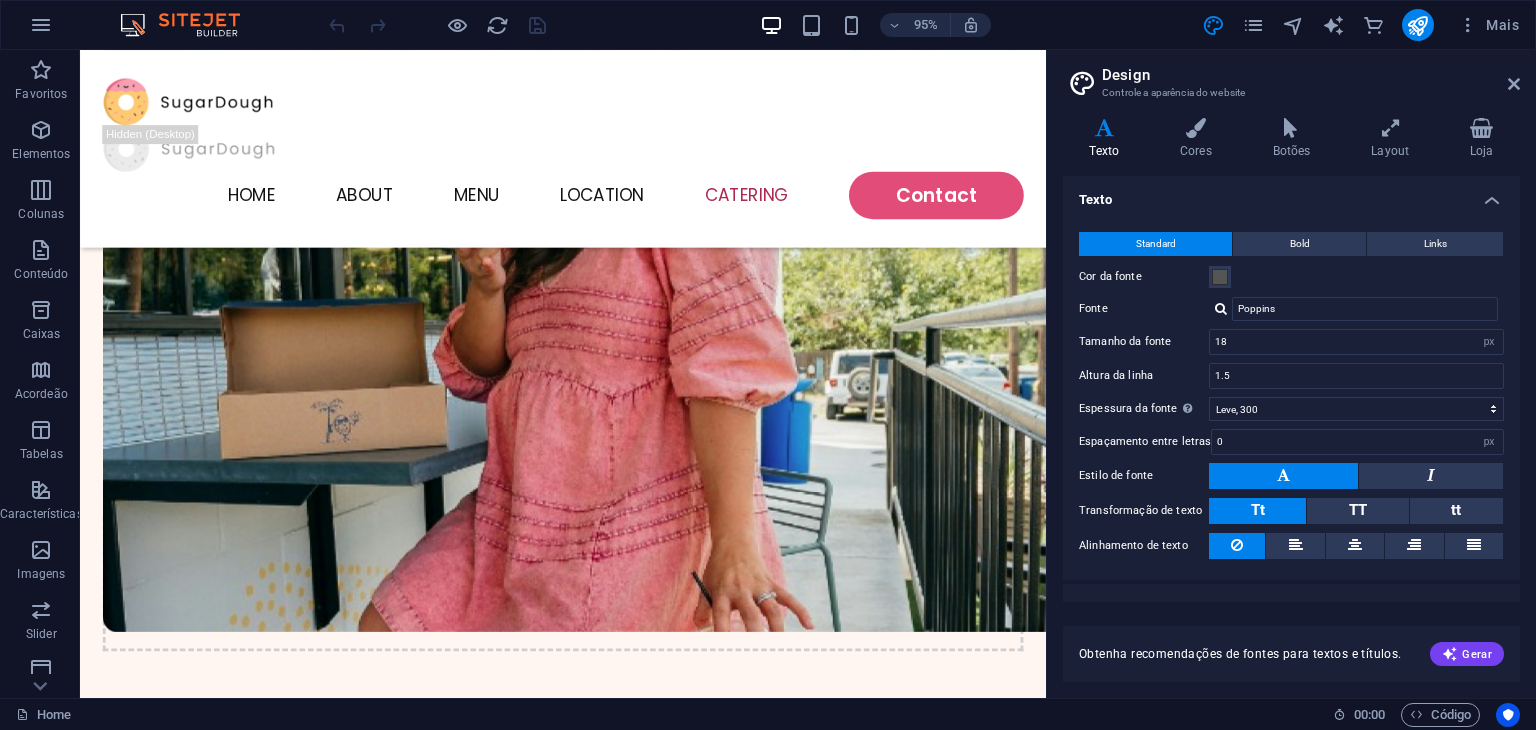 click on "Mais" at bounding box center [1364, 25] 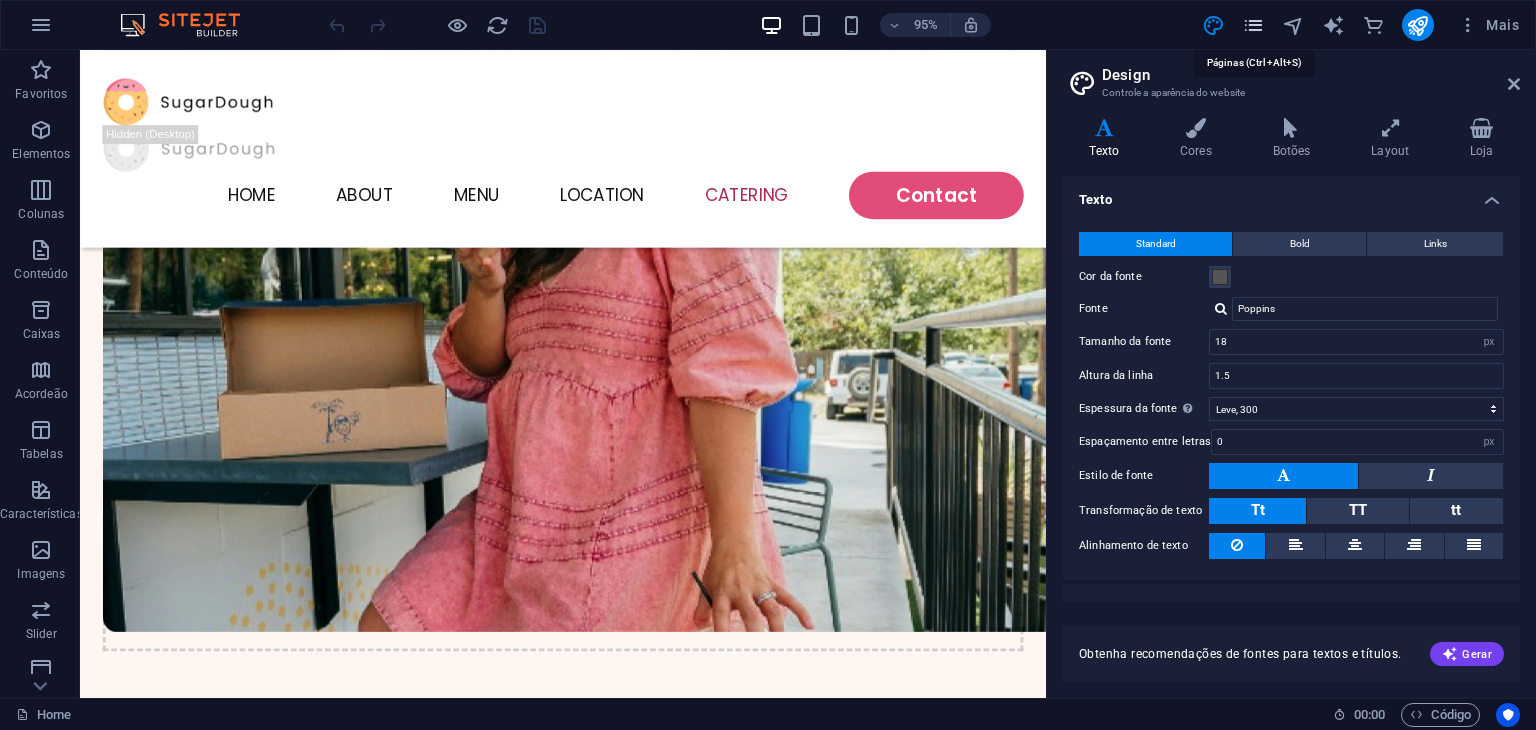 click at bounding box center [1253, 25] 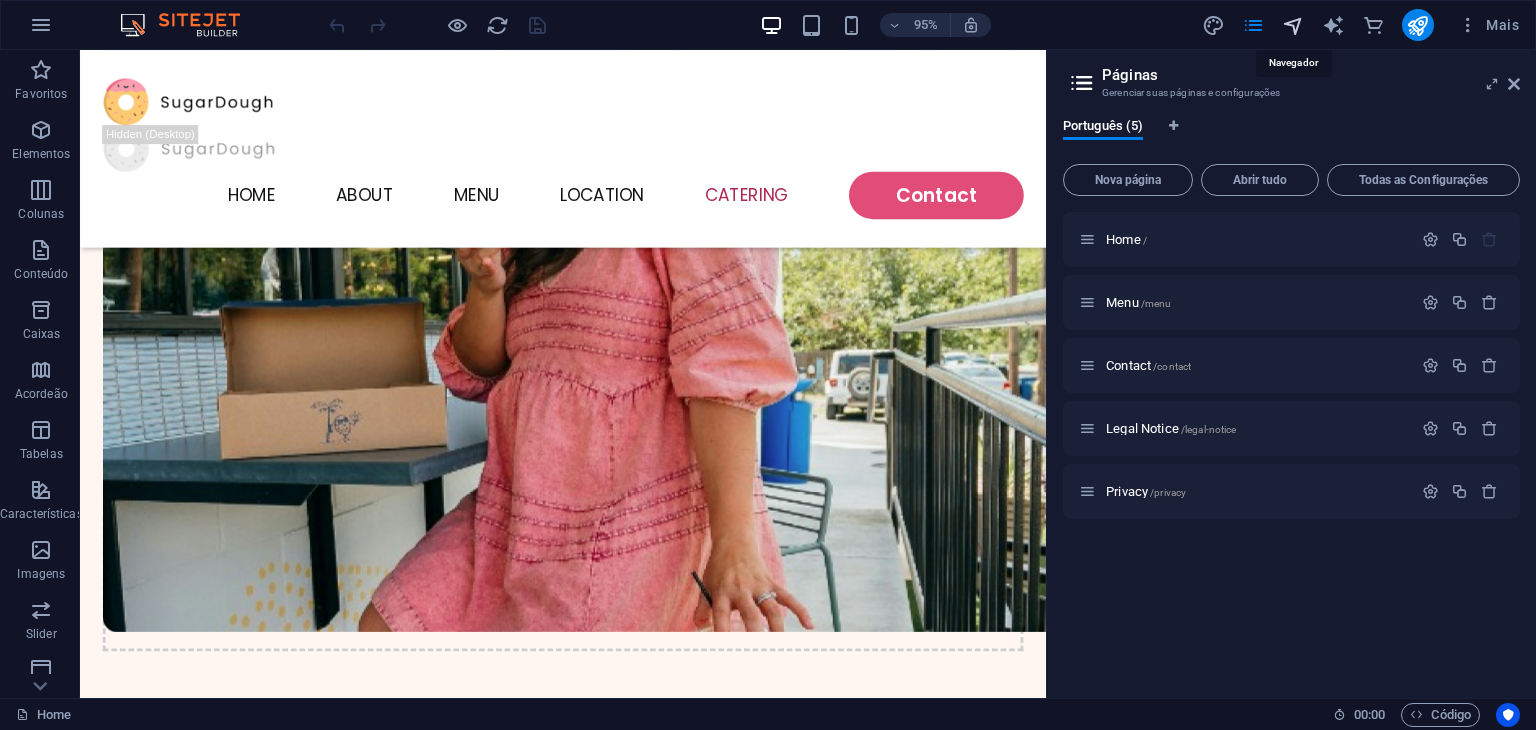 click at bounding box center (1293, 25) 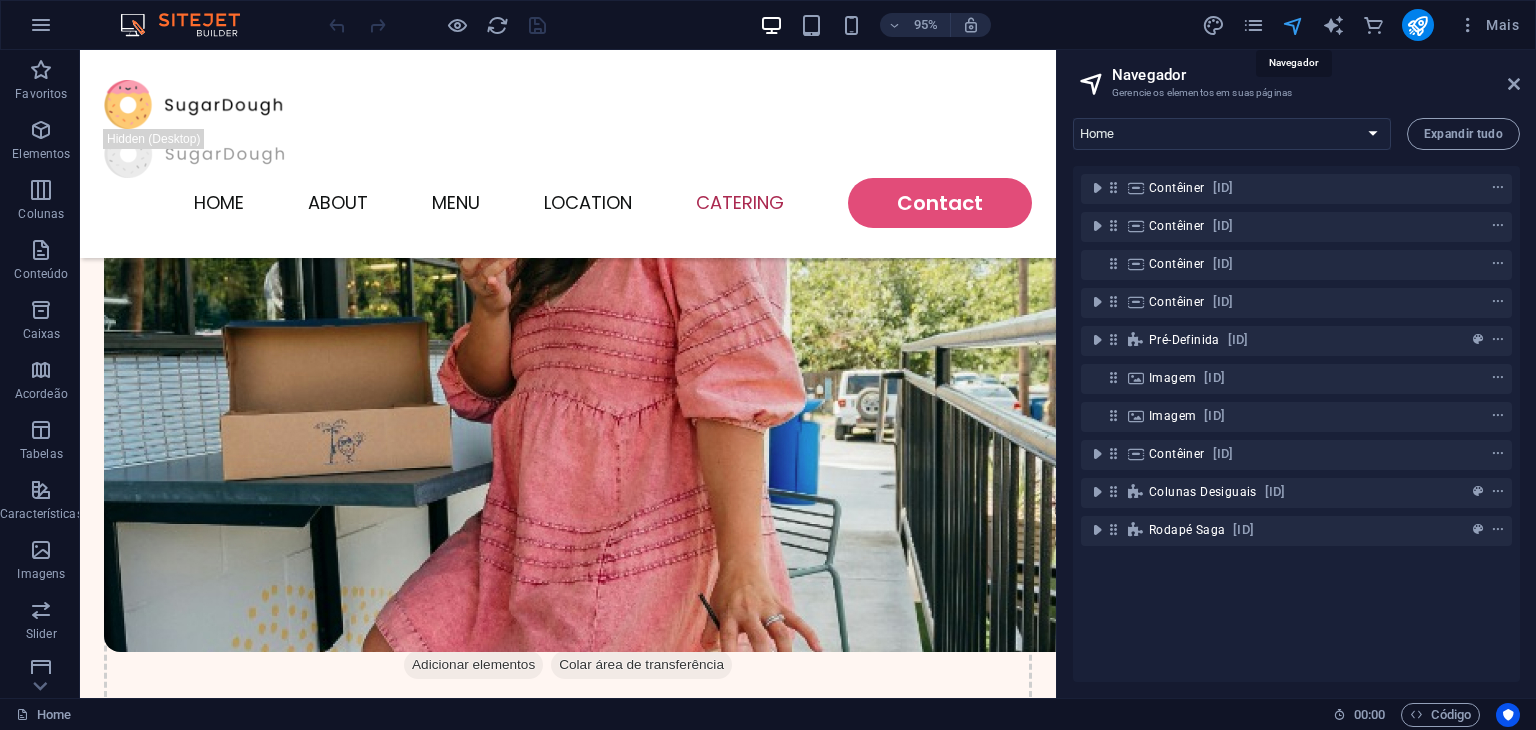 scroll, scrollTop: 4740, scrollLeft: 0, axis: vertical 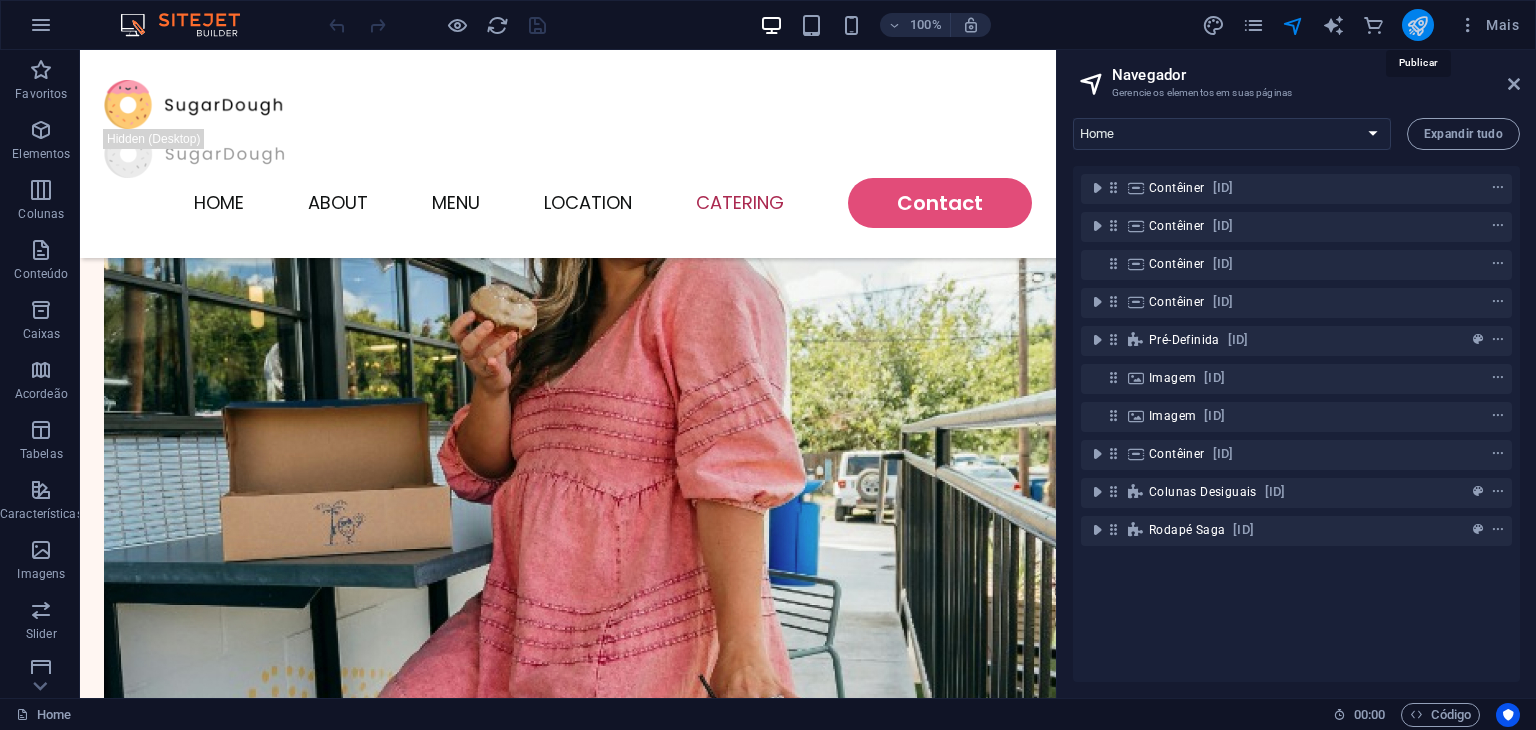 click at bounding box center (1417, 25) 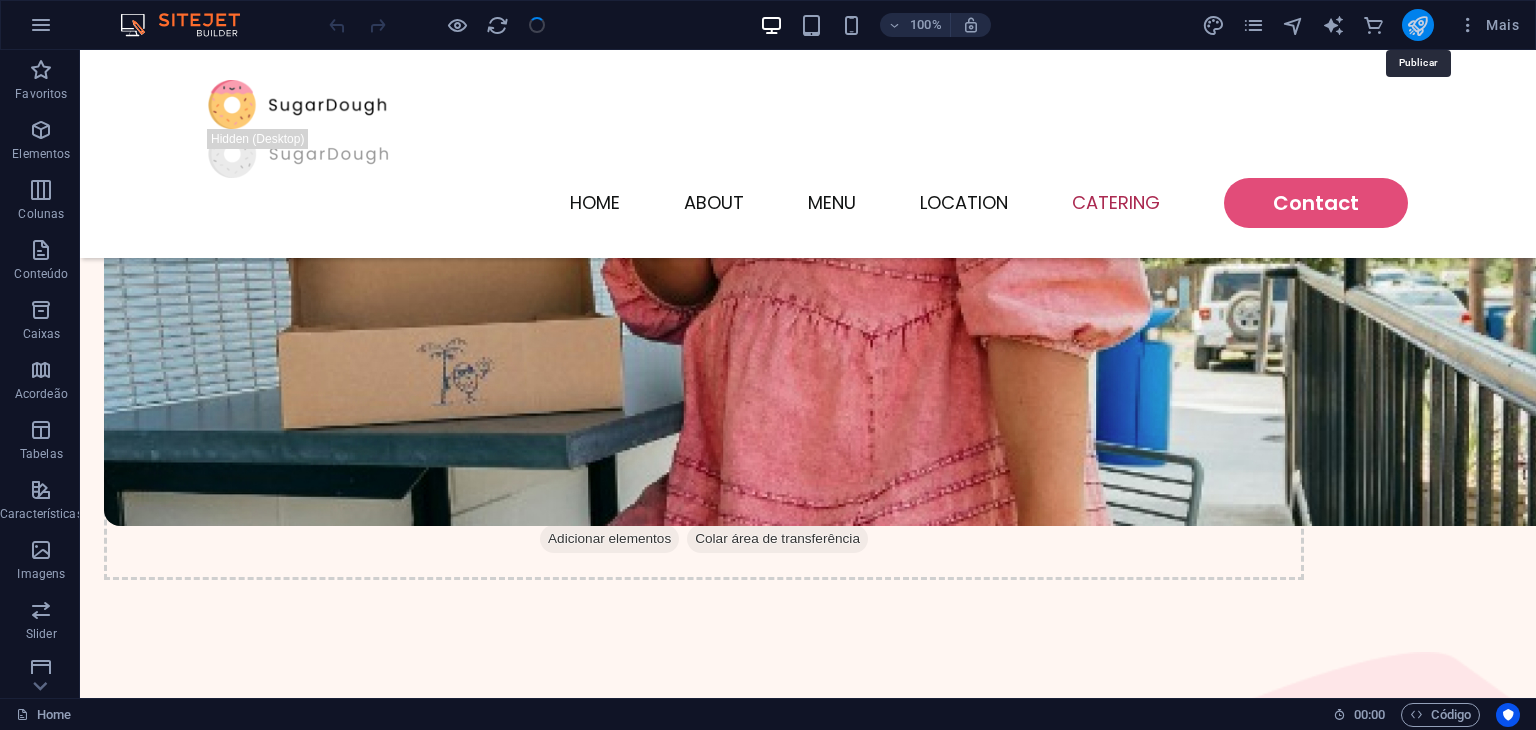 scroll, scrollTop: 4854, scrollLeft: 0, axis: vertical 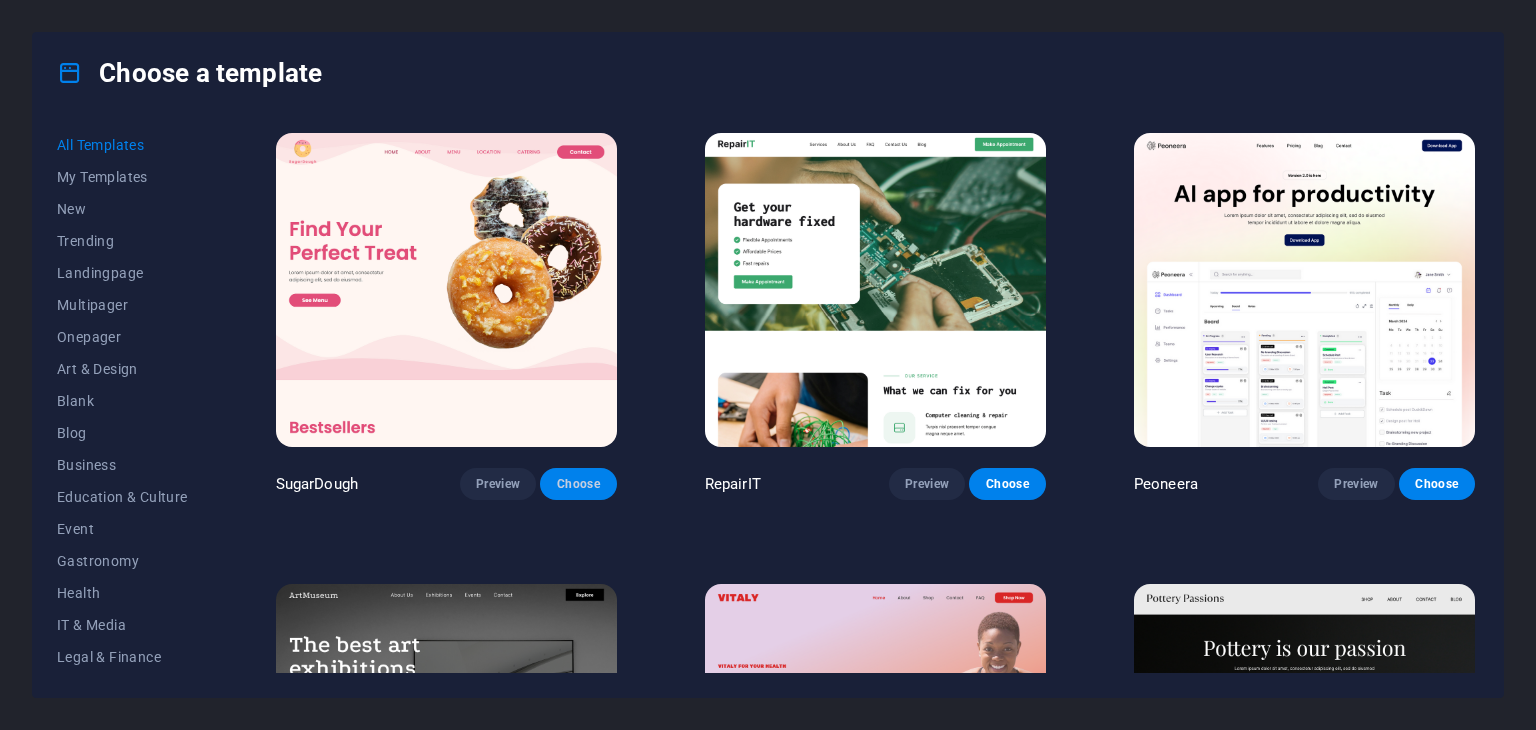 click on "Choose" at bounding box center [578, 484] 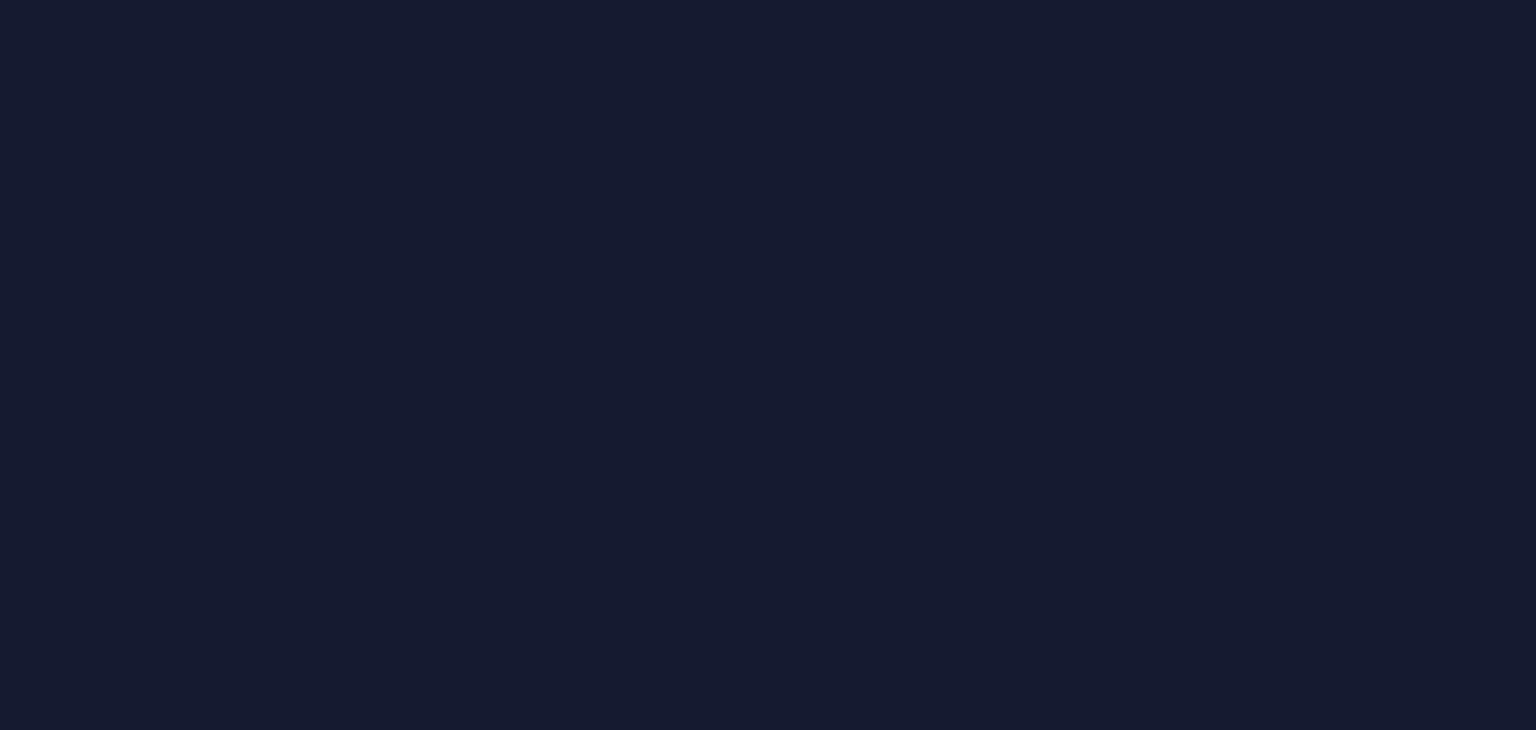 scroll, scrollTop: 0, scrollLeft: 0, axis: both 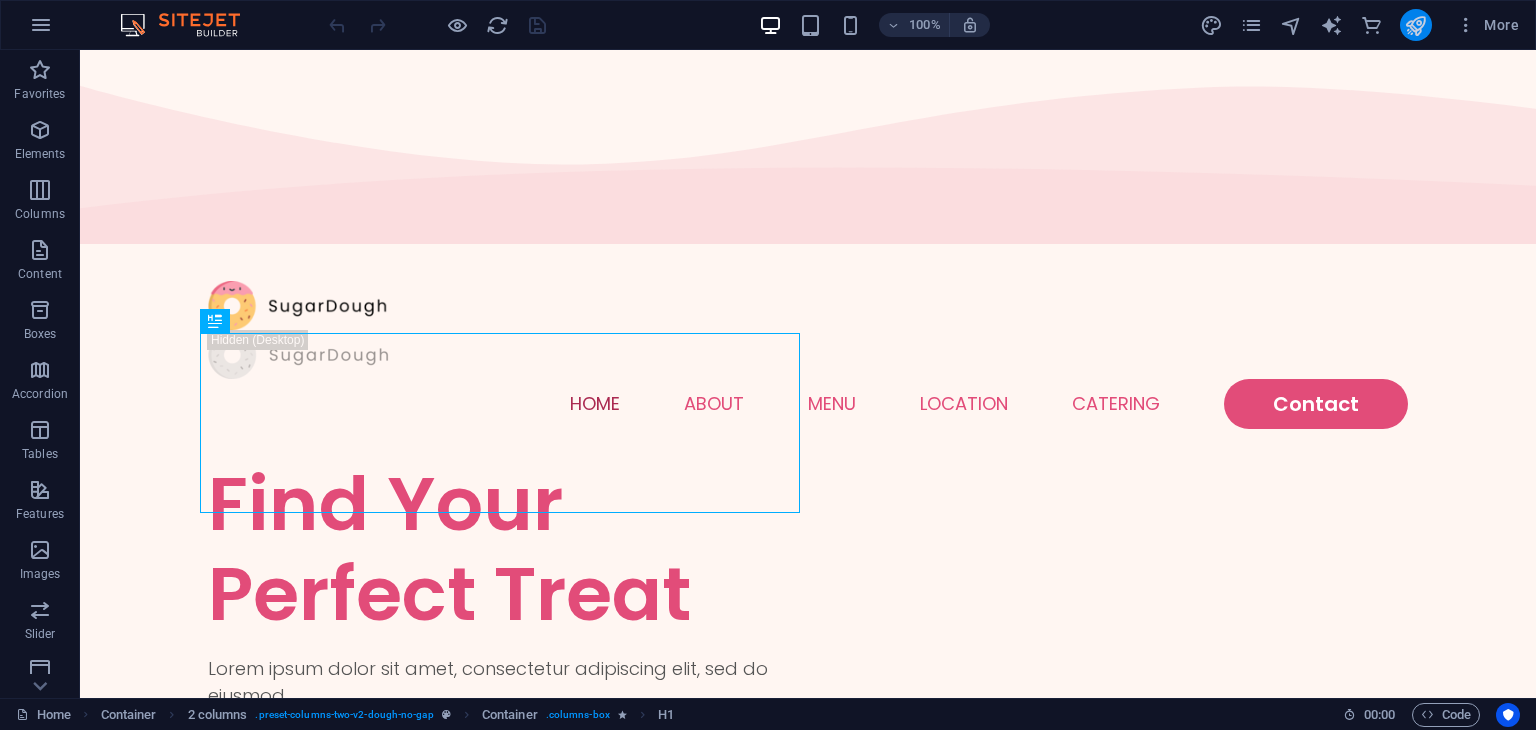 click at bounding box center (1415, 25) 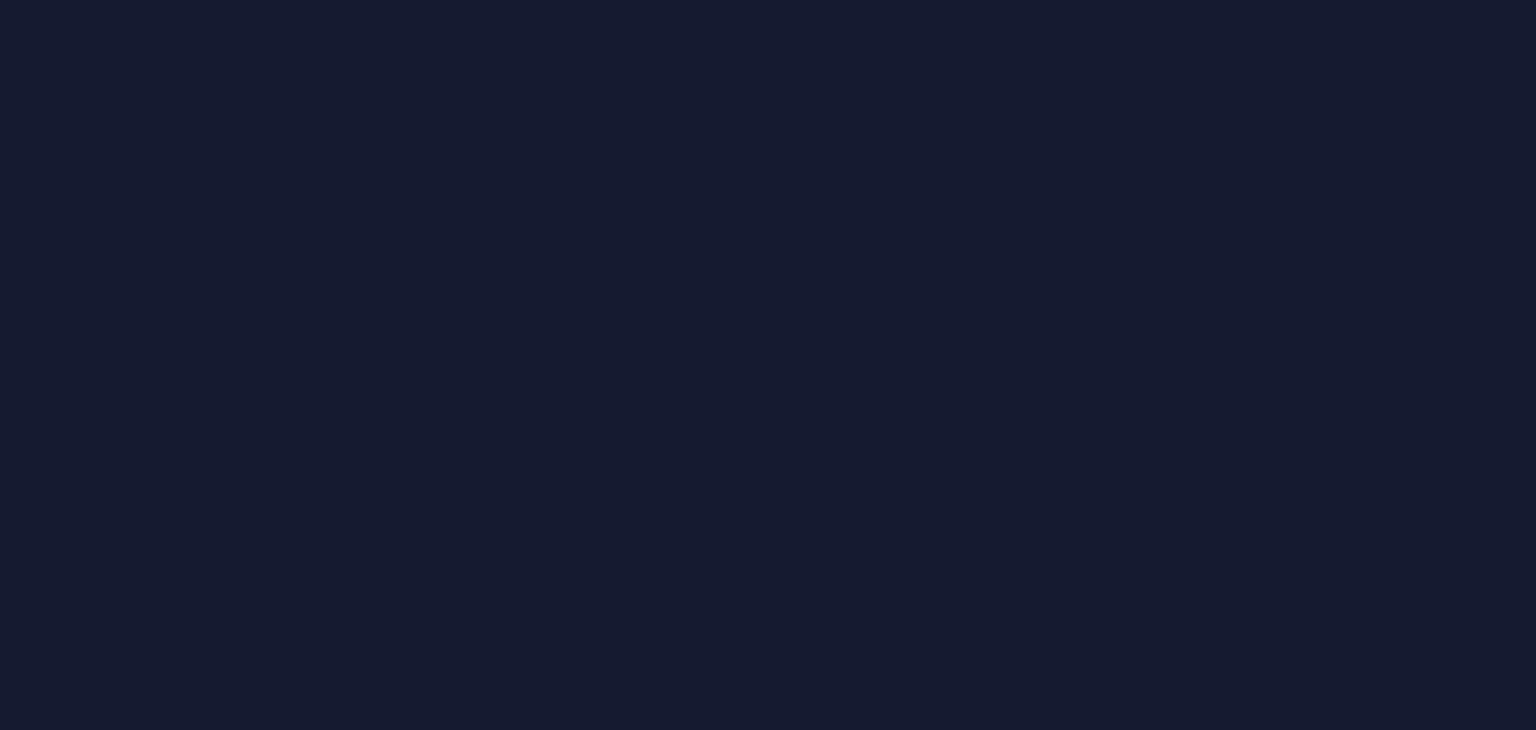 scroll, scrollTop: 0, scrollLeft: 0, axis: both 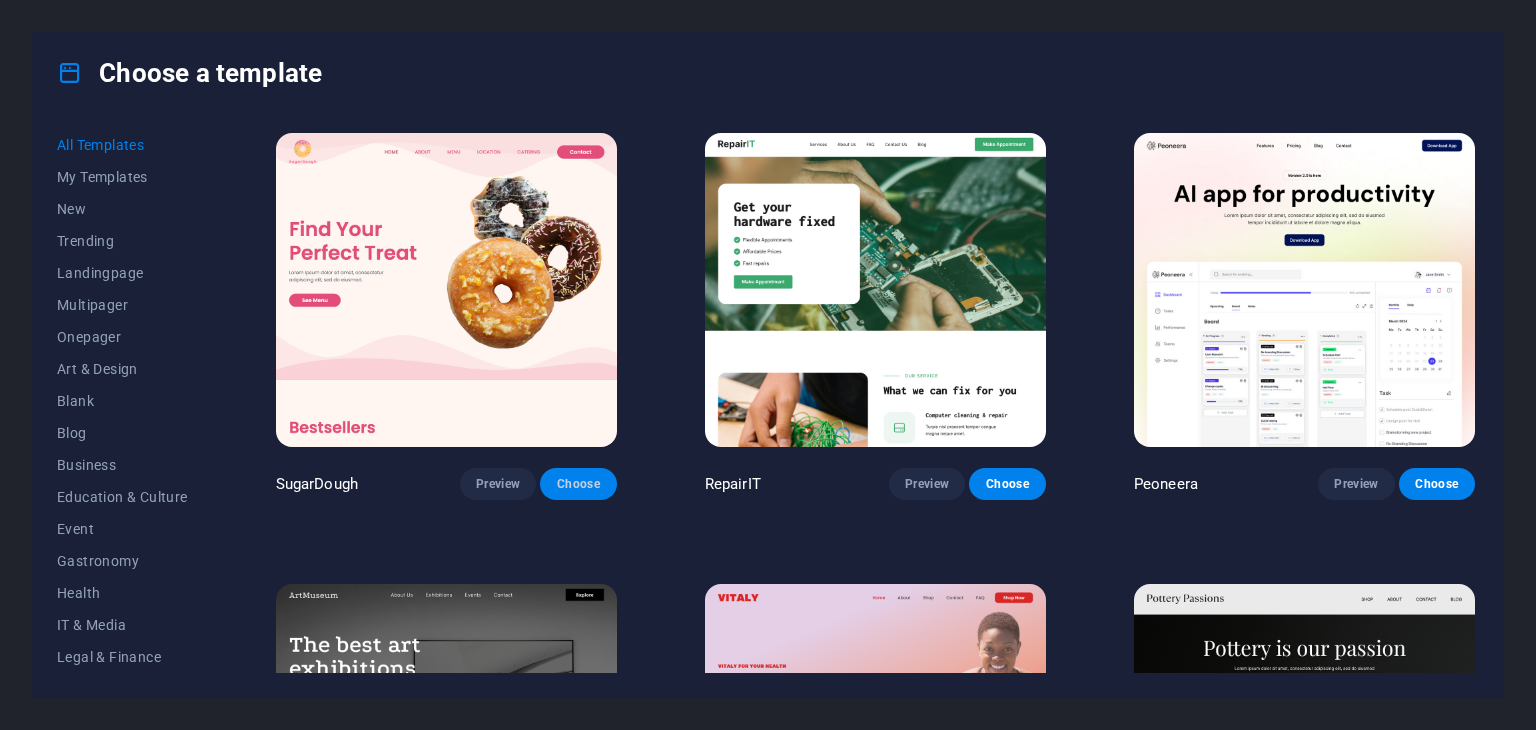 click on "Choose" at bounding box center [578, 484] 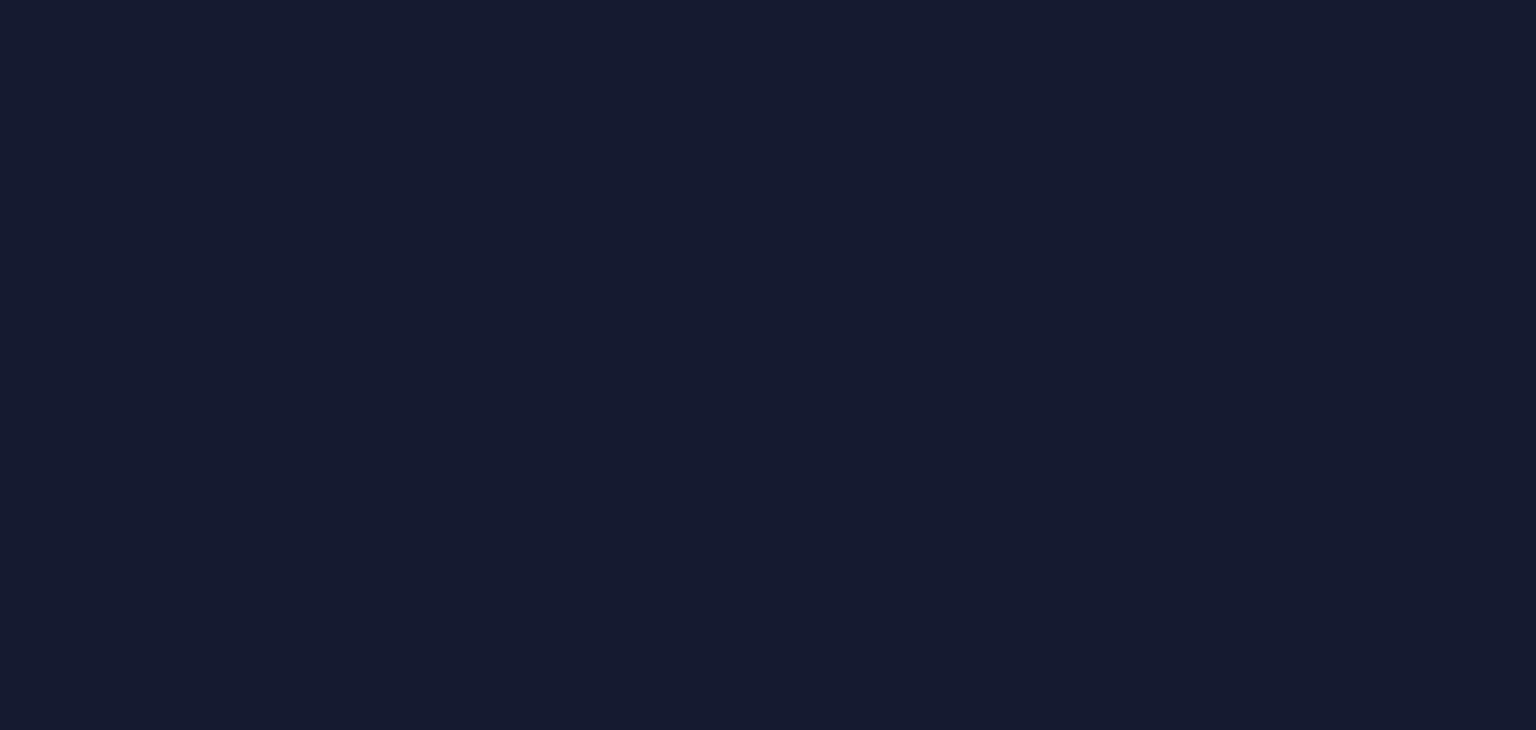 scroll, scrollTop: 0, scrollLeft: 0, axis: both 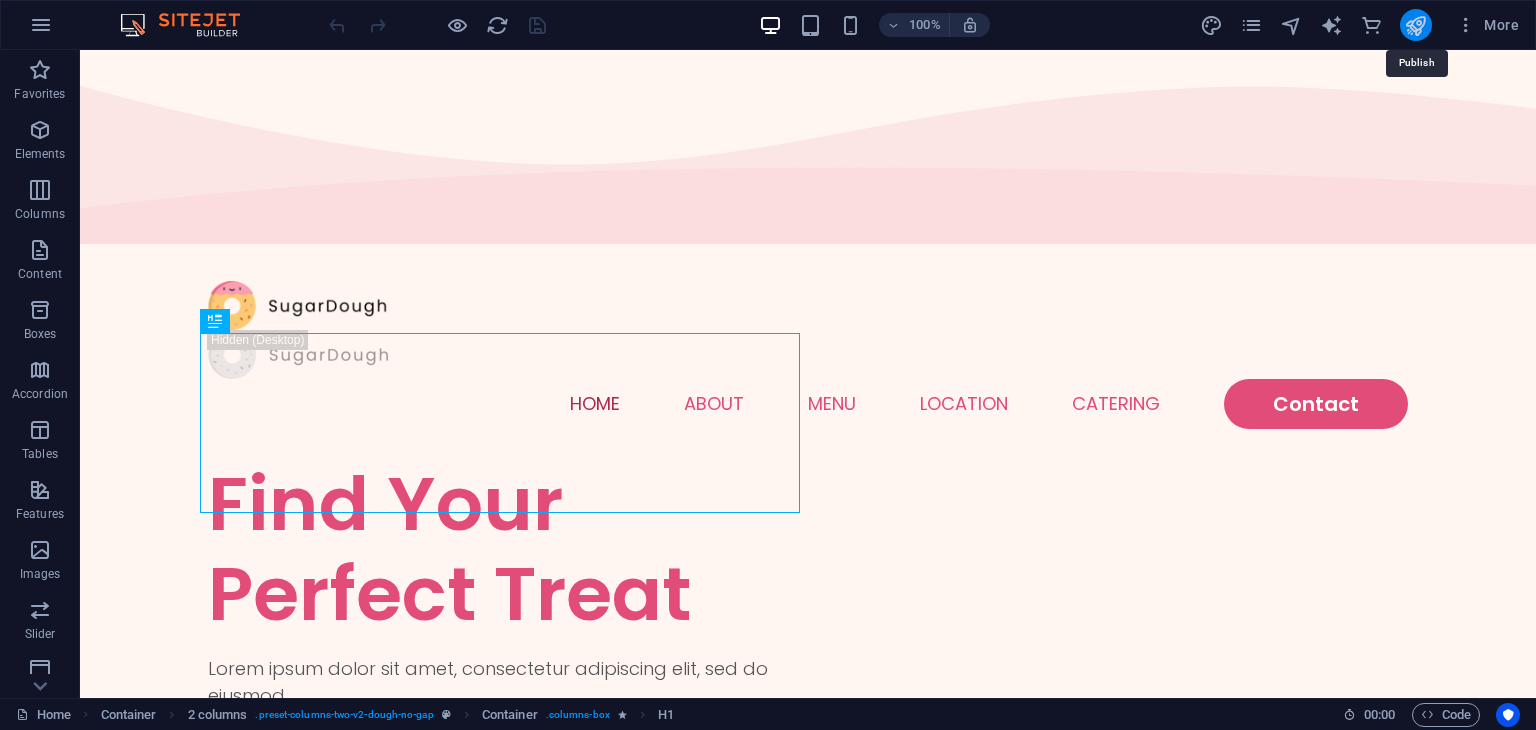 click at bounding box center (1415, 25) 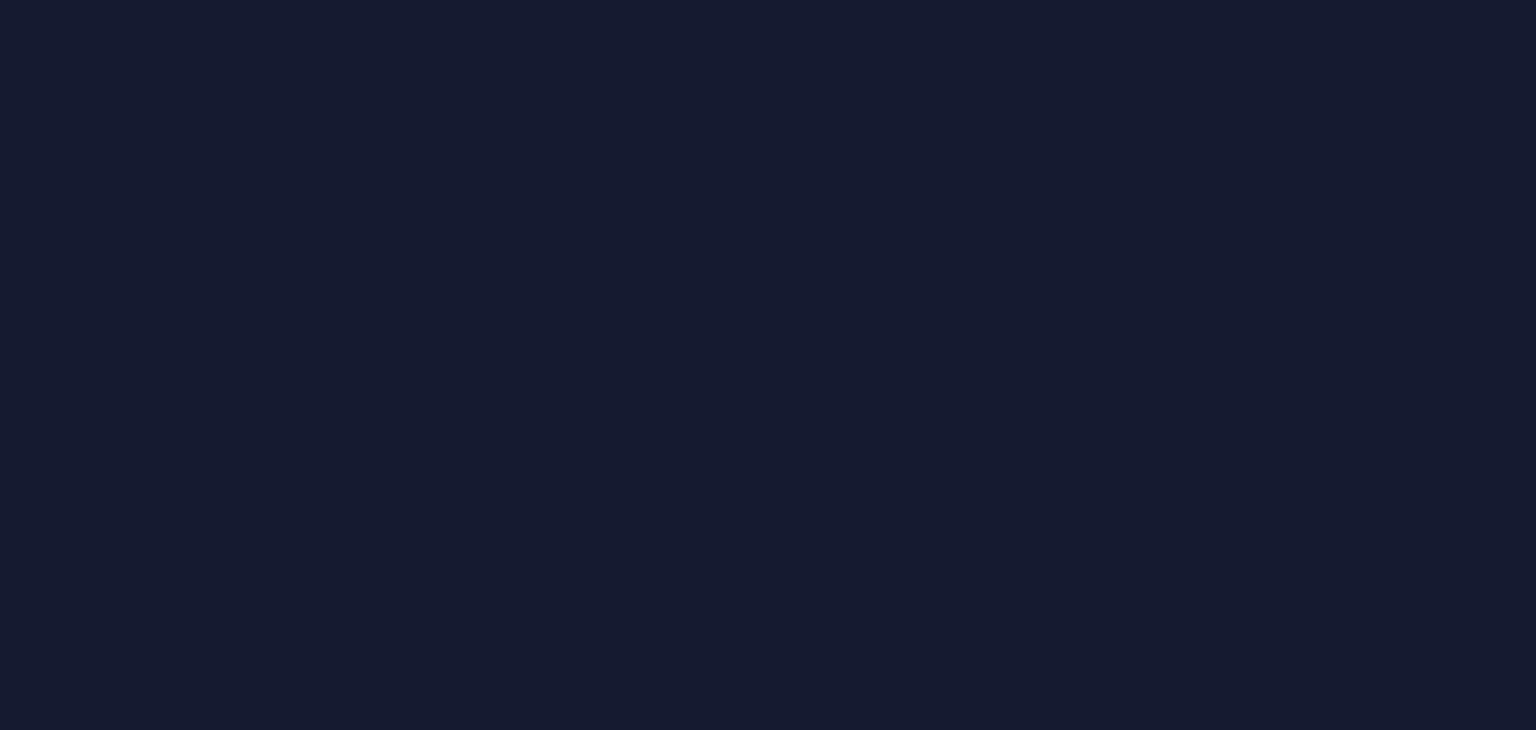 scroll, scrollTop: 0, scrollLeft: 0, axis: both 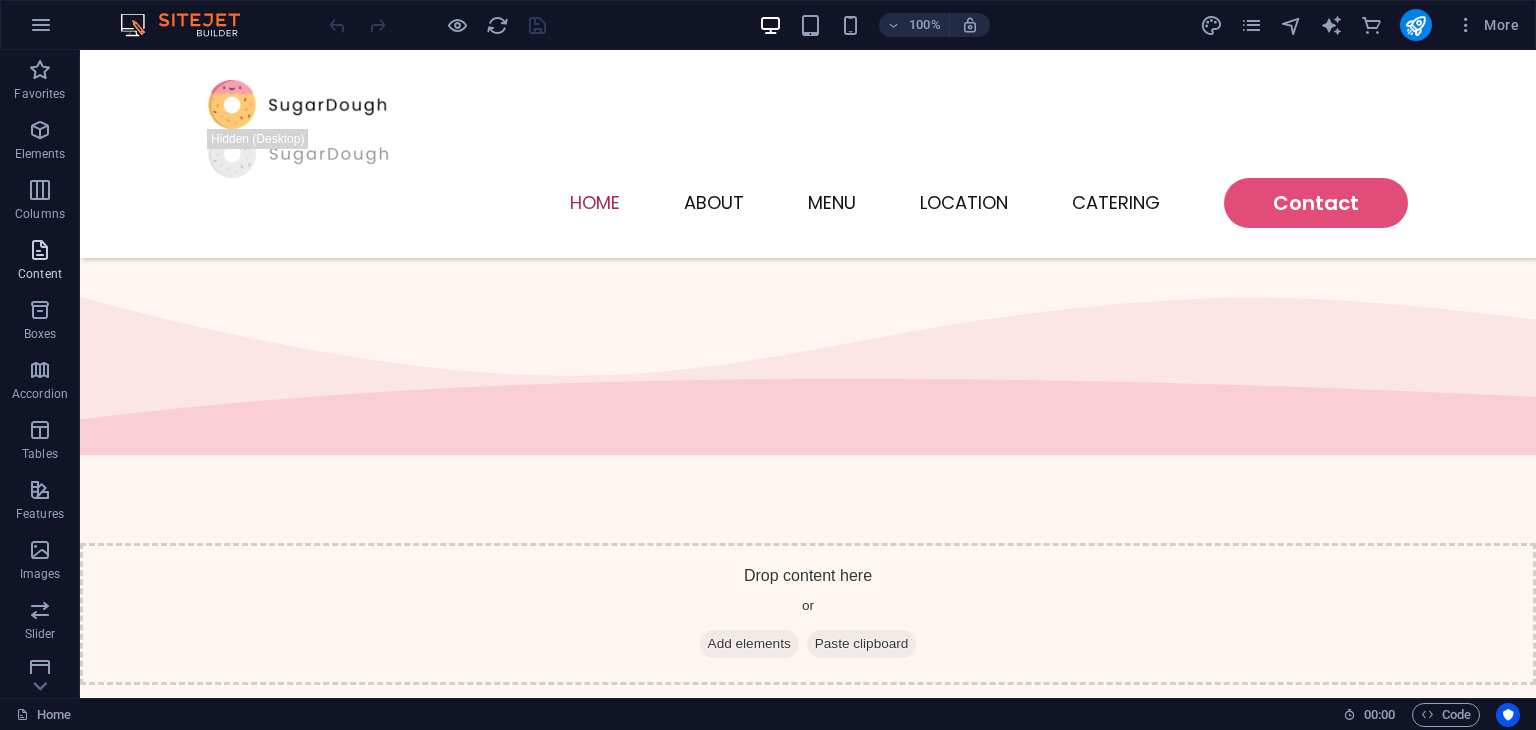 click at bounding box center [40, 250] 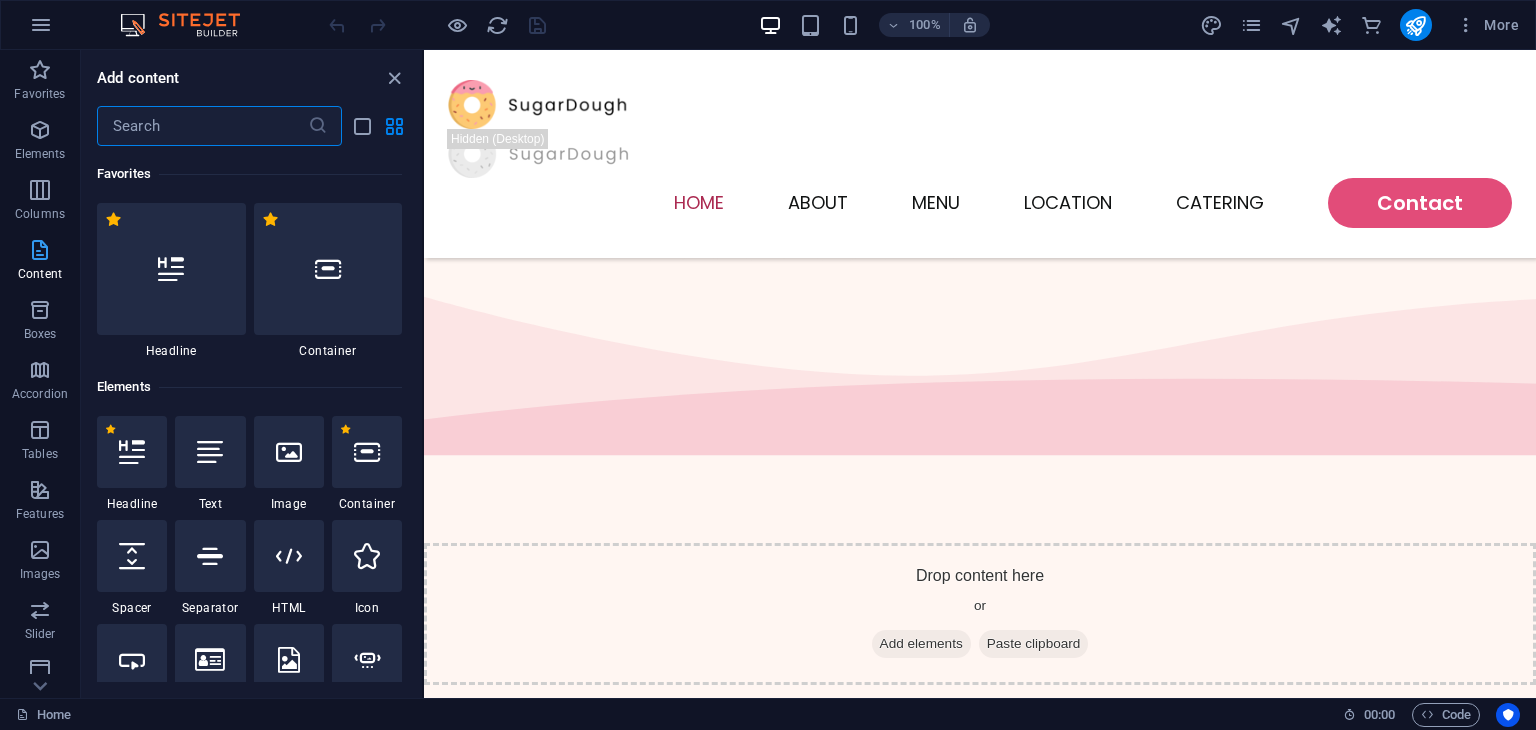 scroll, scrollTop: 1375, scrollLeft: 0, axis: vertical 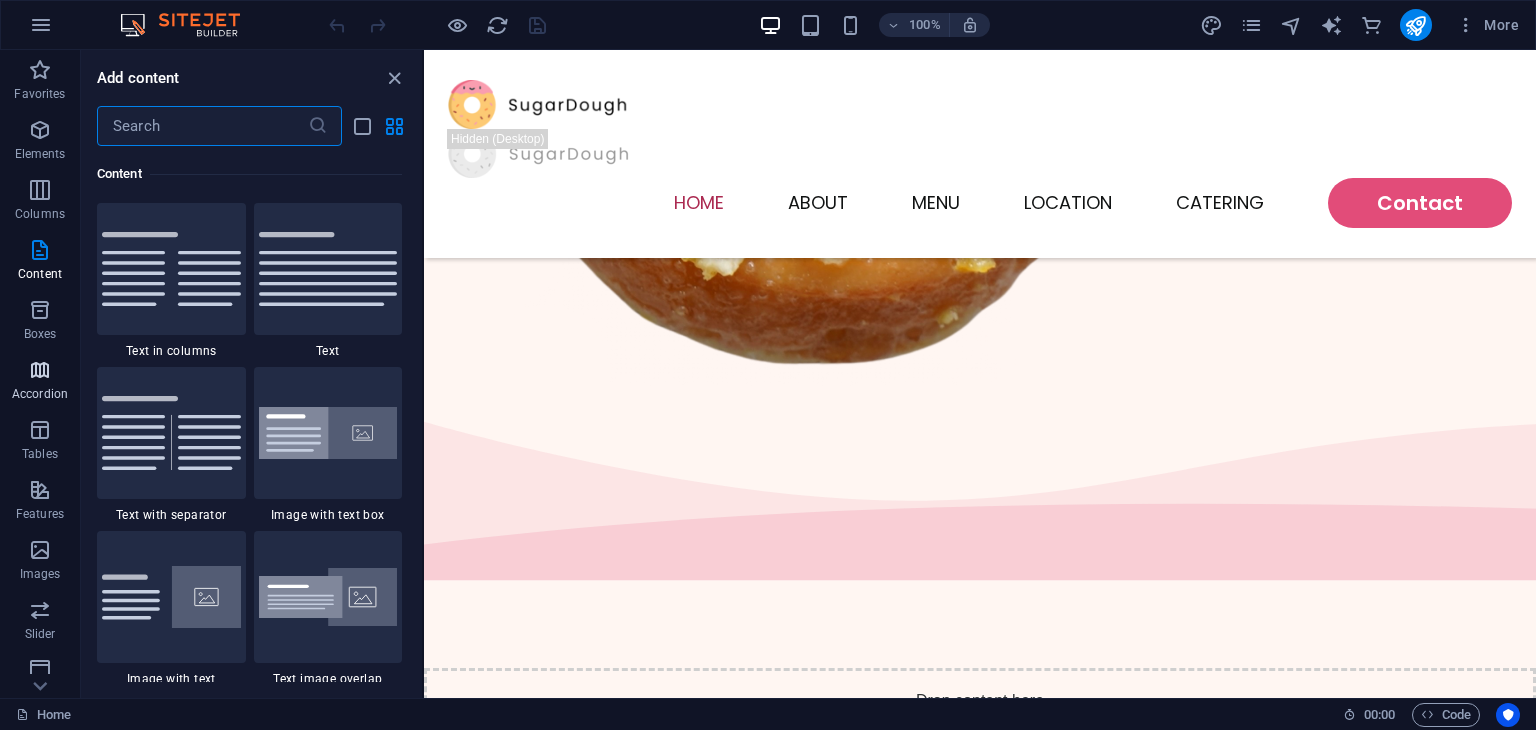 click at bounding box center [40, 370] 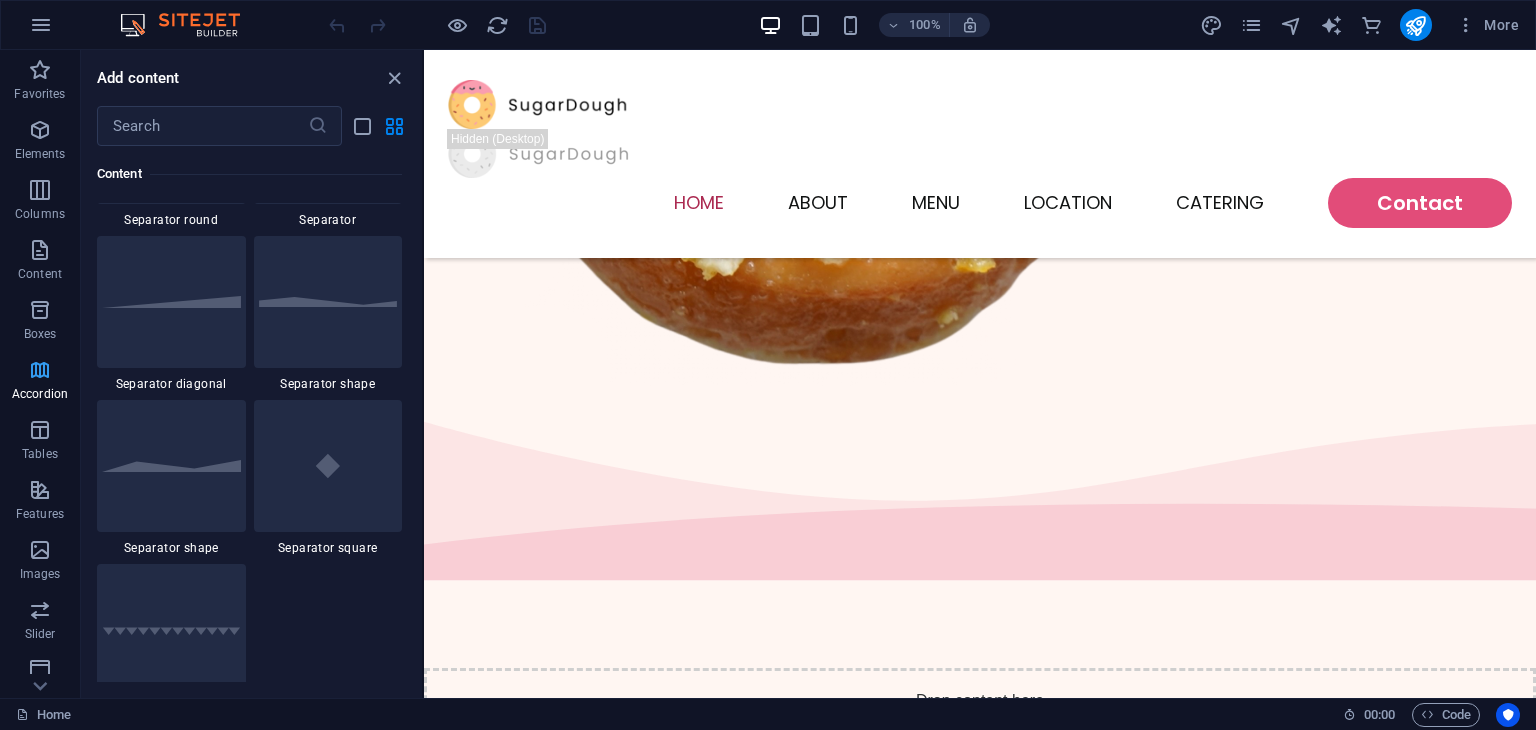 scroll, scrollTop: 6385, scrollLeft: 0, axis: vertical 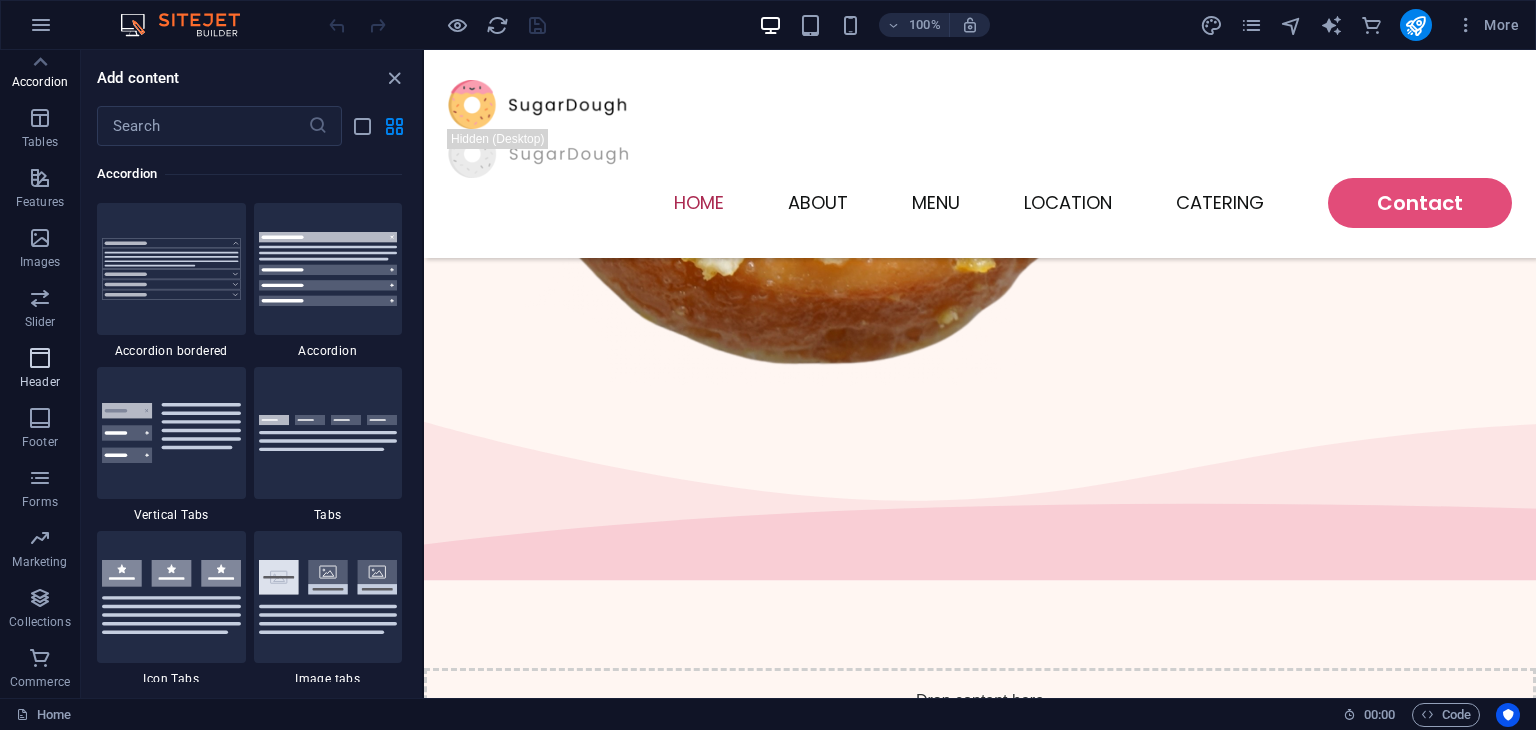 click on "Header" at bounding box center (40, 382) 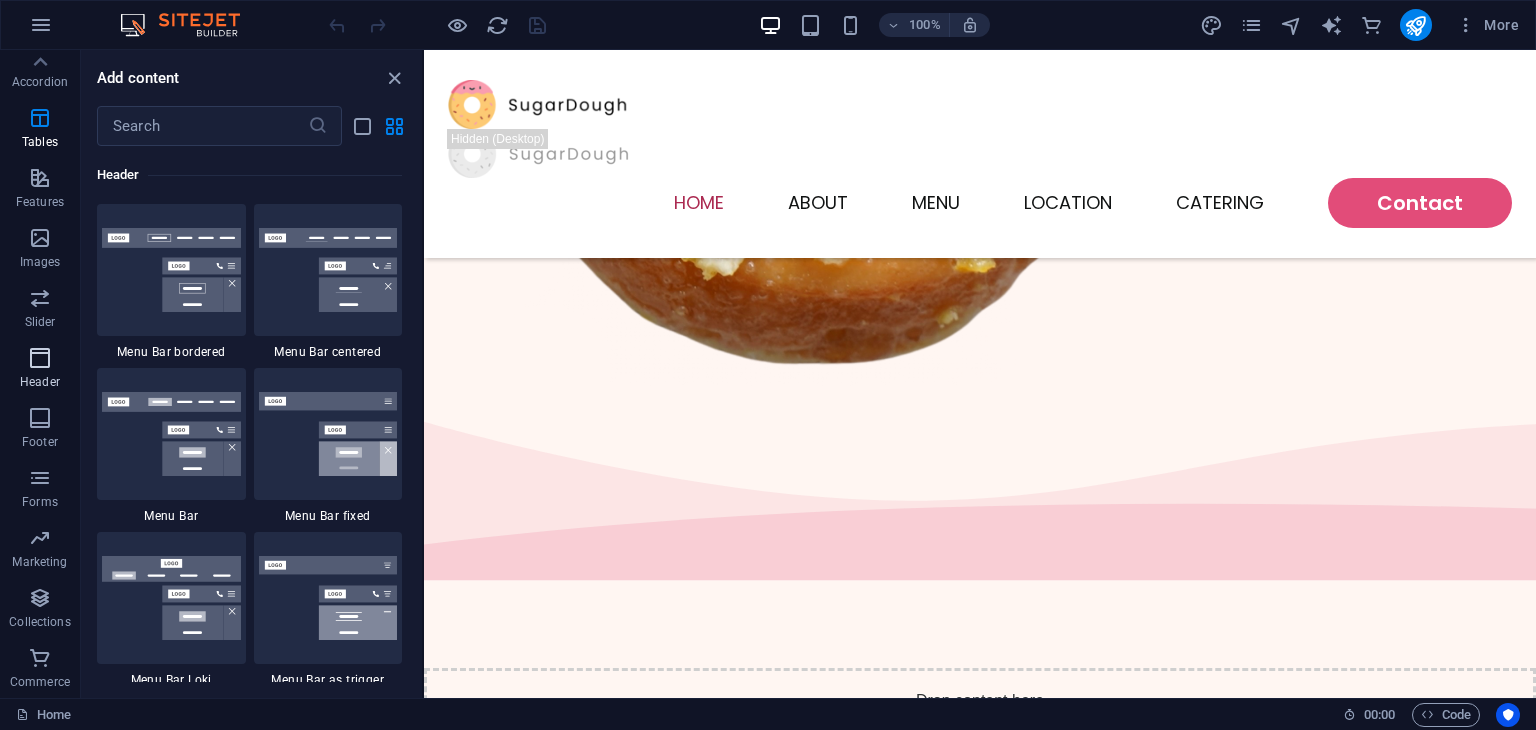 scroll, scrollTop: 12041, scrollLeft: 0, axis: vertical 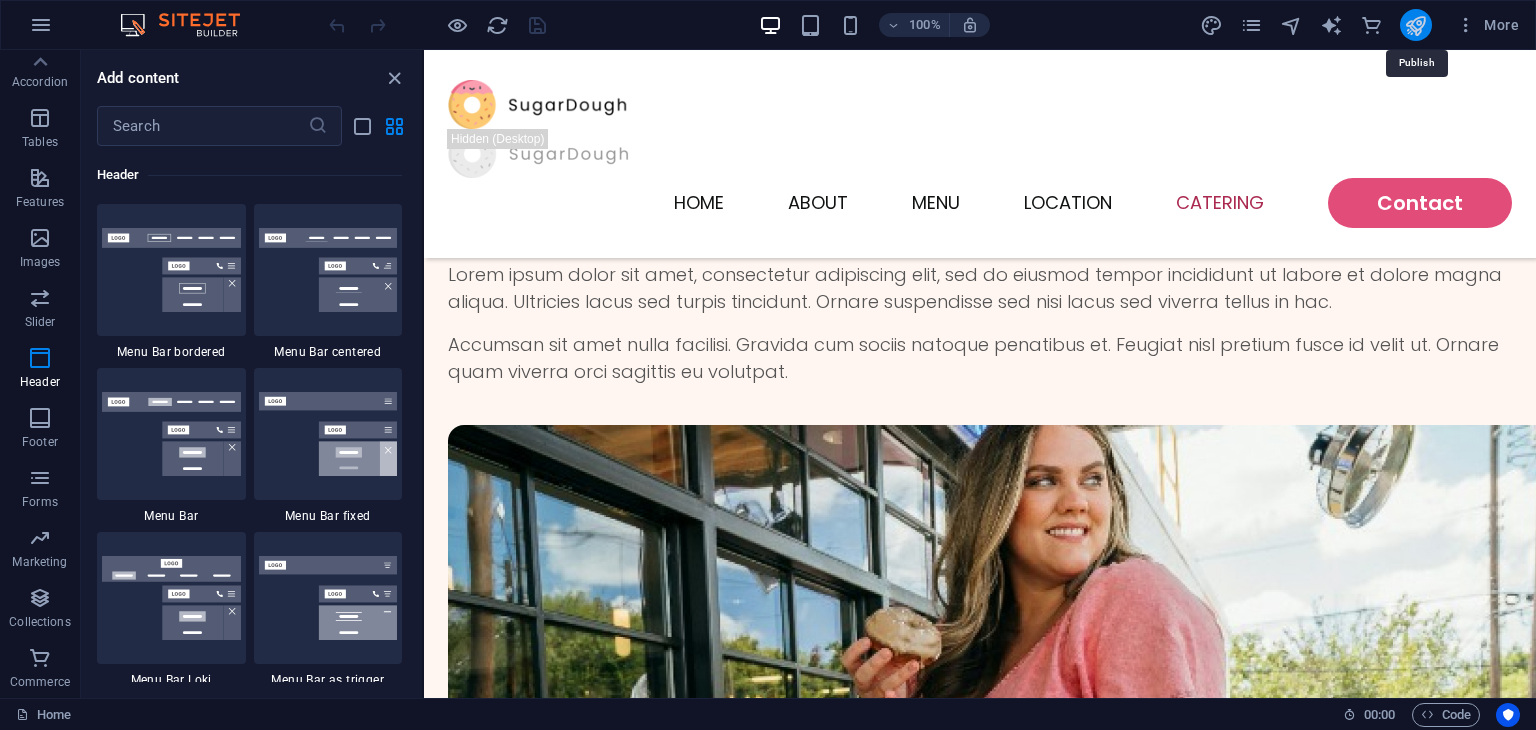 click at bounding box center [1415, 25] 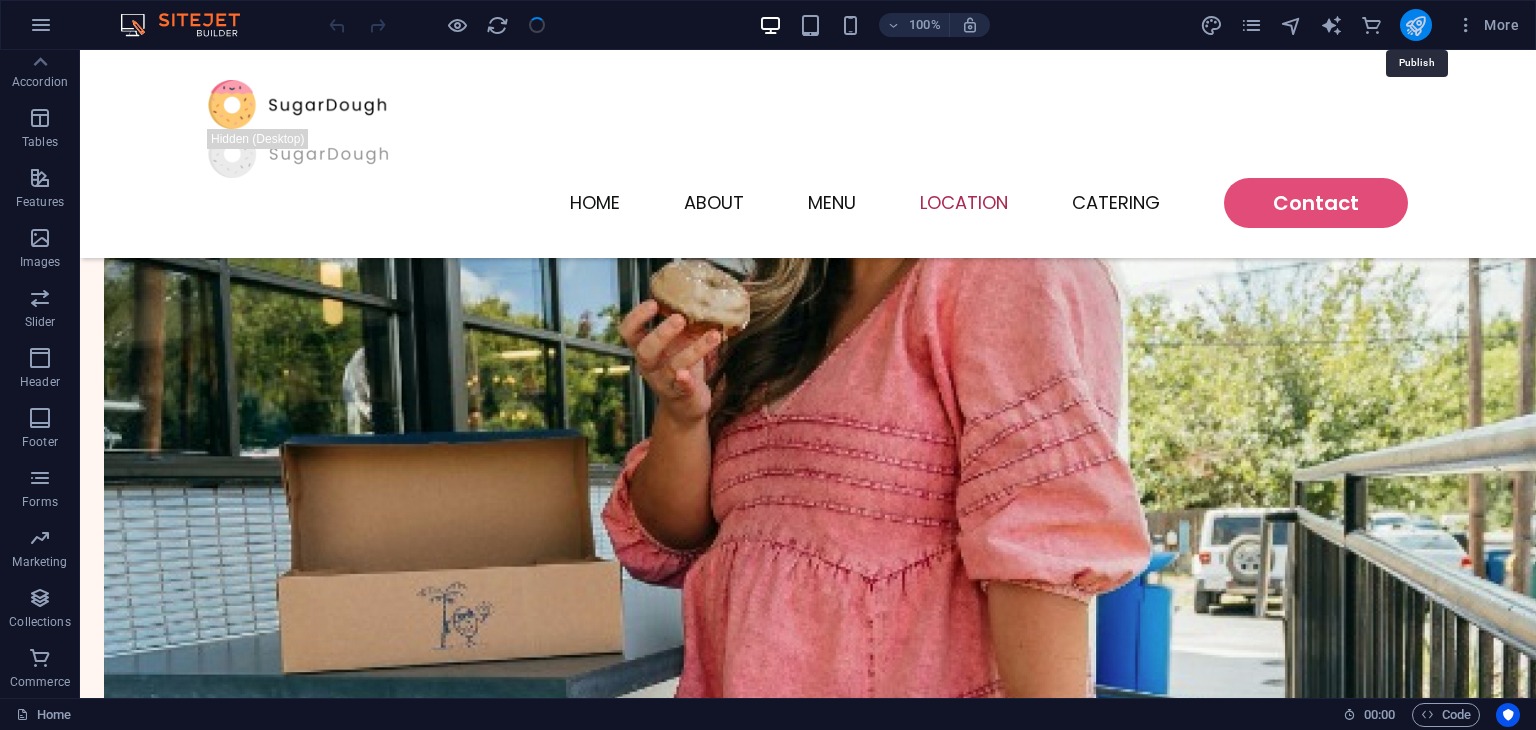 scroll, scrollTop: 4296, scrollLeft: 0, axis: vertical 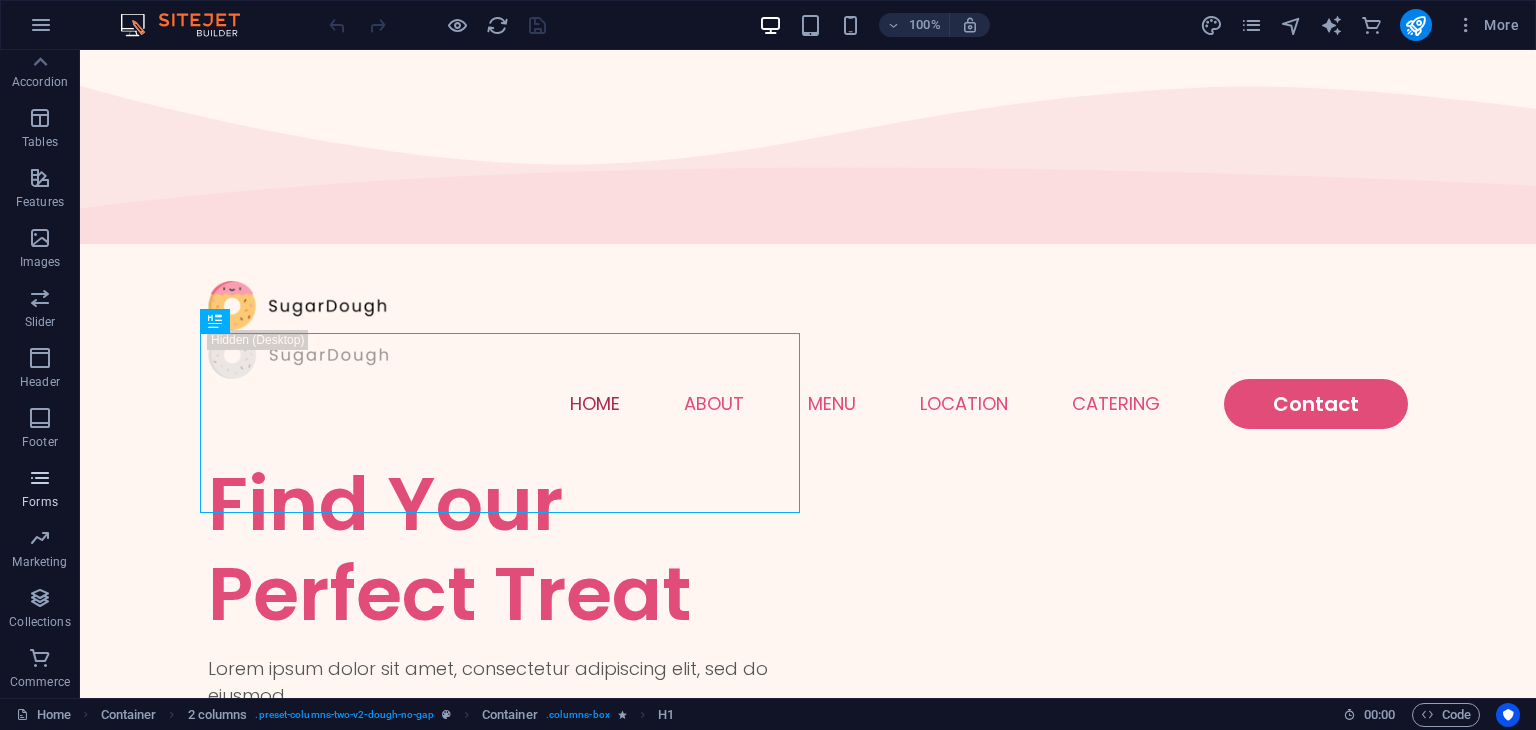 click on "Forms" at bounding box center [40, 490] 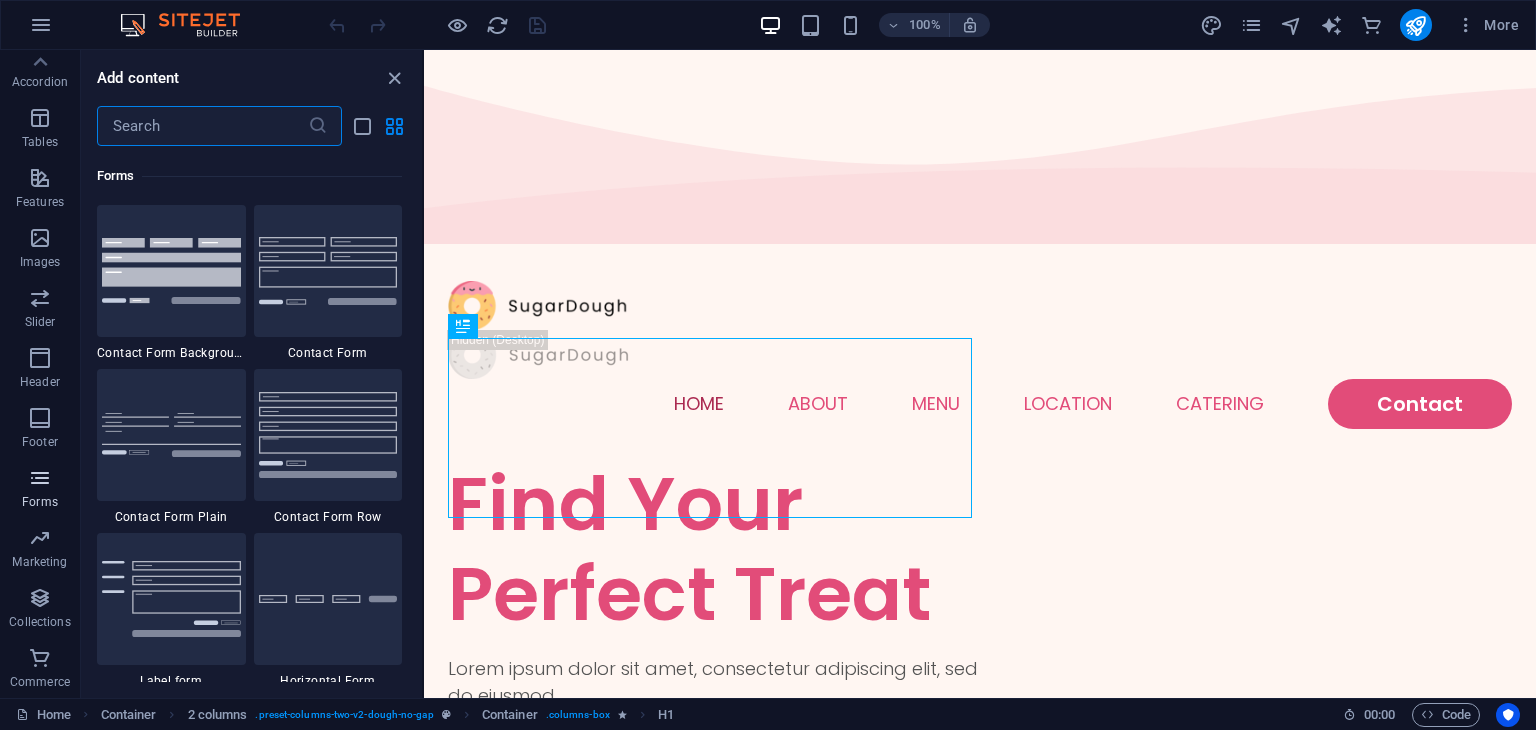scroll, scrollTop: 14600, scrollLeft: 0, axis: vertical 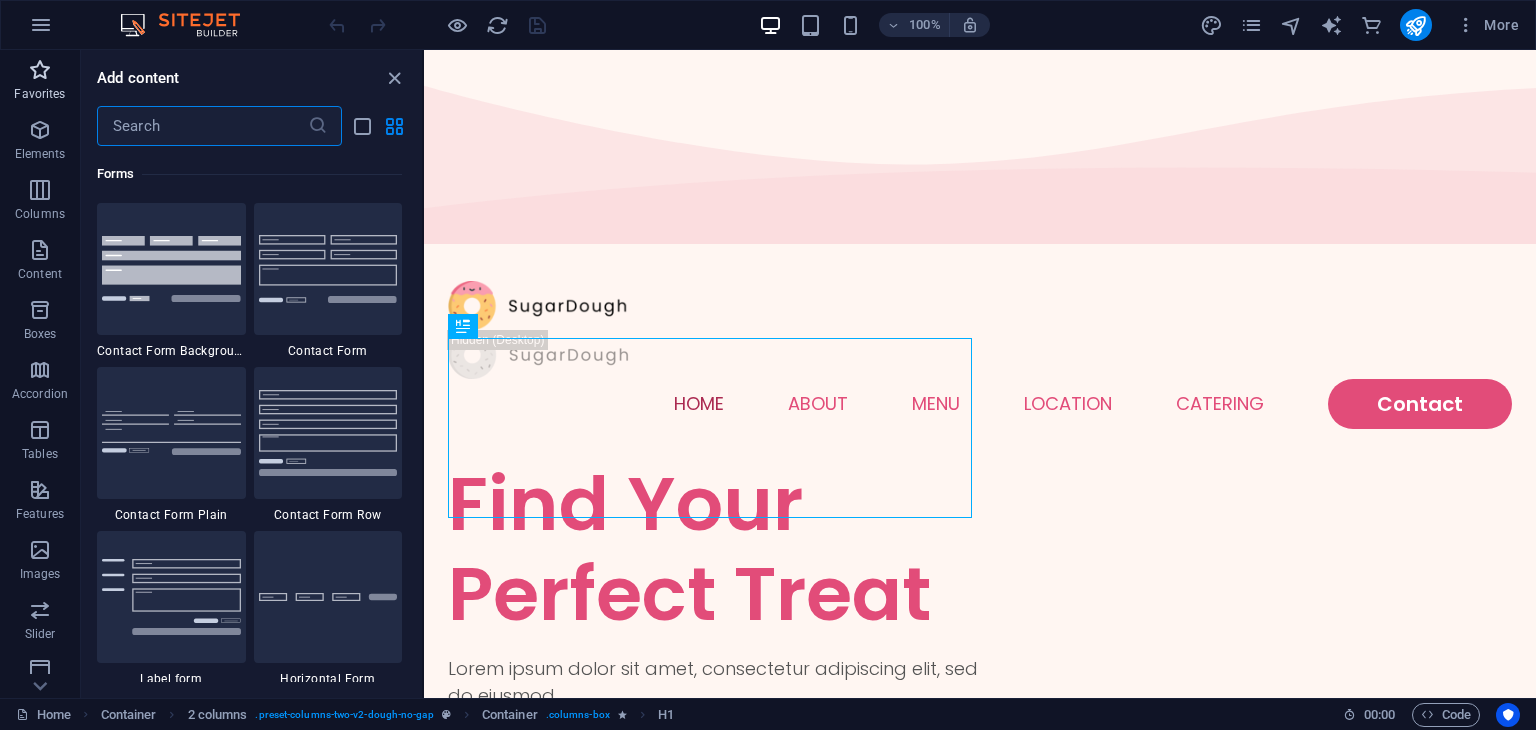 click at bounding box center (40, 70) 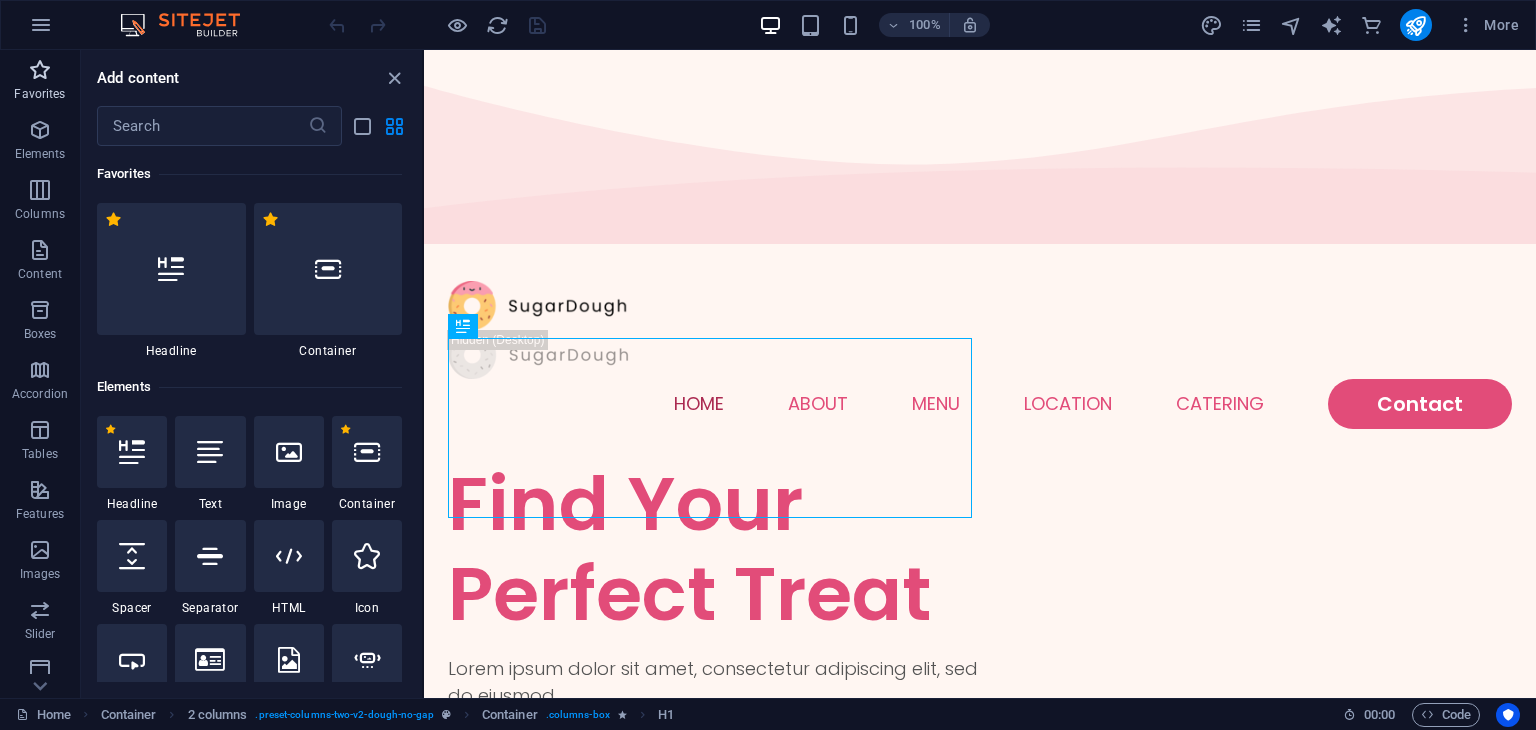scroll, scrollTop: 0, scrollLeft: 0, axis: both 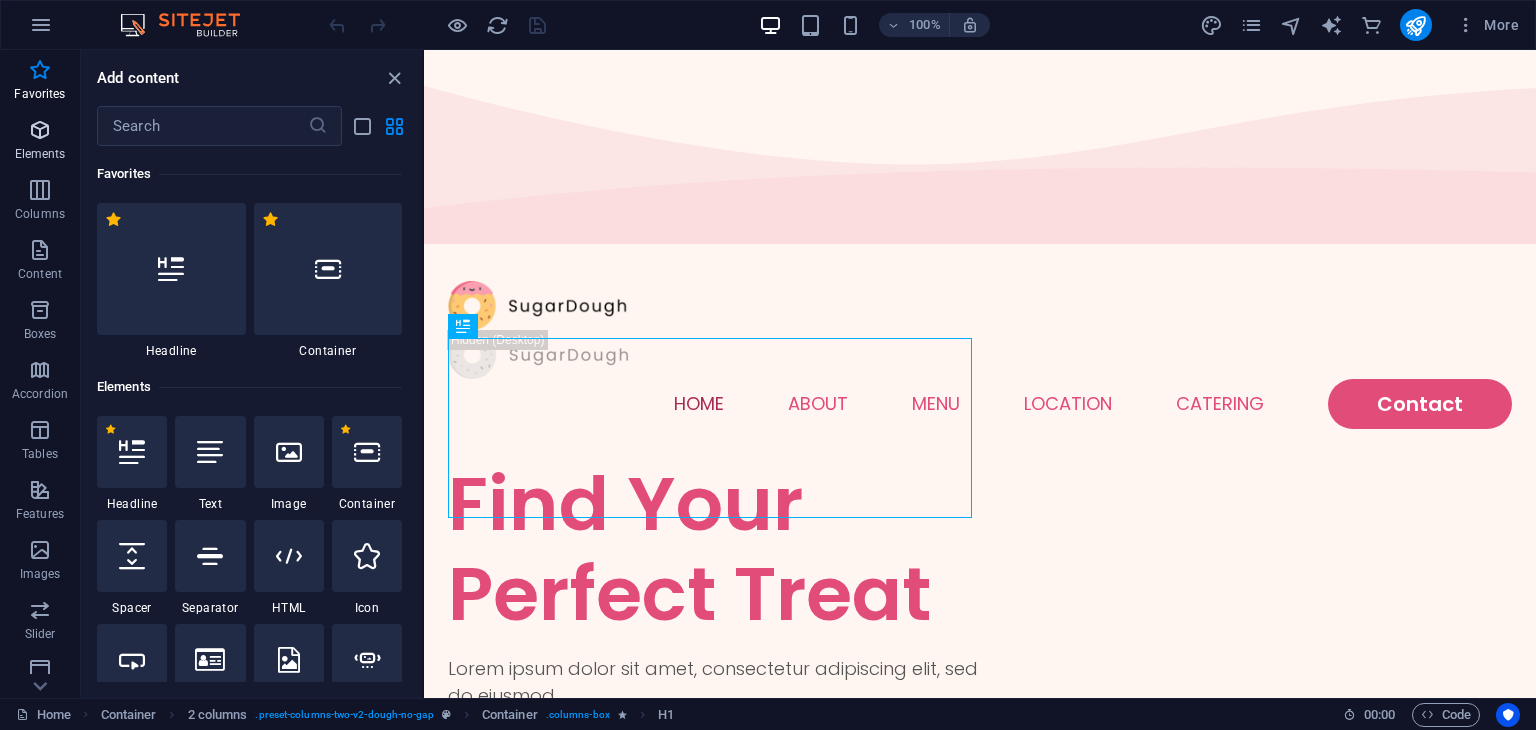 click on "Elements" at bounding box center [40, 154] 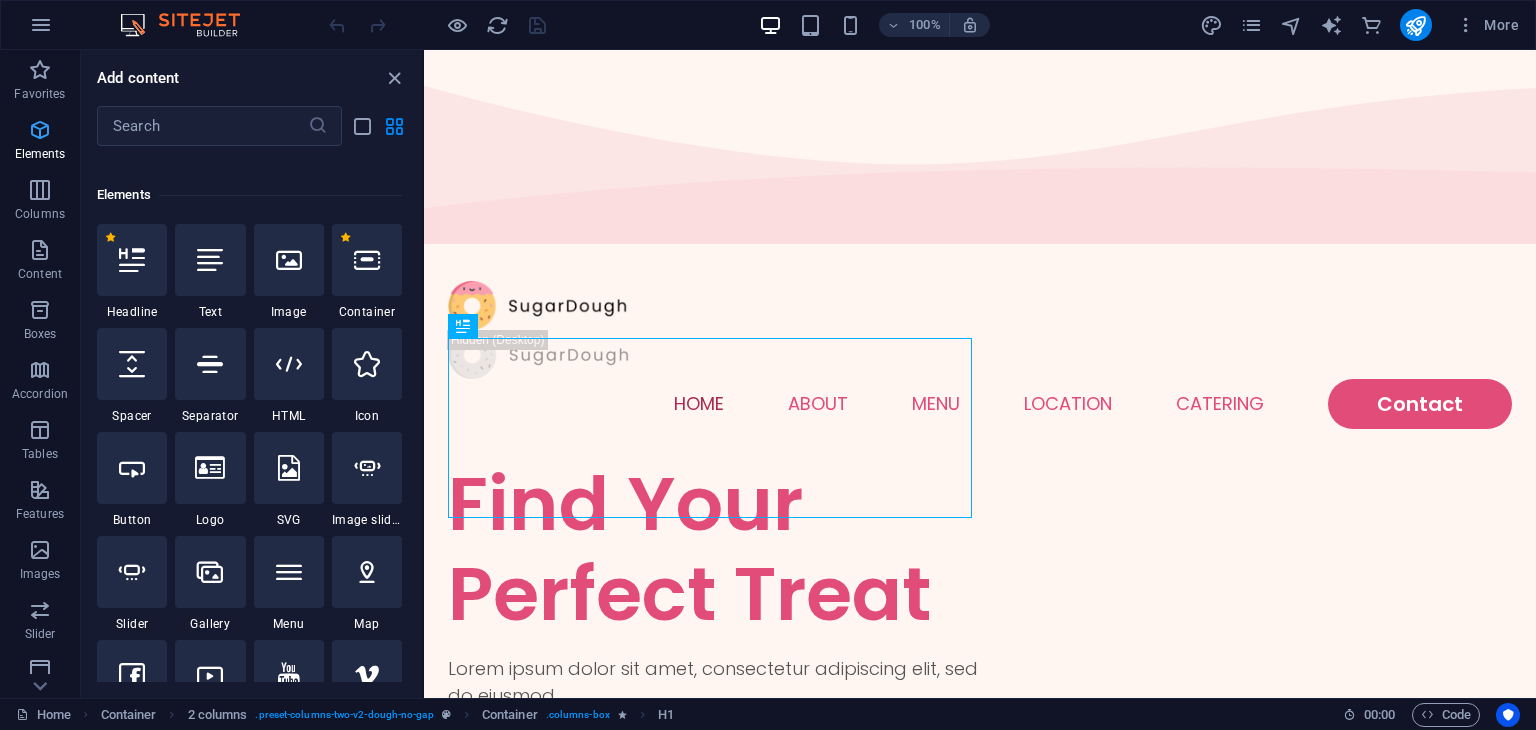 scroll, scrollTop: 212, scrollLeft: 0, axis: vertical 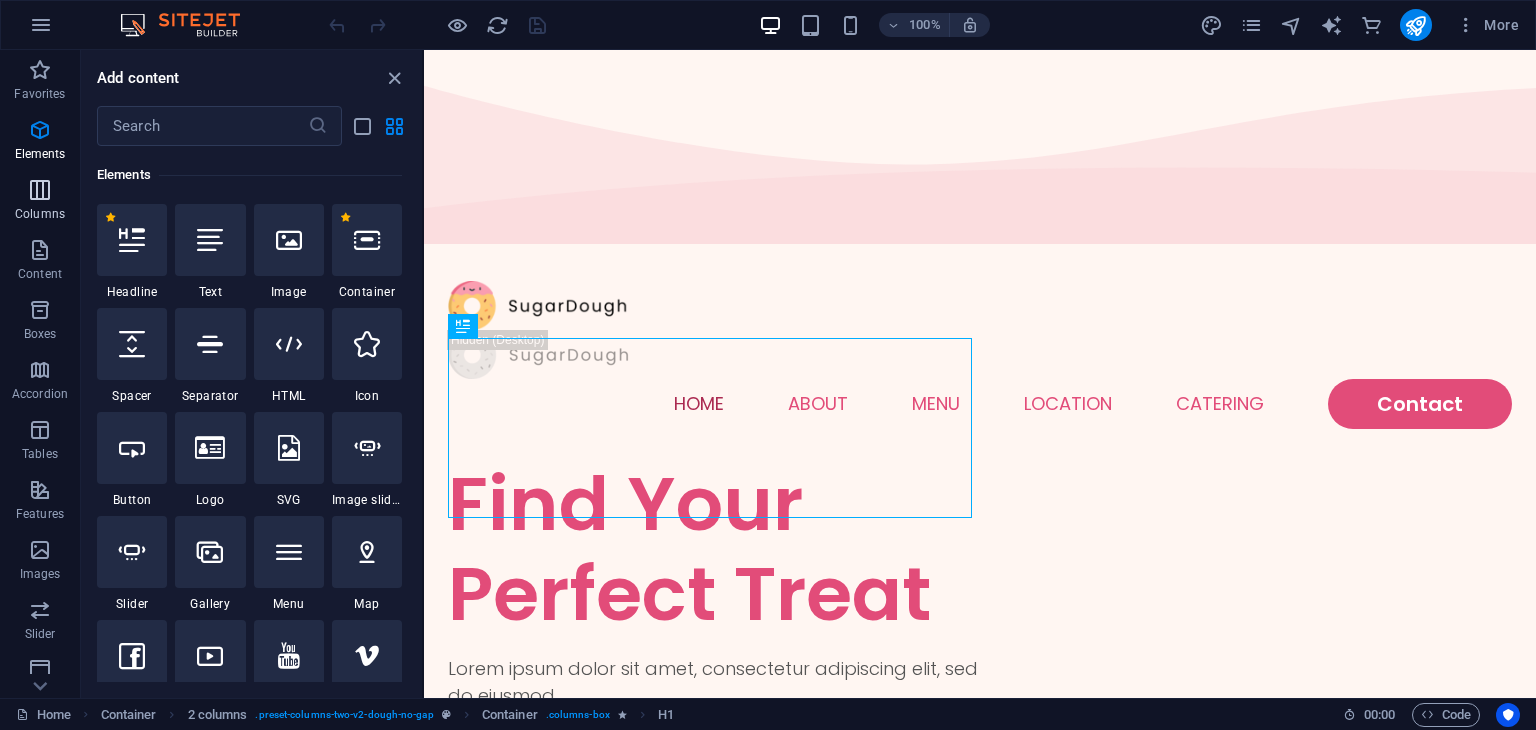 click on "Columns" at bounding box center [40, 214] 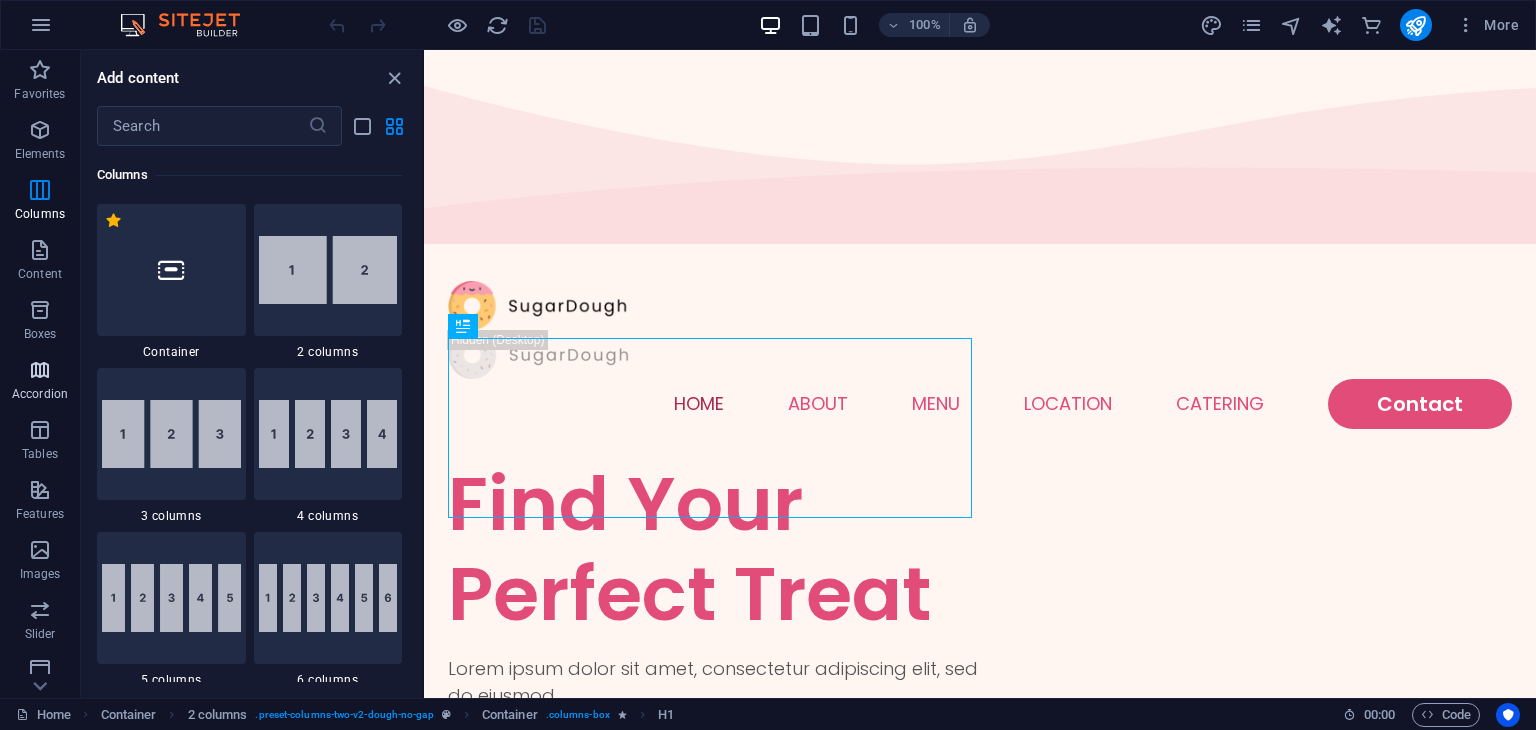 scroll, scrollTop: 989, scrollLeft: 0, axis: vertical 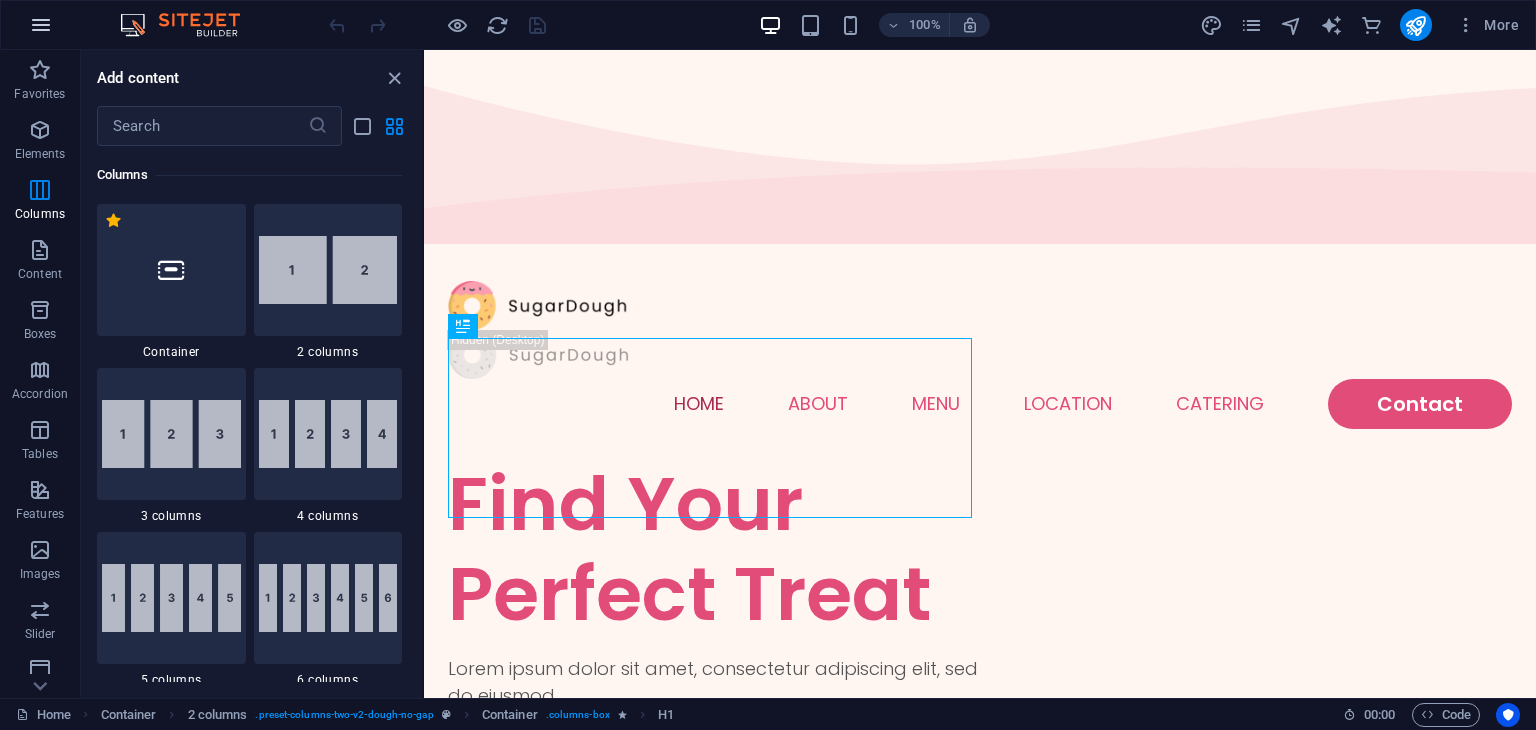 click at bounding box center (41, 25) 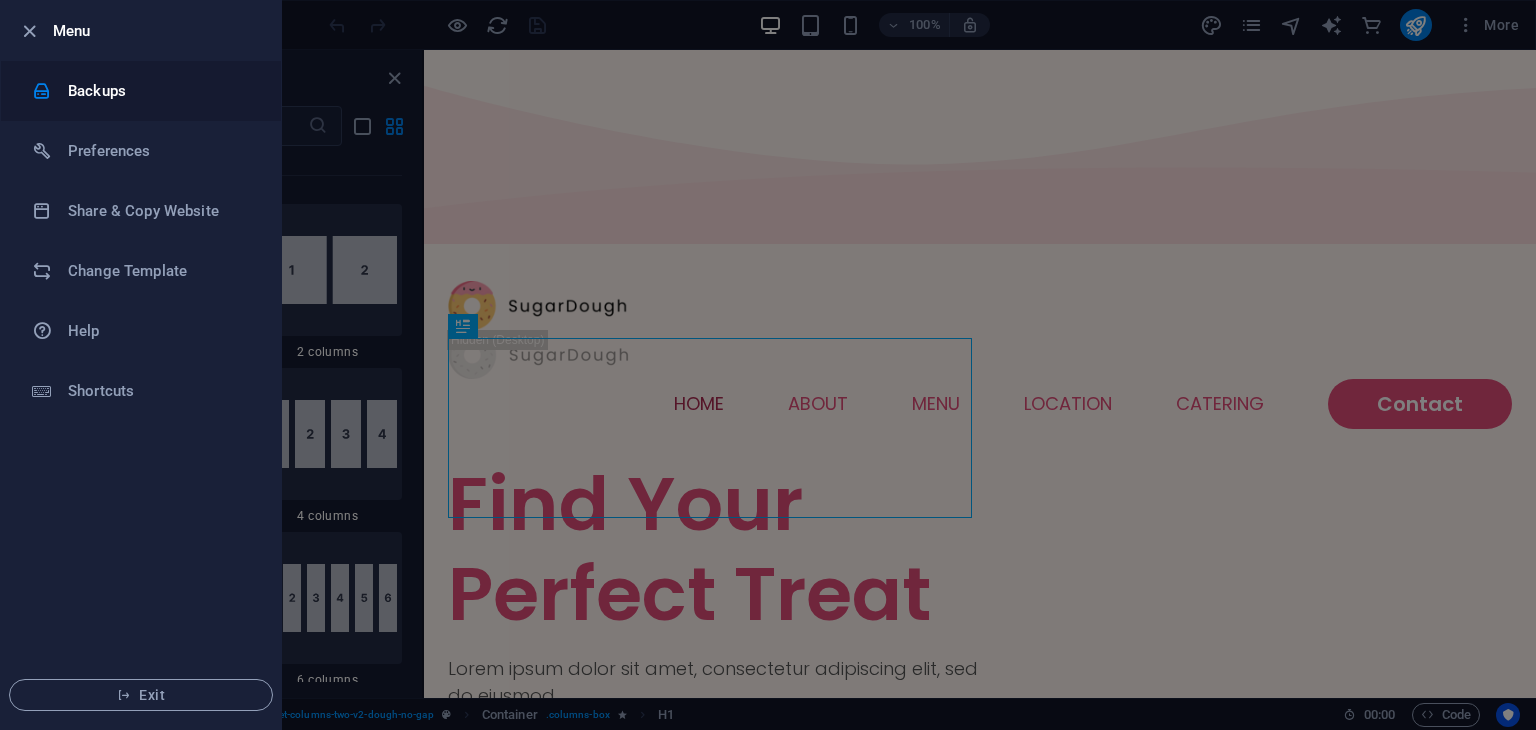 click on "Backups" at bounding box center [160, 91] 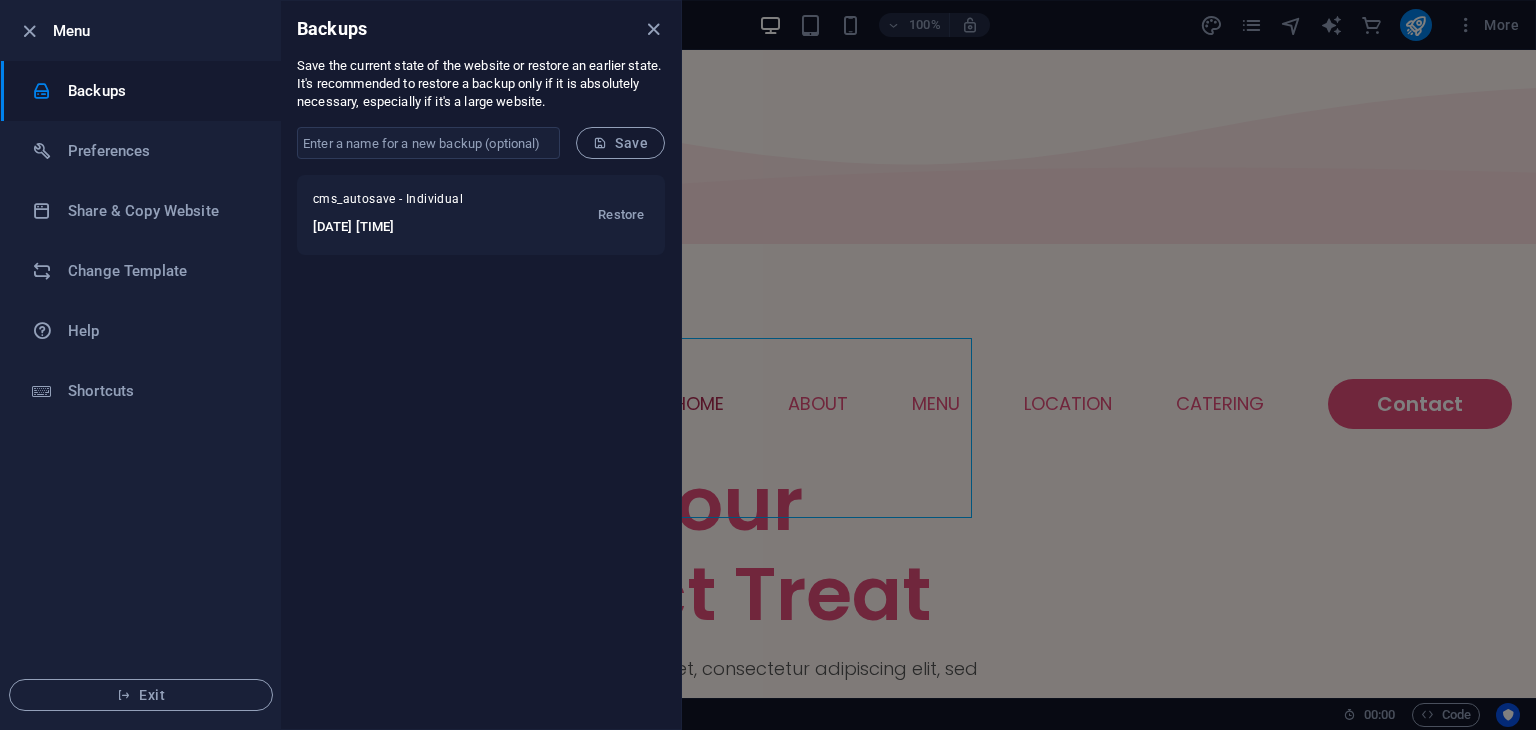 click at bounding box center (768, 365) 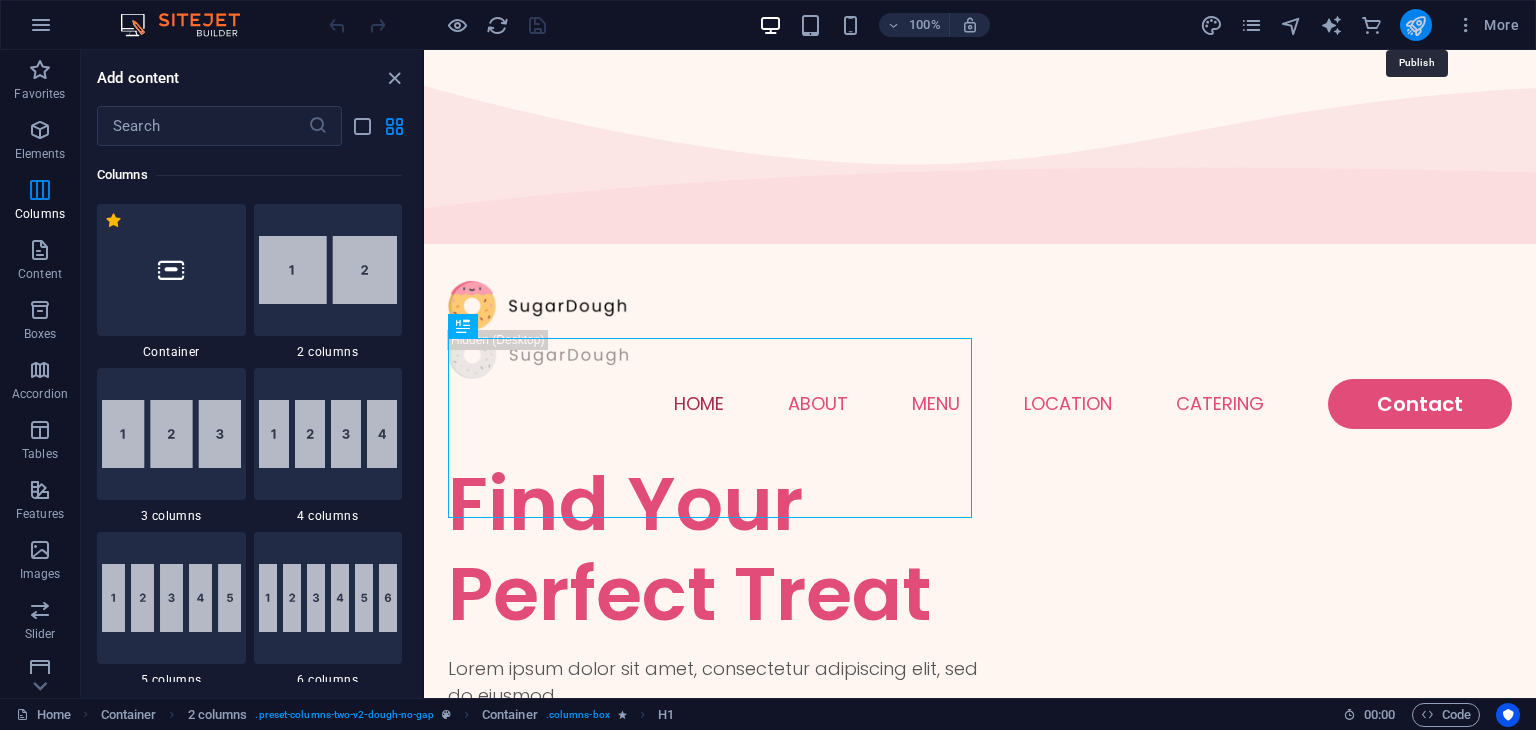 click at bounding box center (1415, 25) 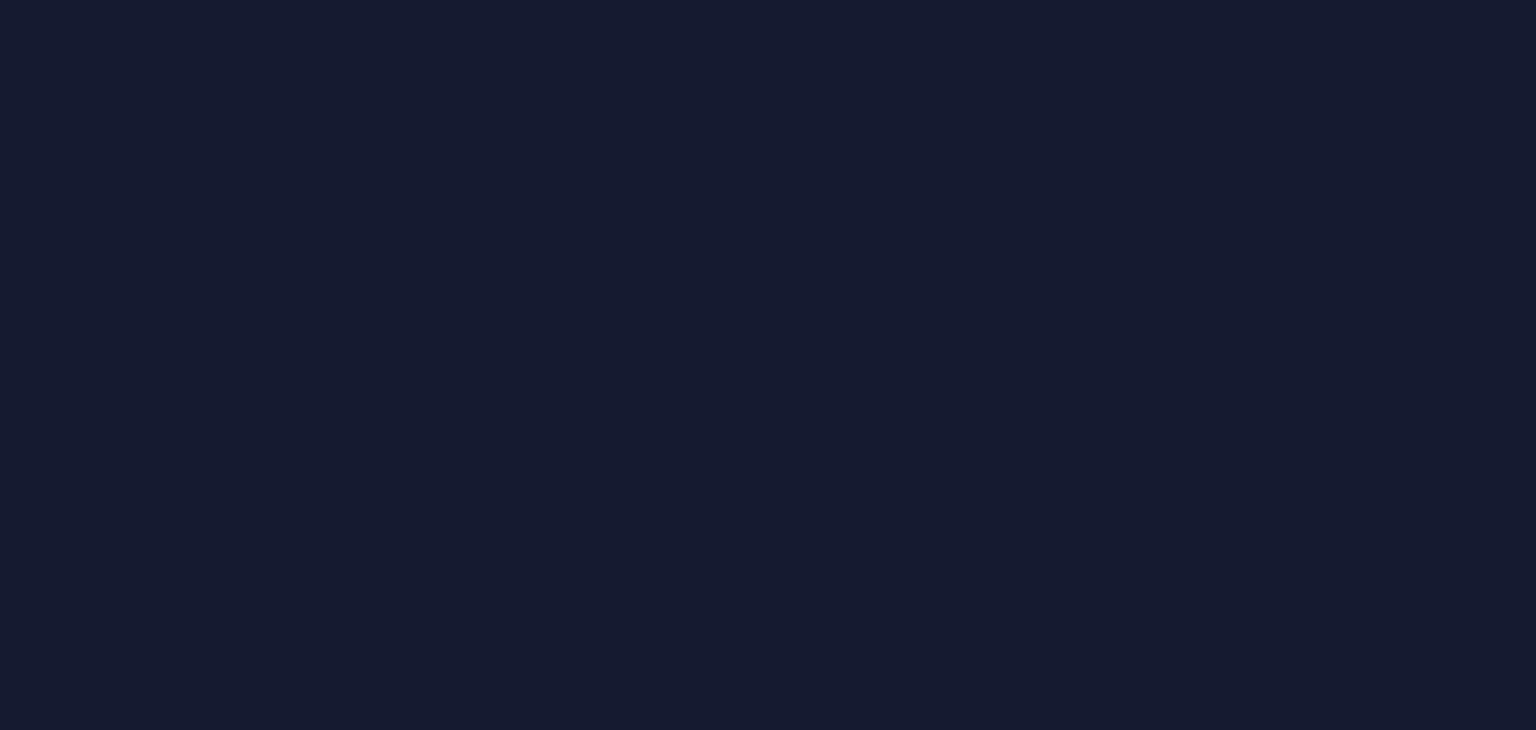 scroll, scrollTop: 0, scrollLeft: 0, axis: both 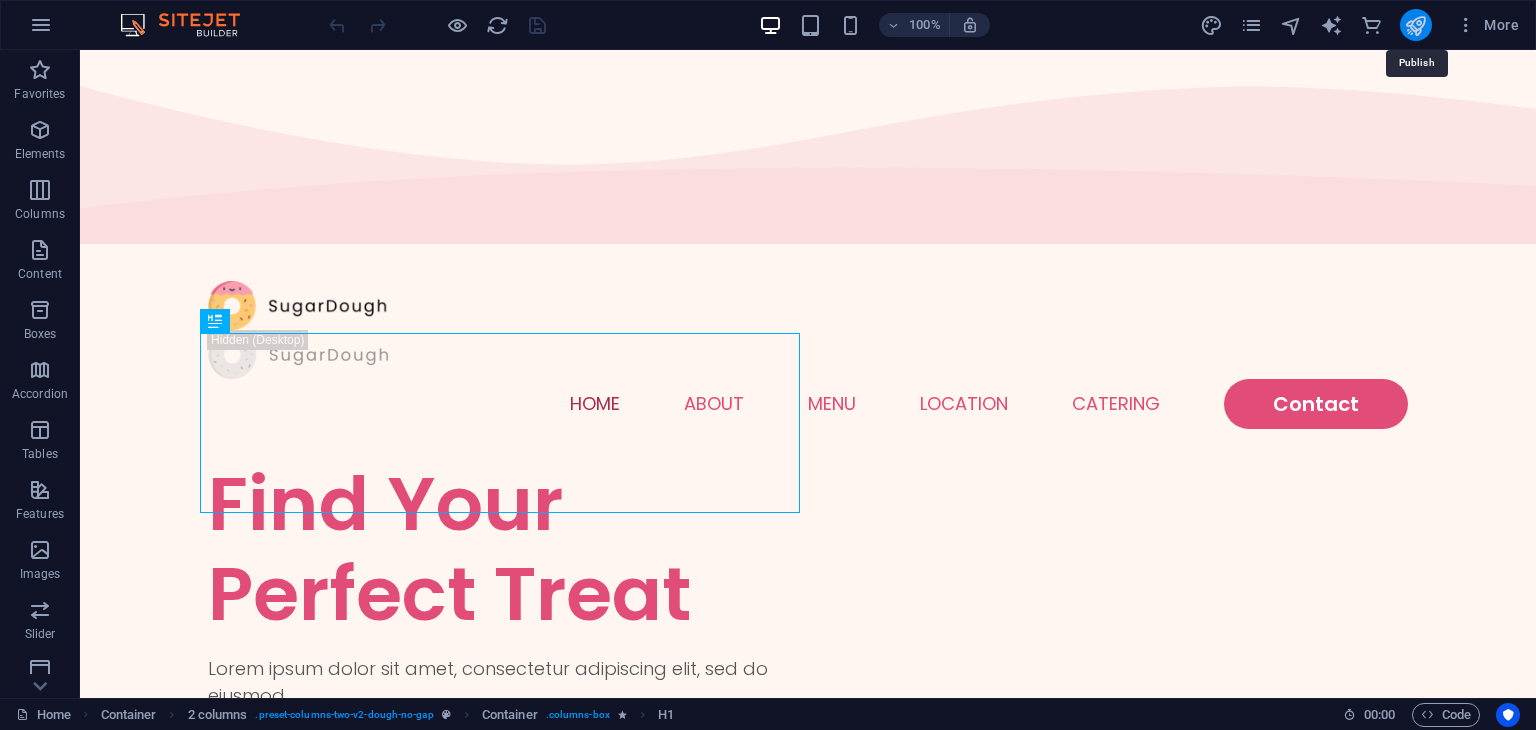 click at bounding box center (1415, 25) 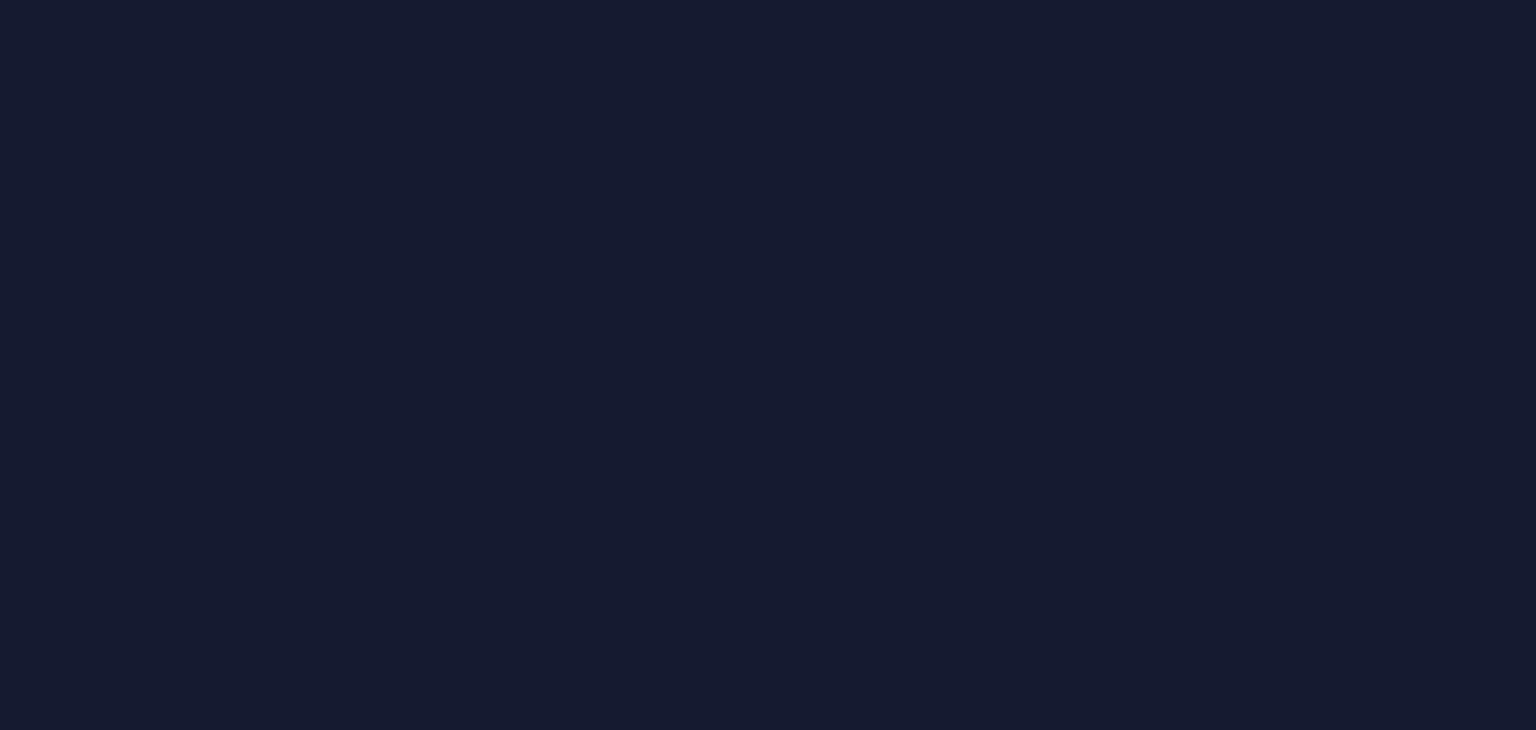 scroll, scrollTop: 0, scrollLeft: 0, axis: both 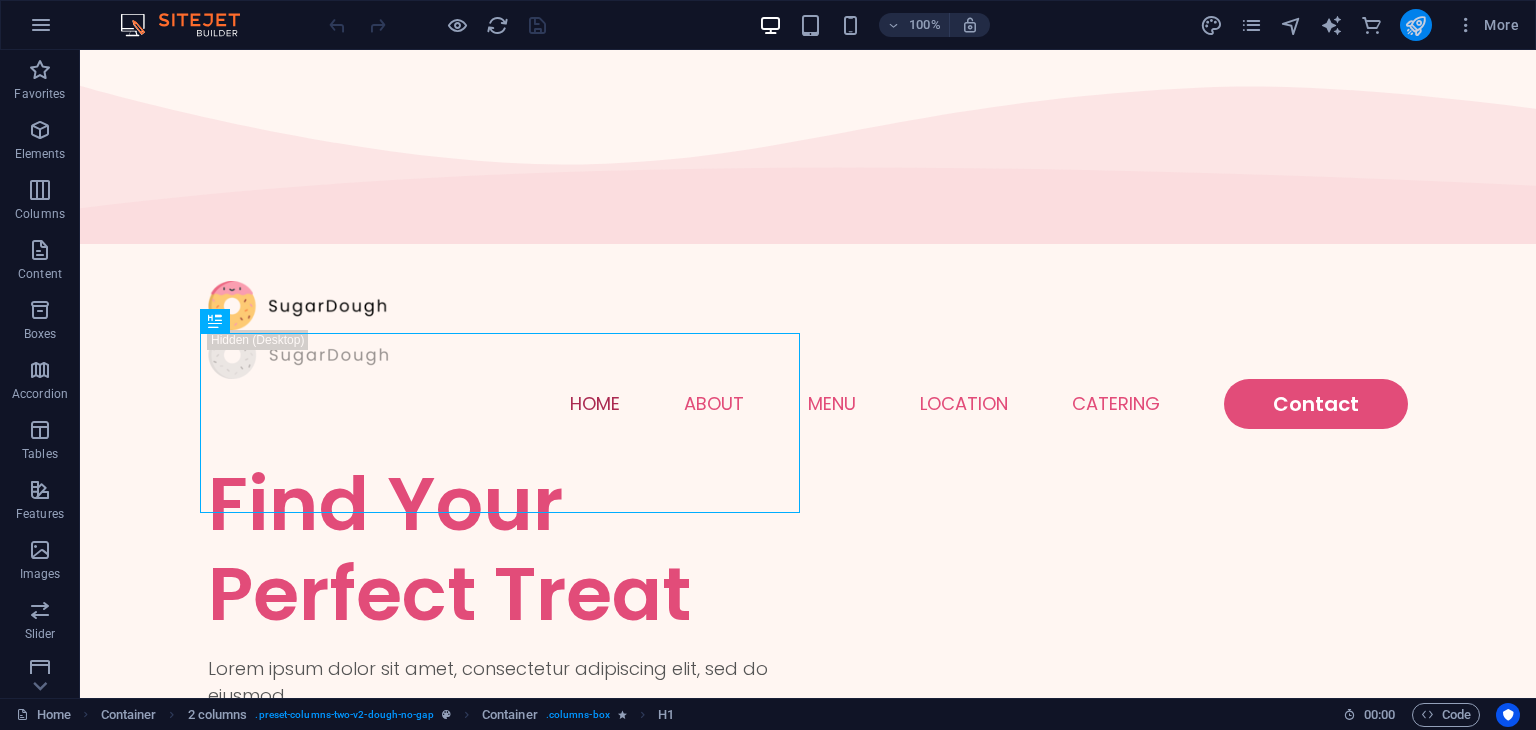 click at bounding box center (1416, 25) 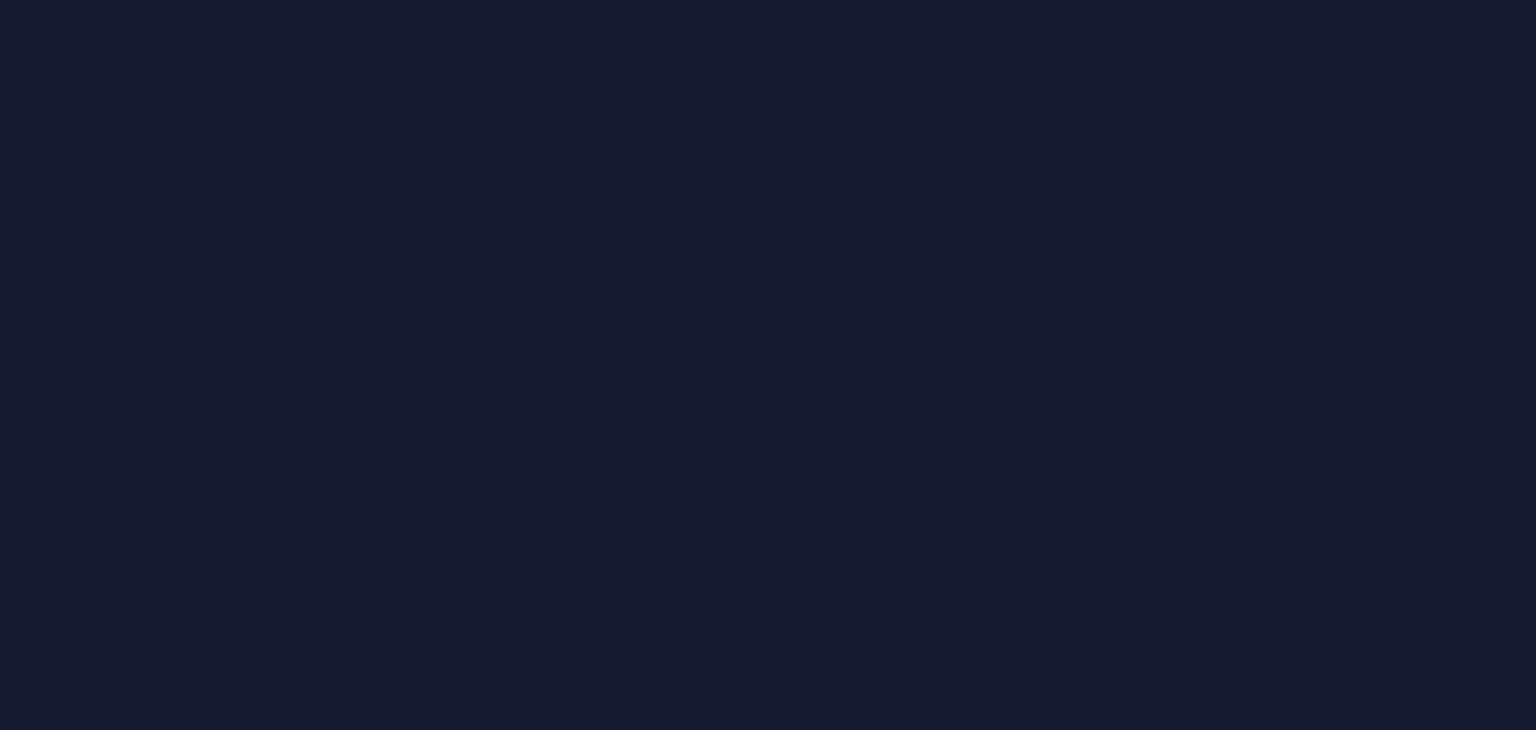 scroll, scrollTop: 0, scrollLeft: 0, axis: both 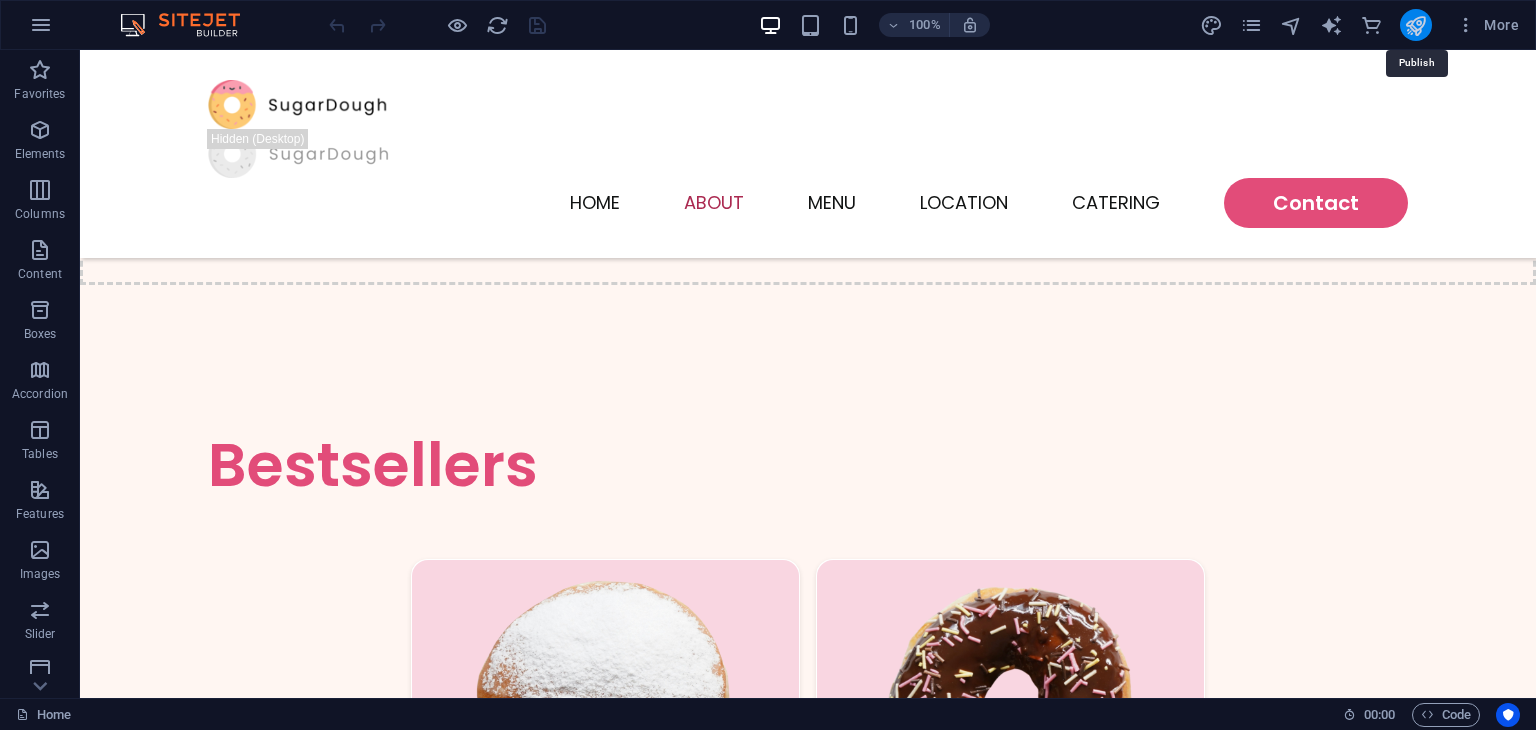 click at bounding box center (1415, 25) 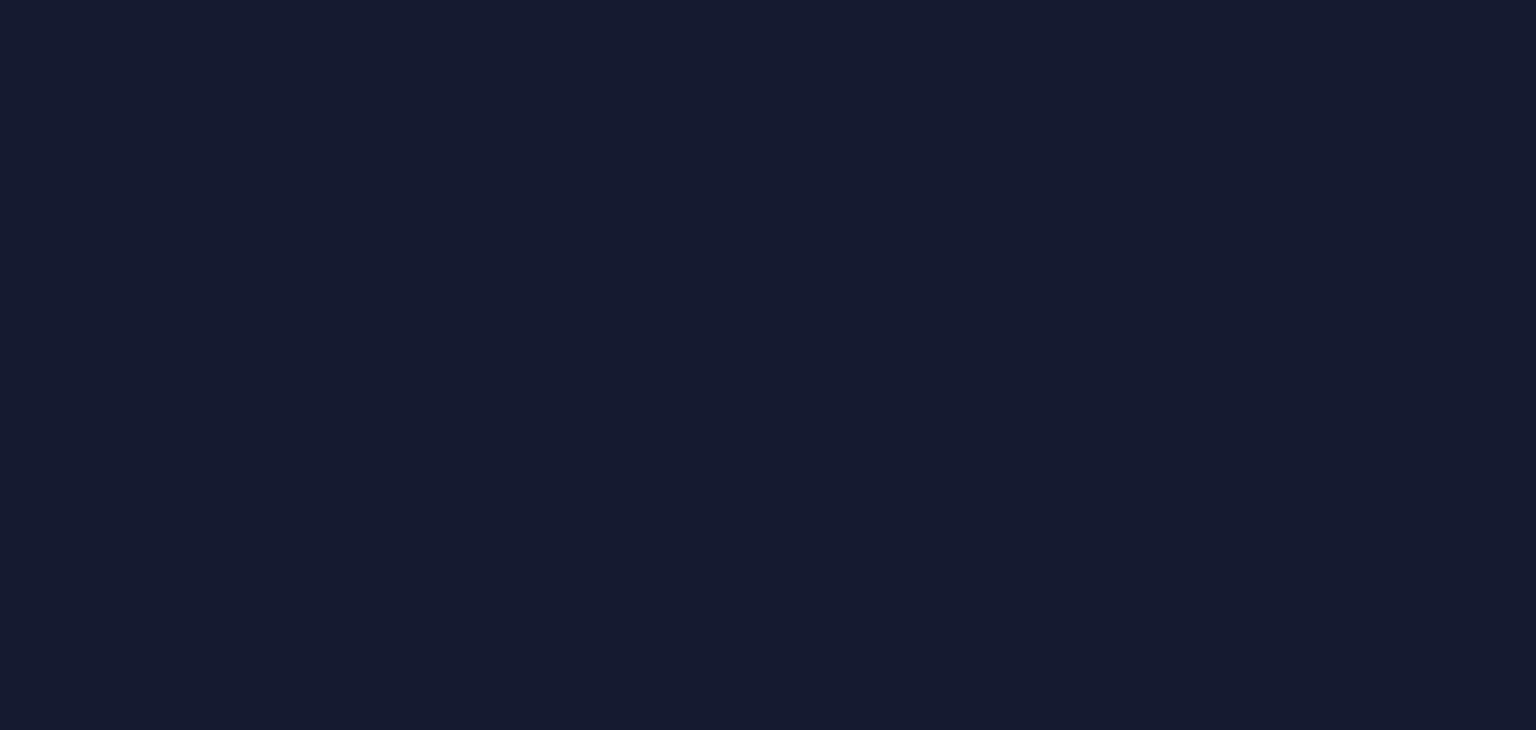 scroll, scrollTop: 0, scrollLeft: 0, axis: both 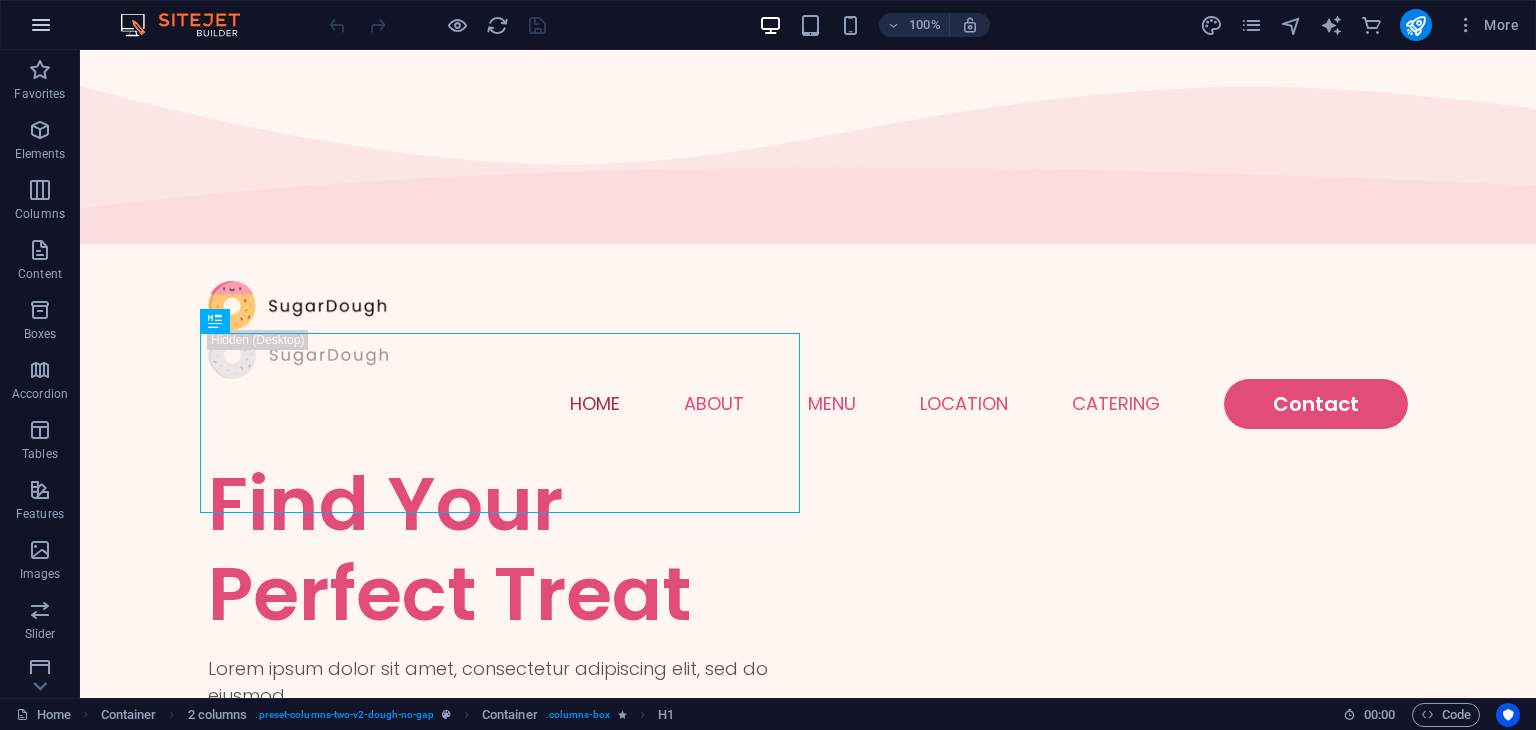 click at bounding box center [41, 25] 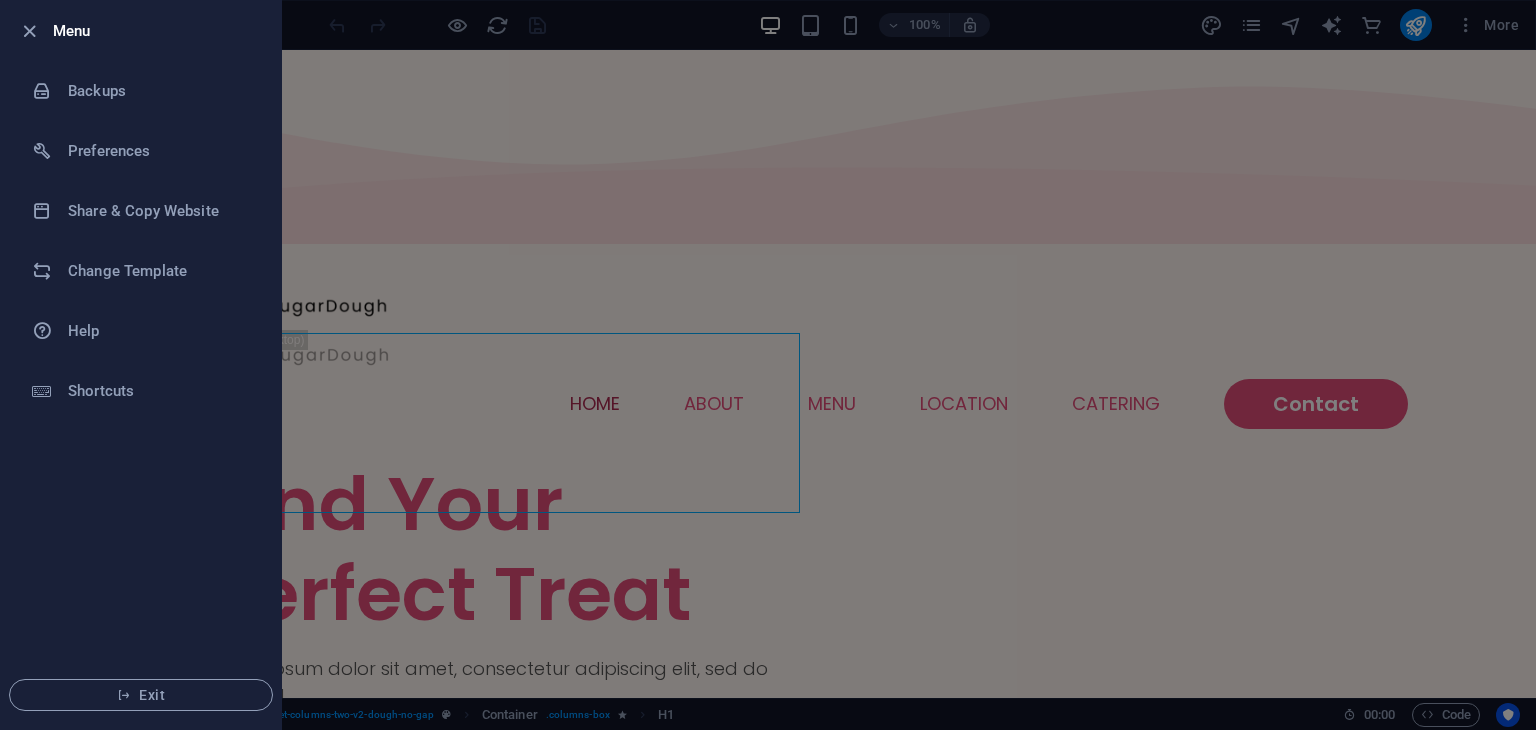 click at bounding box center [768, 365] 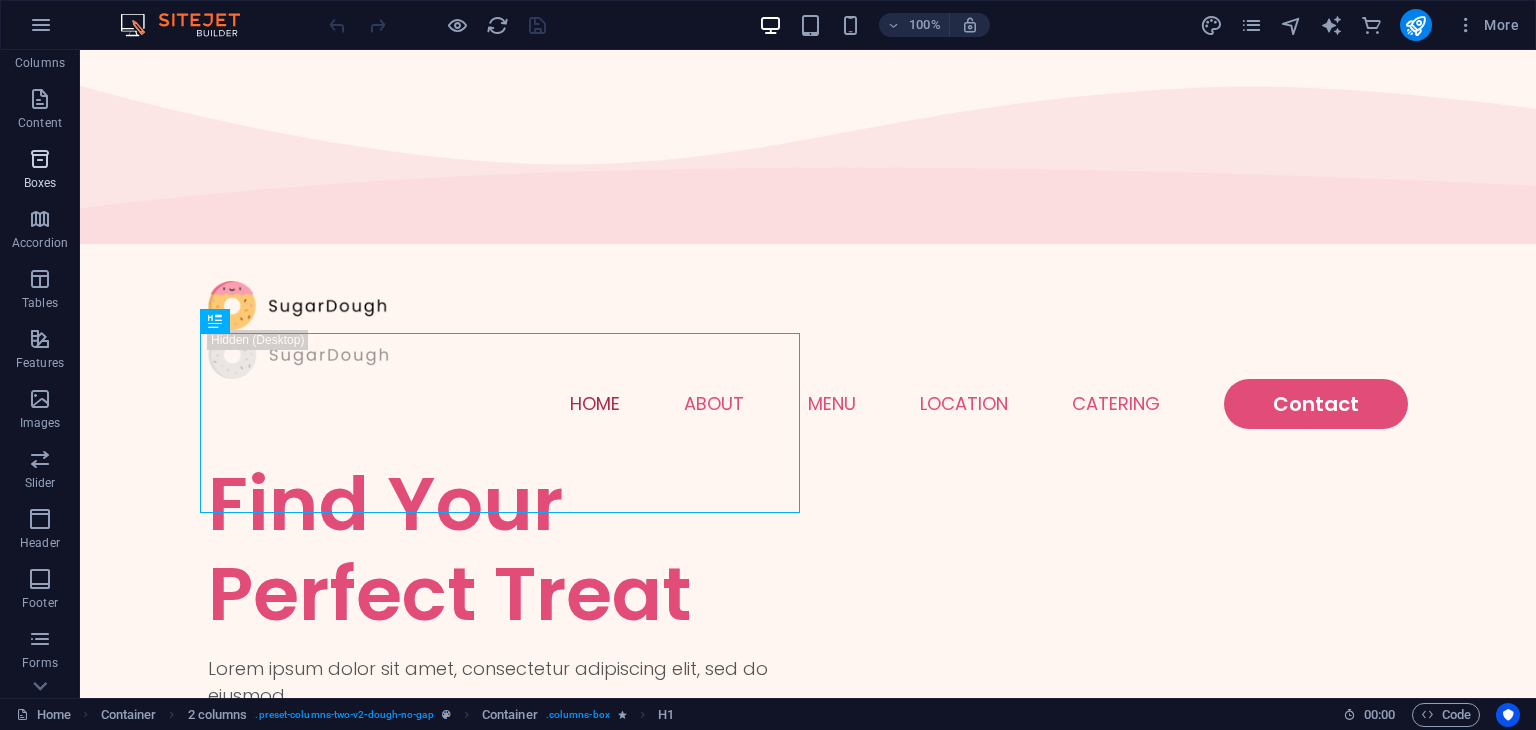 scroll, scrollTop: 200, scrollLeft: 0, axis: vertical 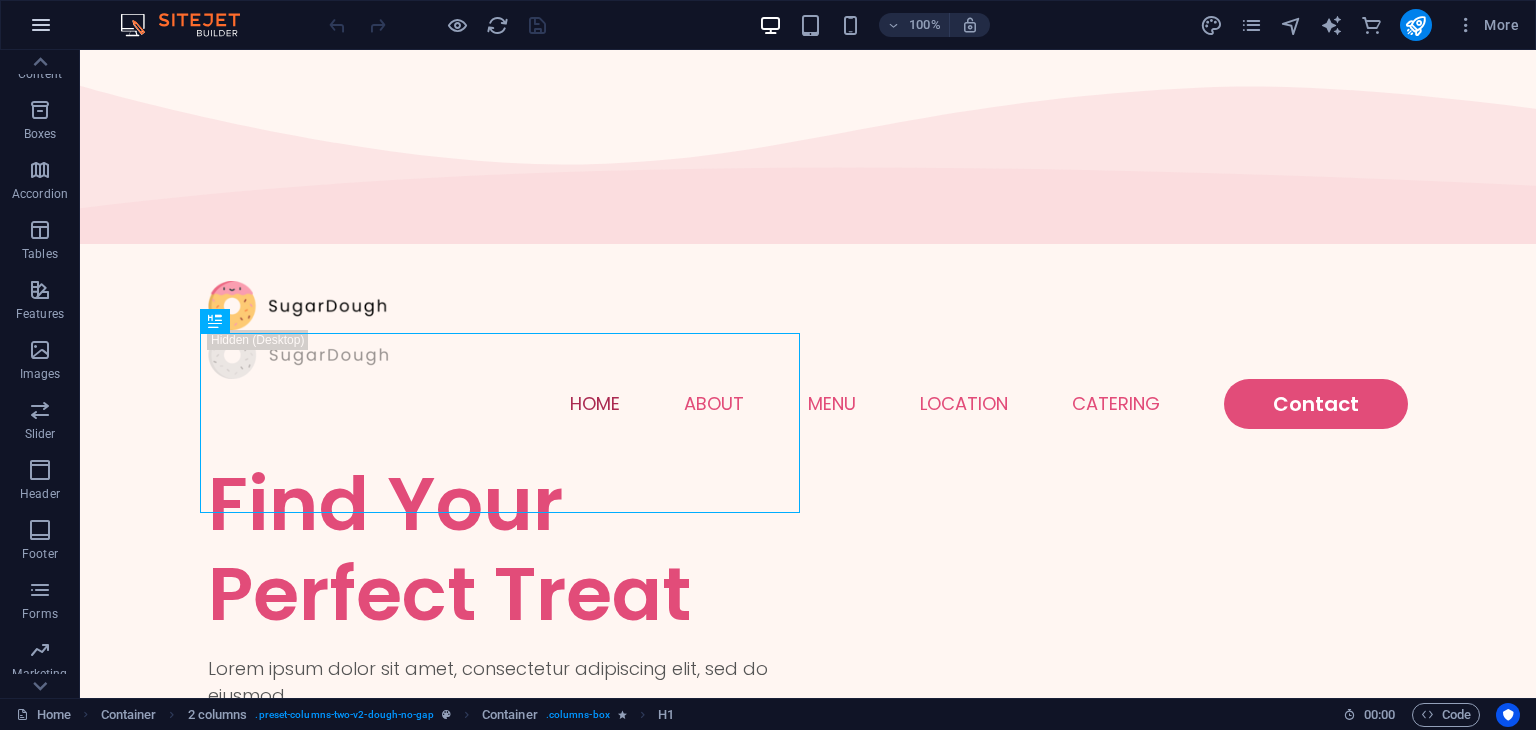 click at bounding box center [41, 25] 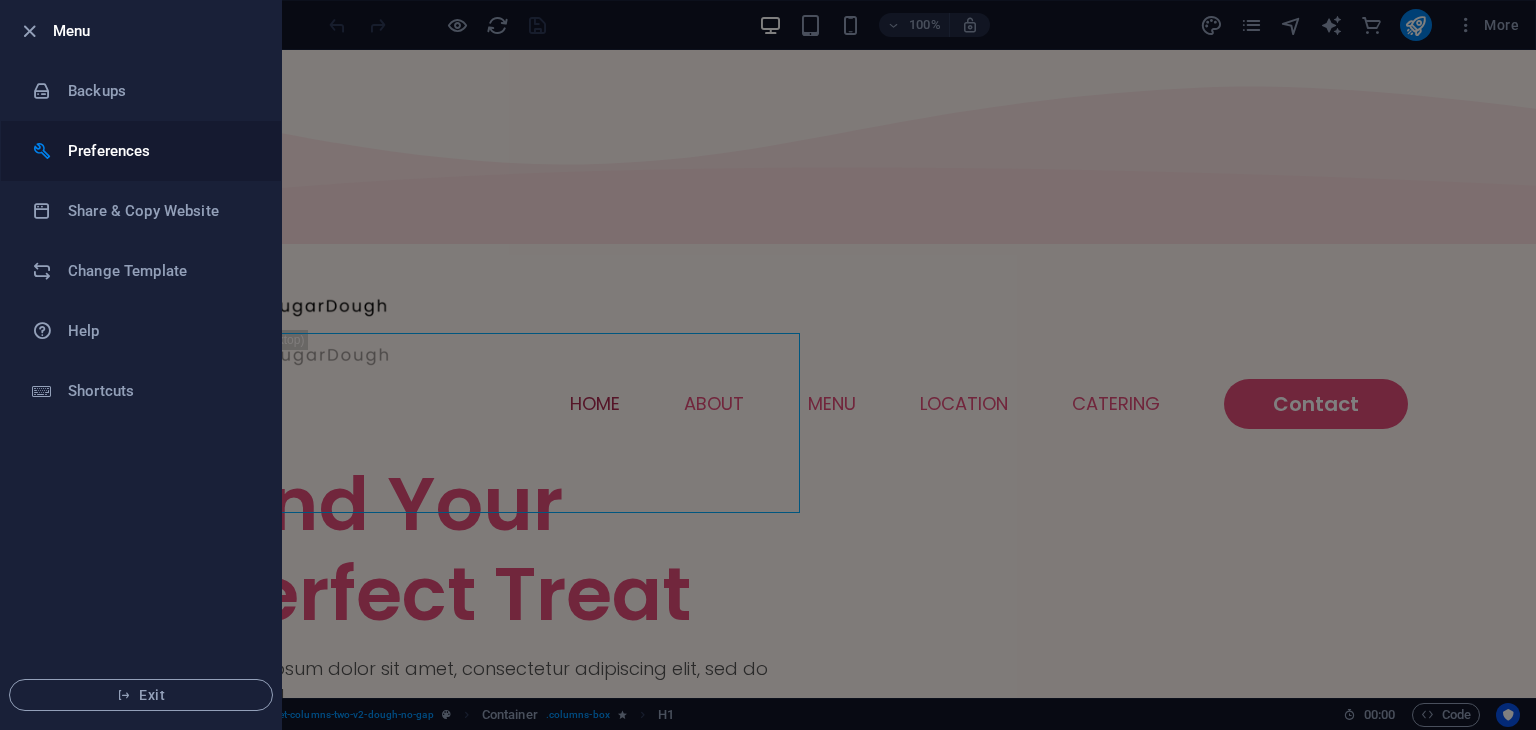 click on "Preferences" at bounding box center (160, 151) 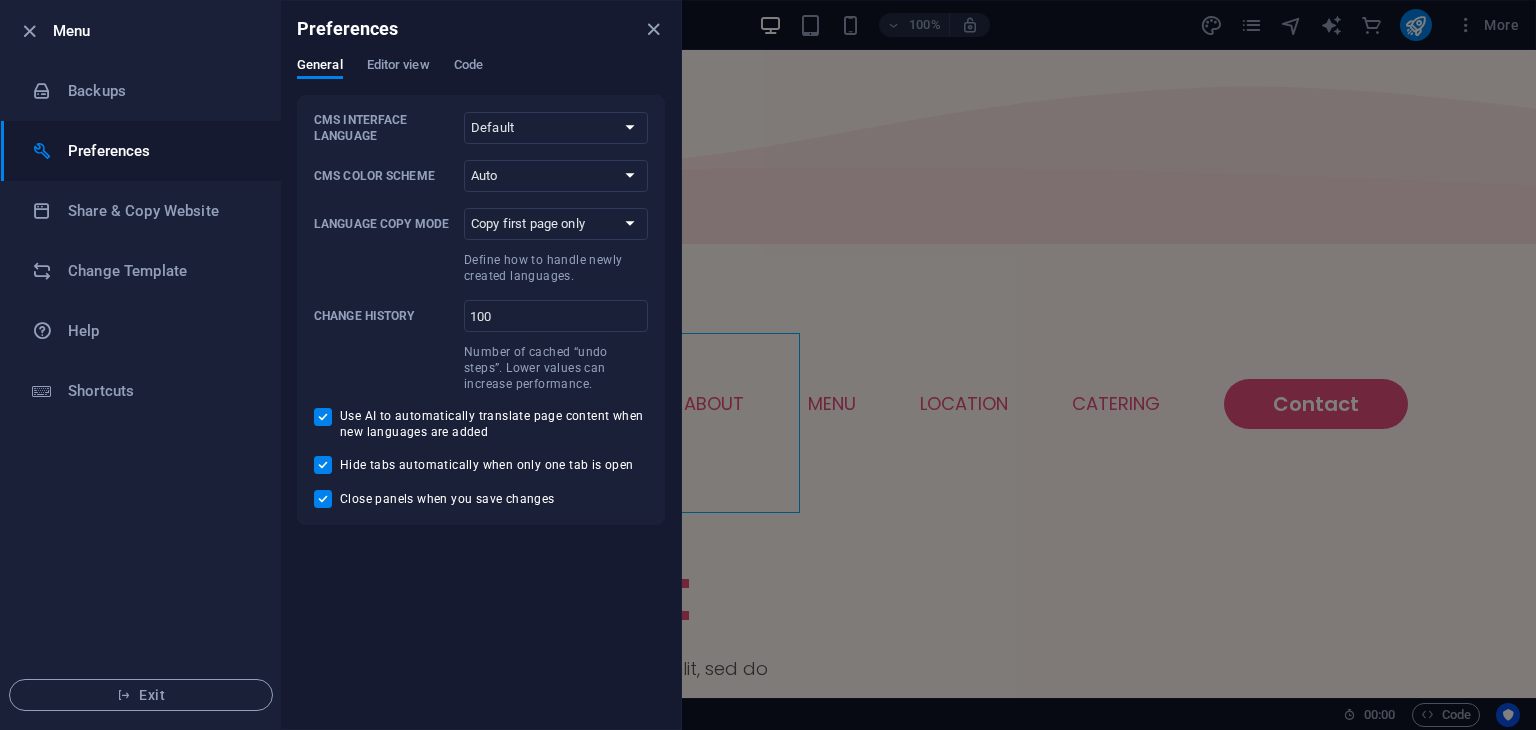 click at bounding box center (768, 365) 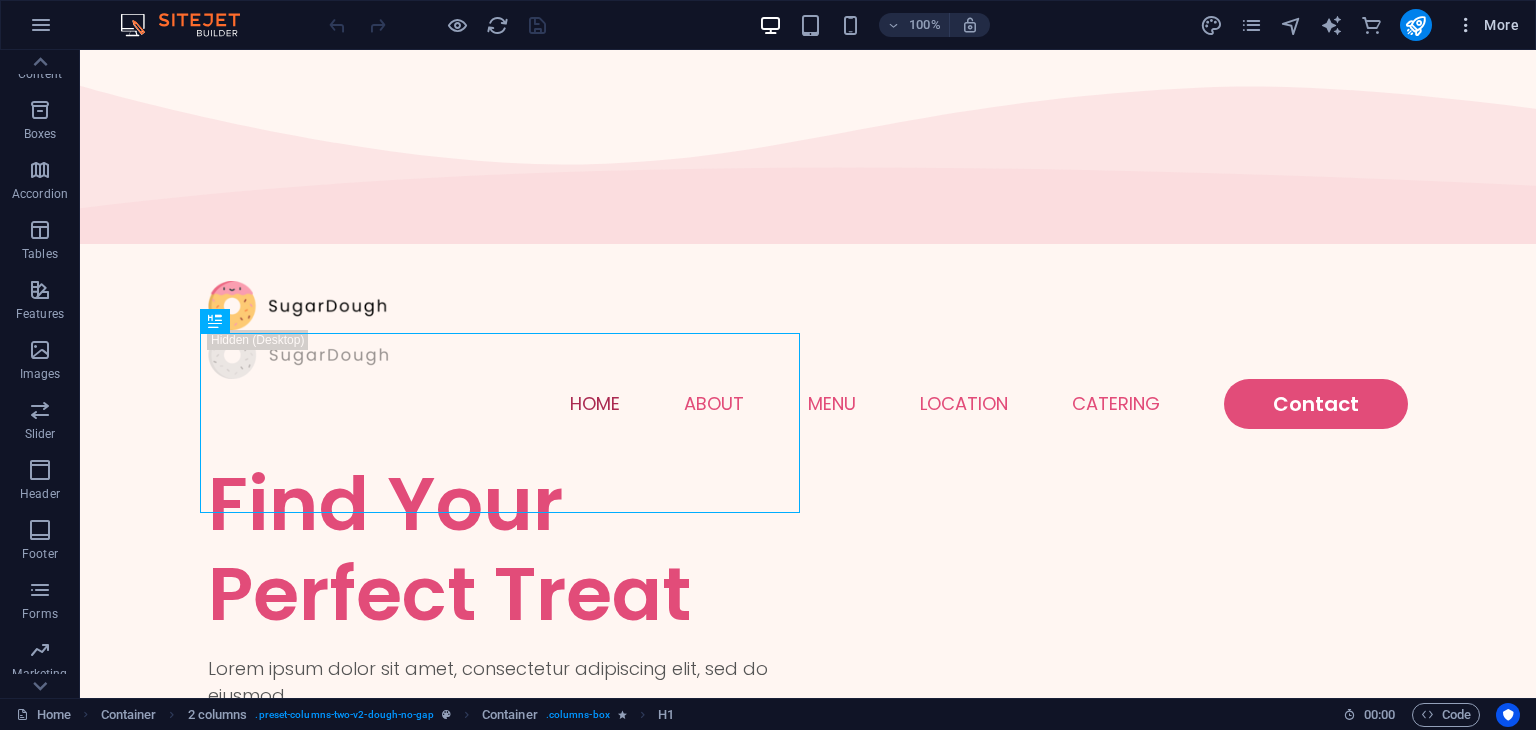 click at bounding box center [1466, 25] 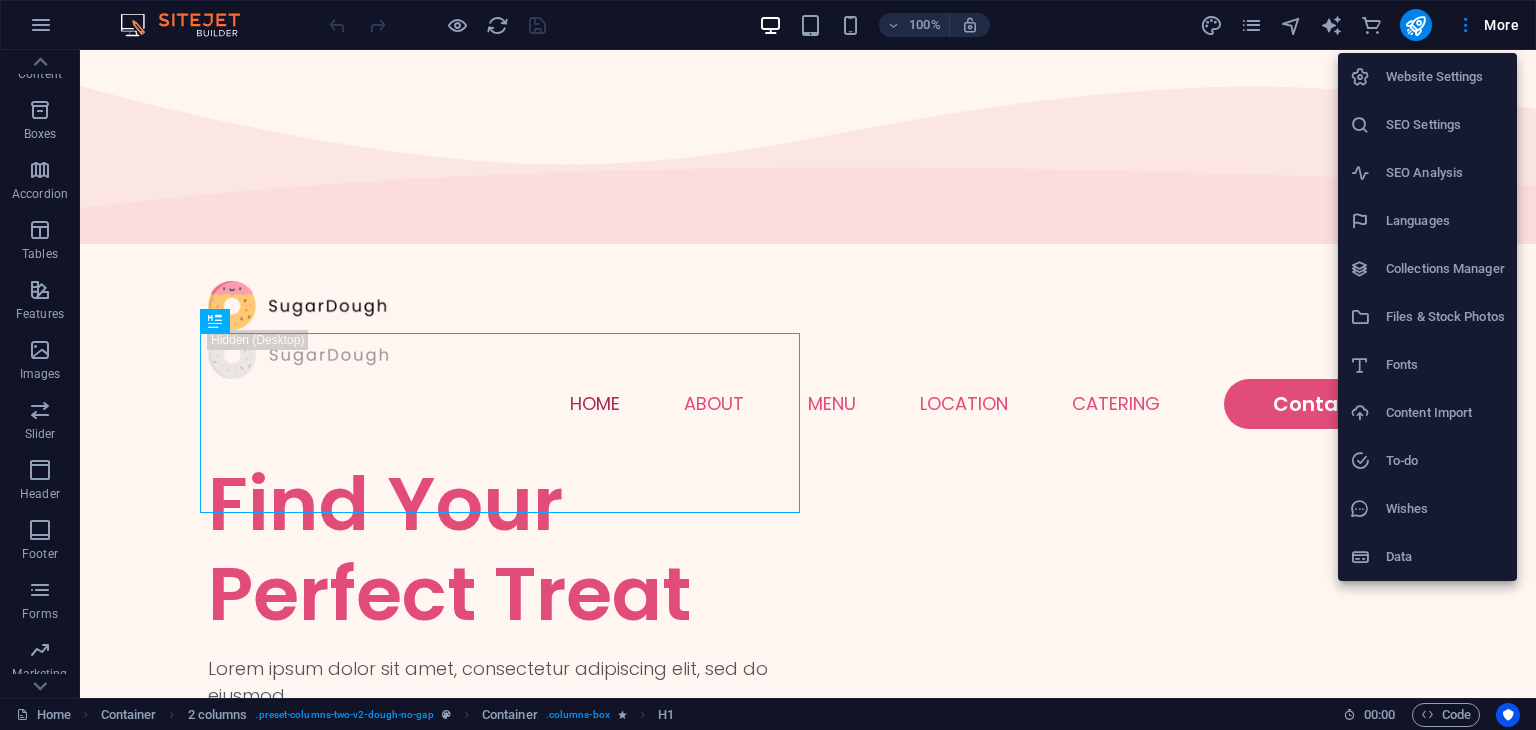 click on "Website Settings" at bounding box center (1445, 77) 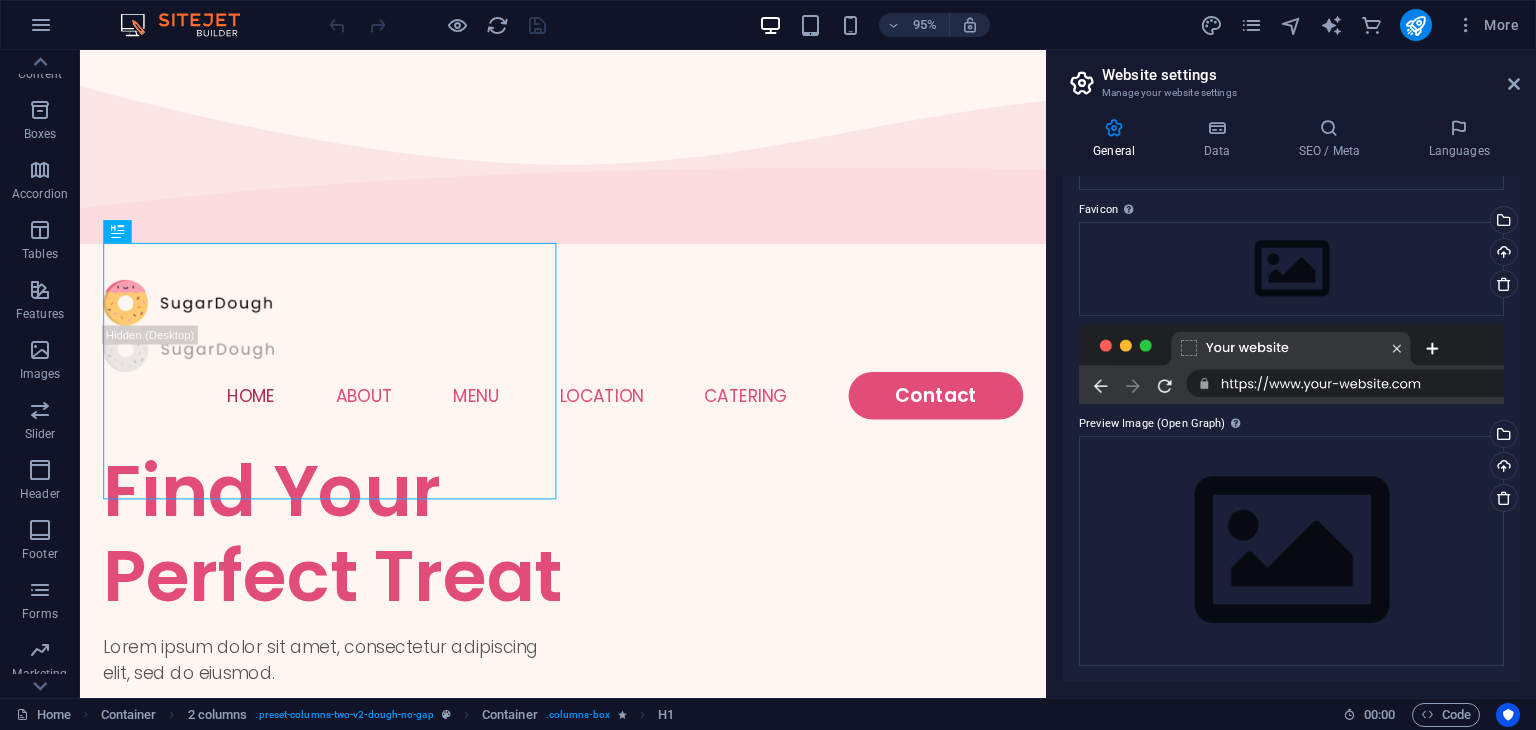 scroll, scrollTop: 0, scrollLeft: 0, axis: both 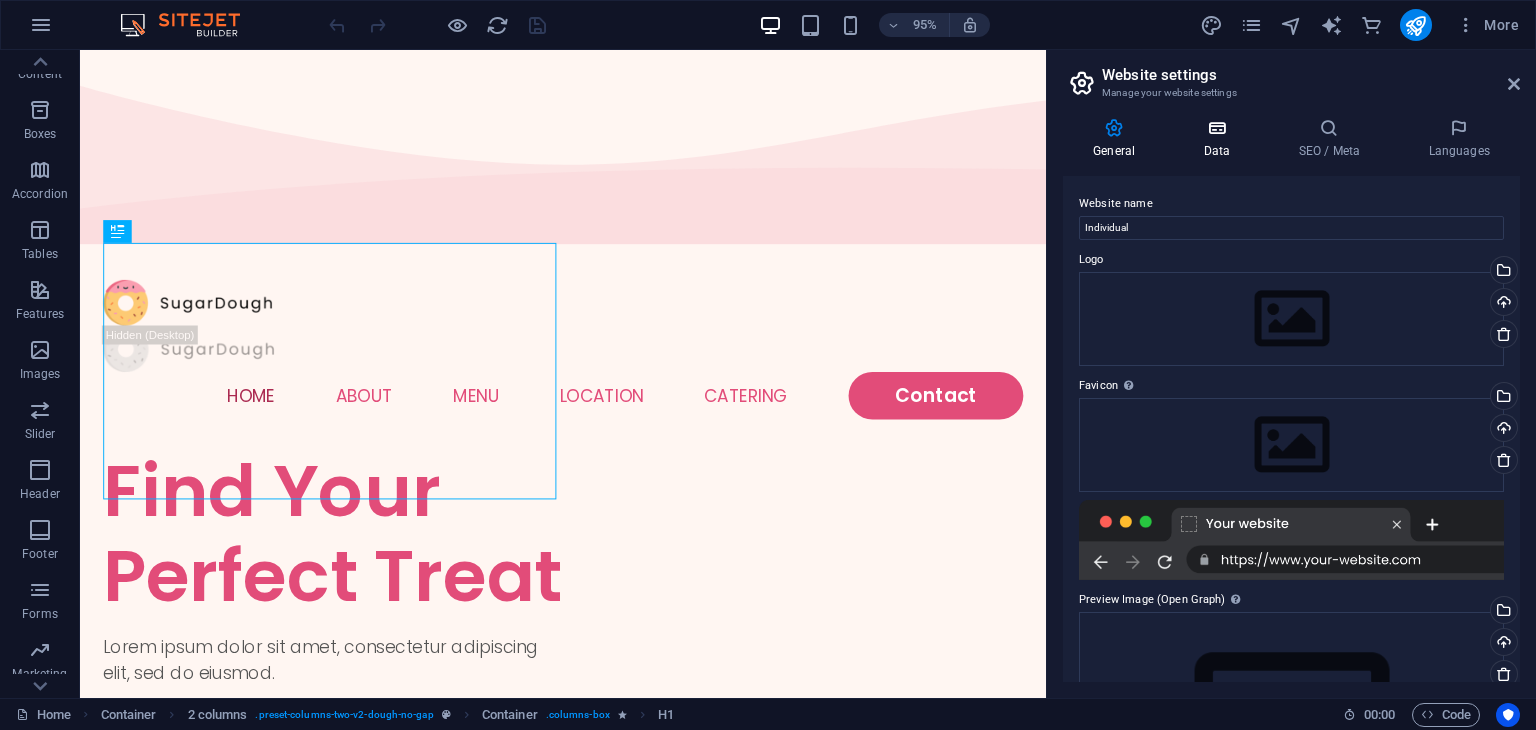 click at bounding box center (1216, 128) 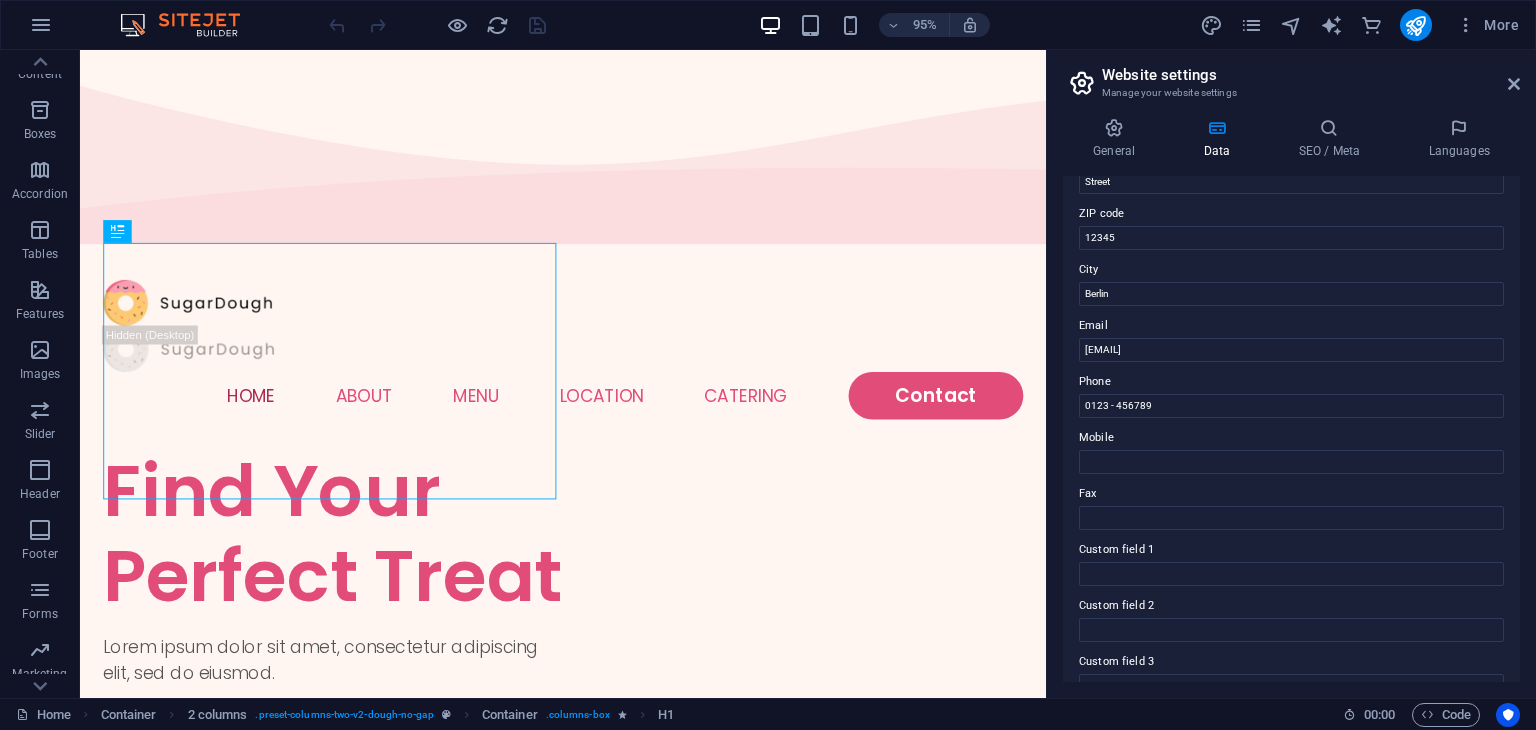 scroll, scrollTop: 0, scrollLeft: 0, axis: both 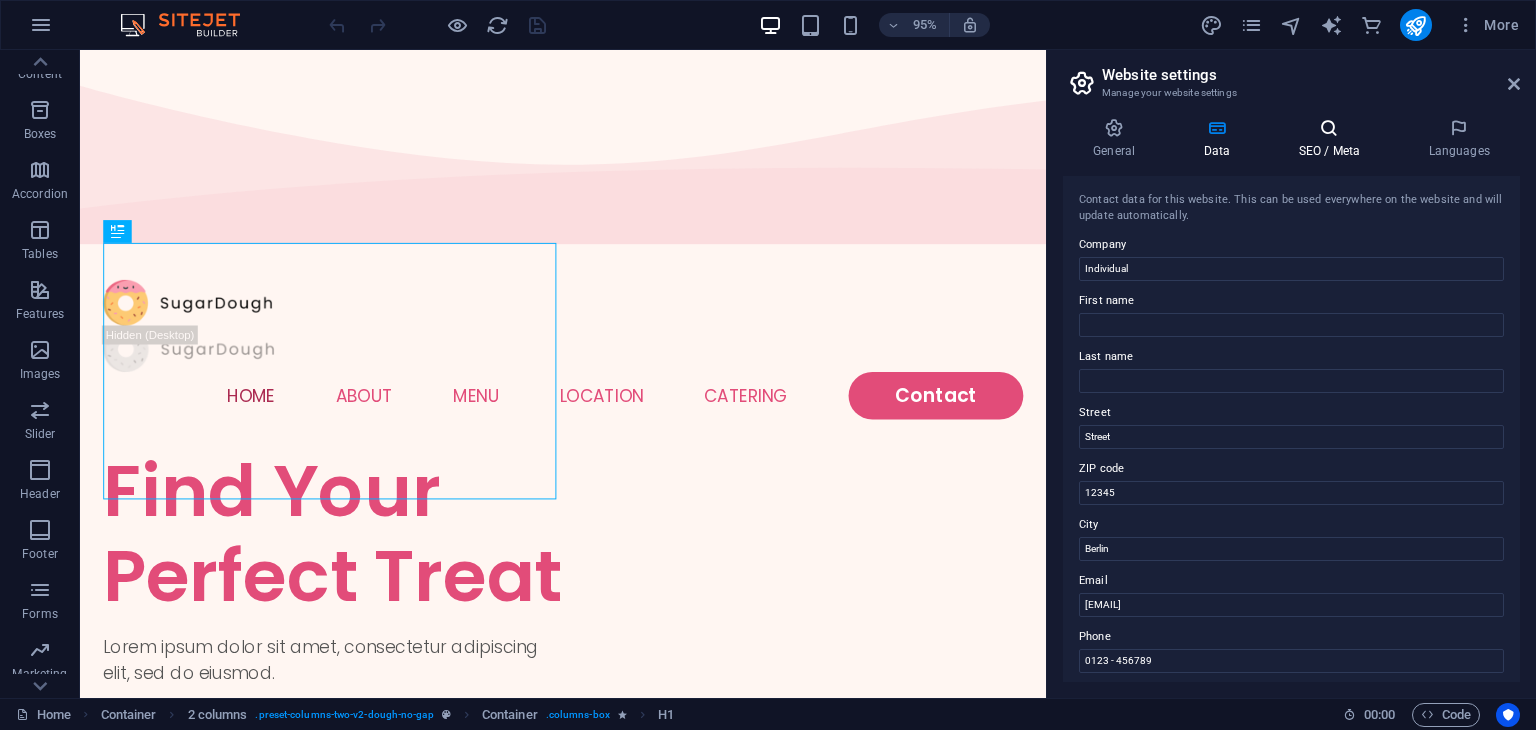 click on "SEO / Meta" at bounding box center (1333, 139) 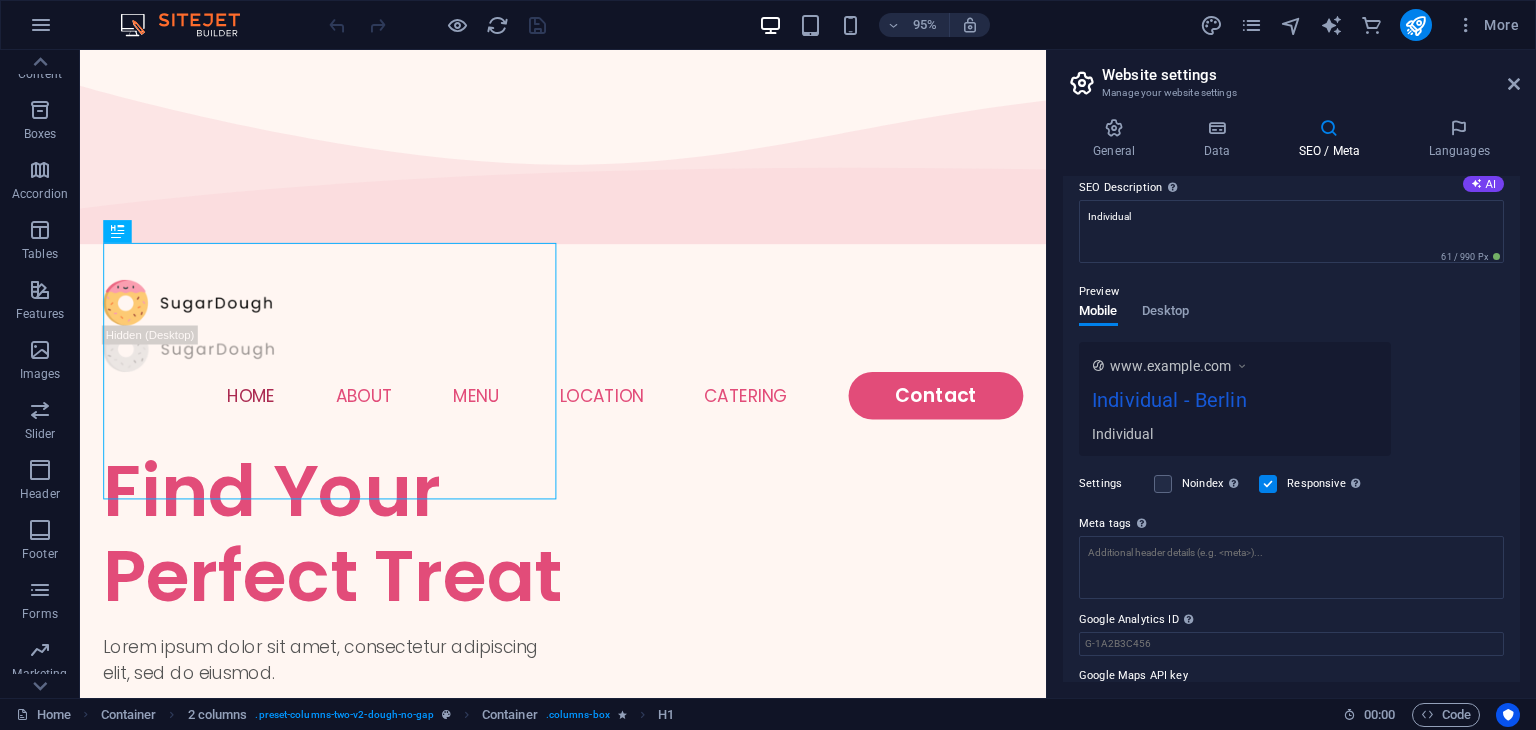 scroll, scrollTop: 200, scrollLeft: 0, axis: vertical 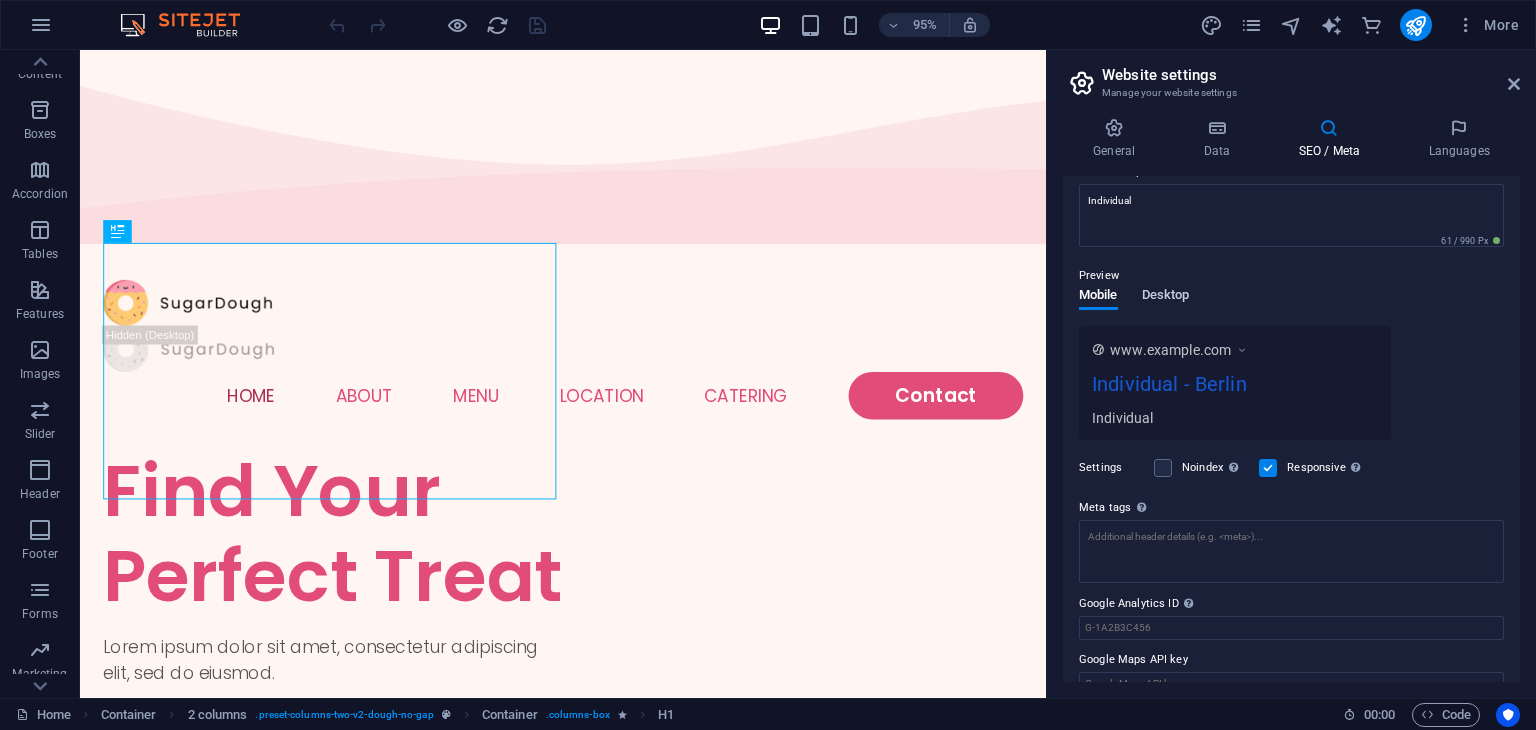 click on "Desktop" at bounding box center (1166, 297) 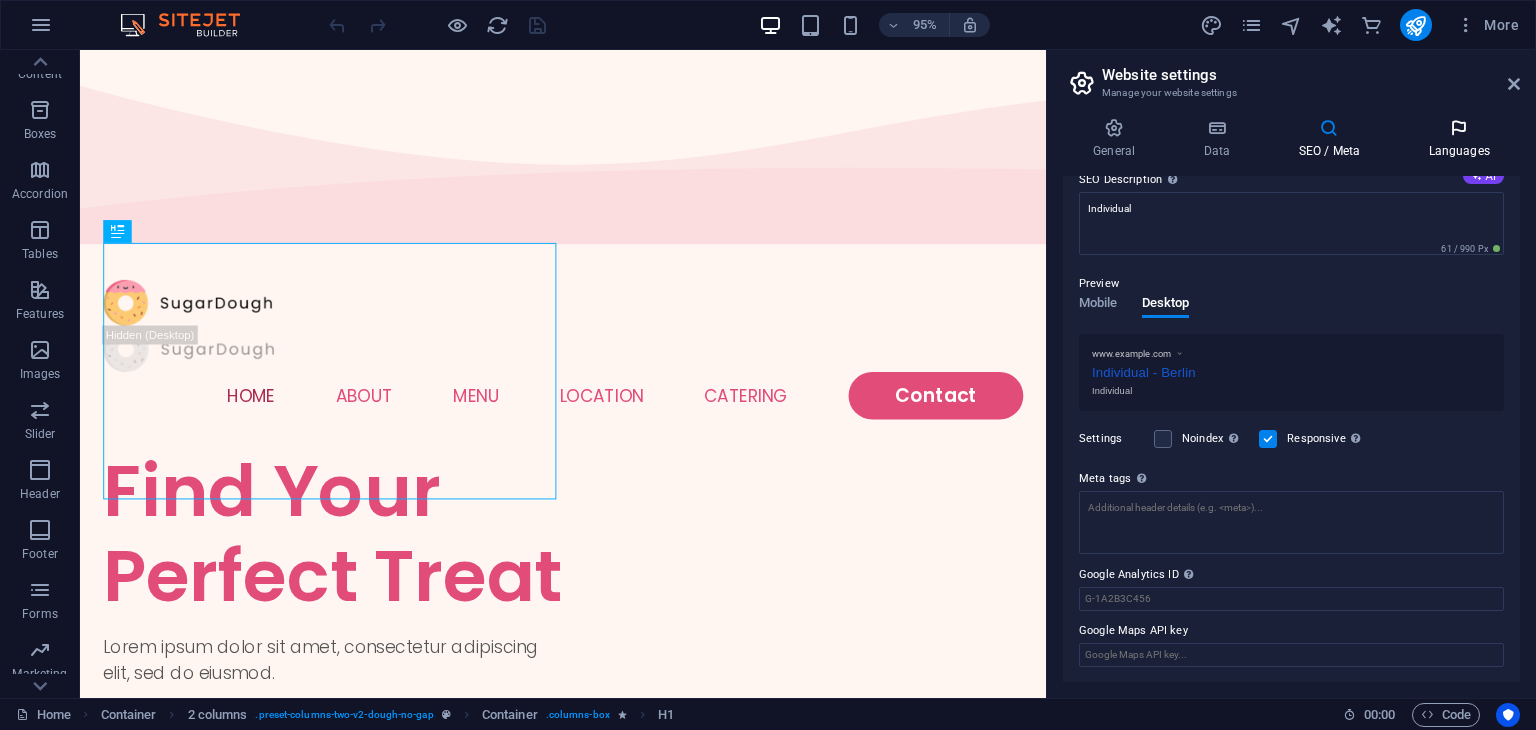 click on "Languages" at bounding box center [1459, 139] 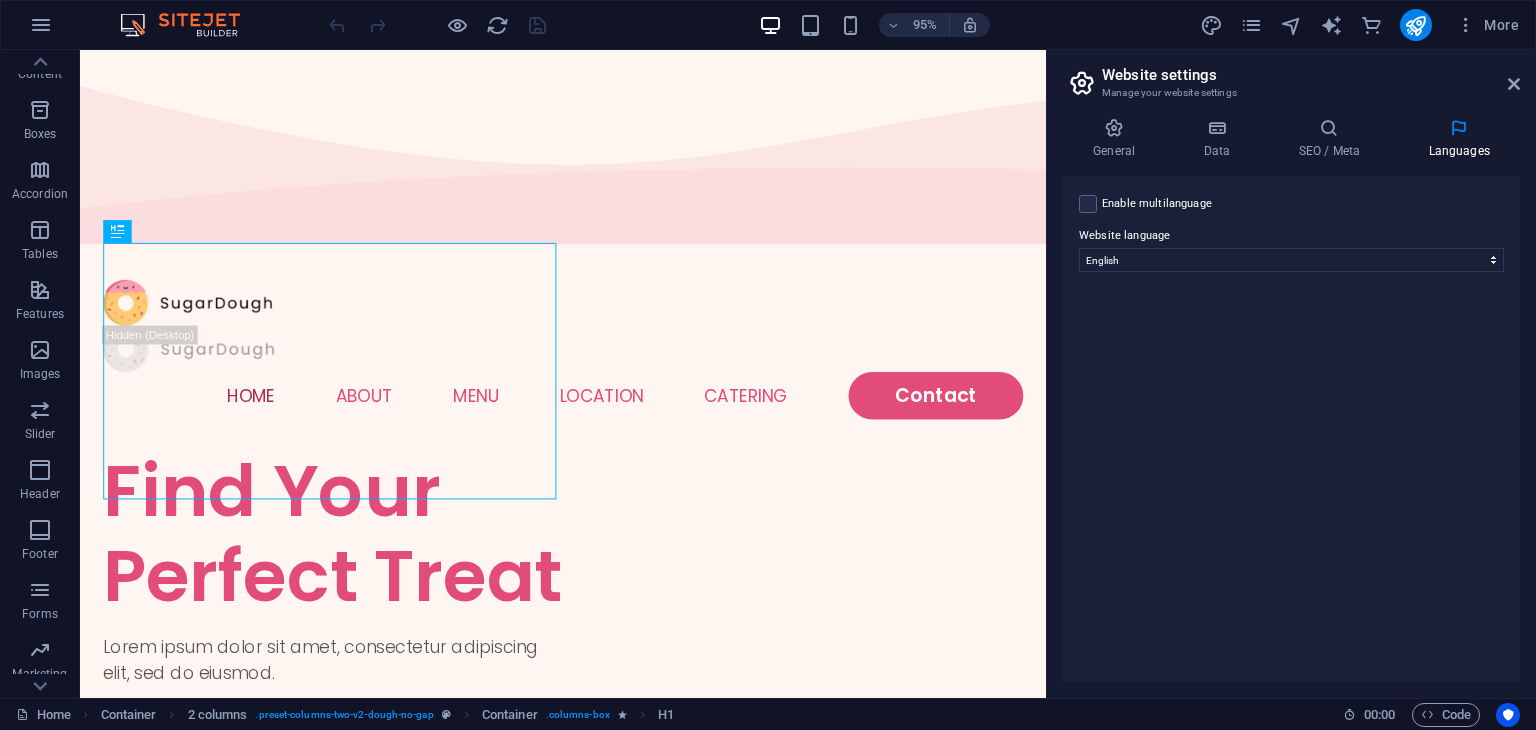 click on "Website settings Manage your website settings  General  Data  SEO / Meta  Languages Website name Individual Logo Drag files here, click to choose files or select files from Files or our free stock photos & videos Select files from the file manager, stock photos, or upload file(s) Upload Favicon Set the favicon of your website here. A favicon is a small icon shown in the browser tab next to your website title. It helps visitors identify your website. Drag files here, click to choose files or select files from Files or our free stock photos & videos Select files from the file manager, stock photos, or upload file(s) Upload Preview Image (Open Graph) This image will be shown when the website is shared on social networks Drag files here, click to choose files or select files from Files or our free stock photos & videos Select files from the file manager, stock photos, or upload file(s) Upload Contact data for this website. This can be used everywhere on the website and will update automatically. Company Last name" at bounding box center [1291, 374] 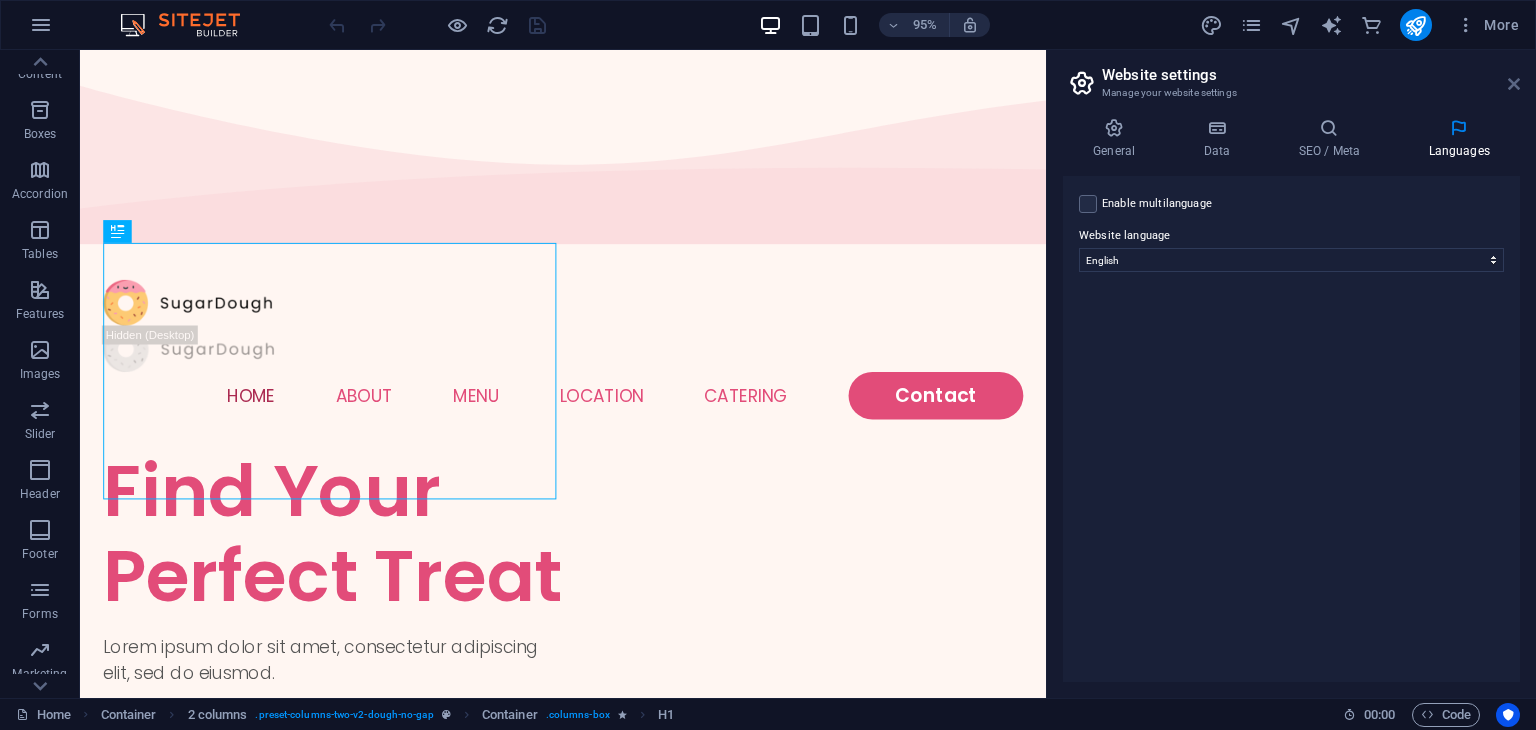 click at bounding box center [1514, 84] 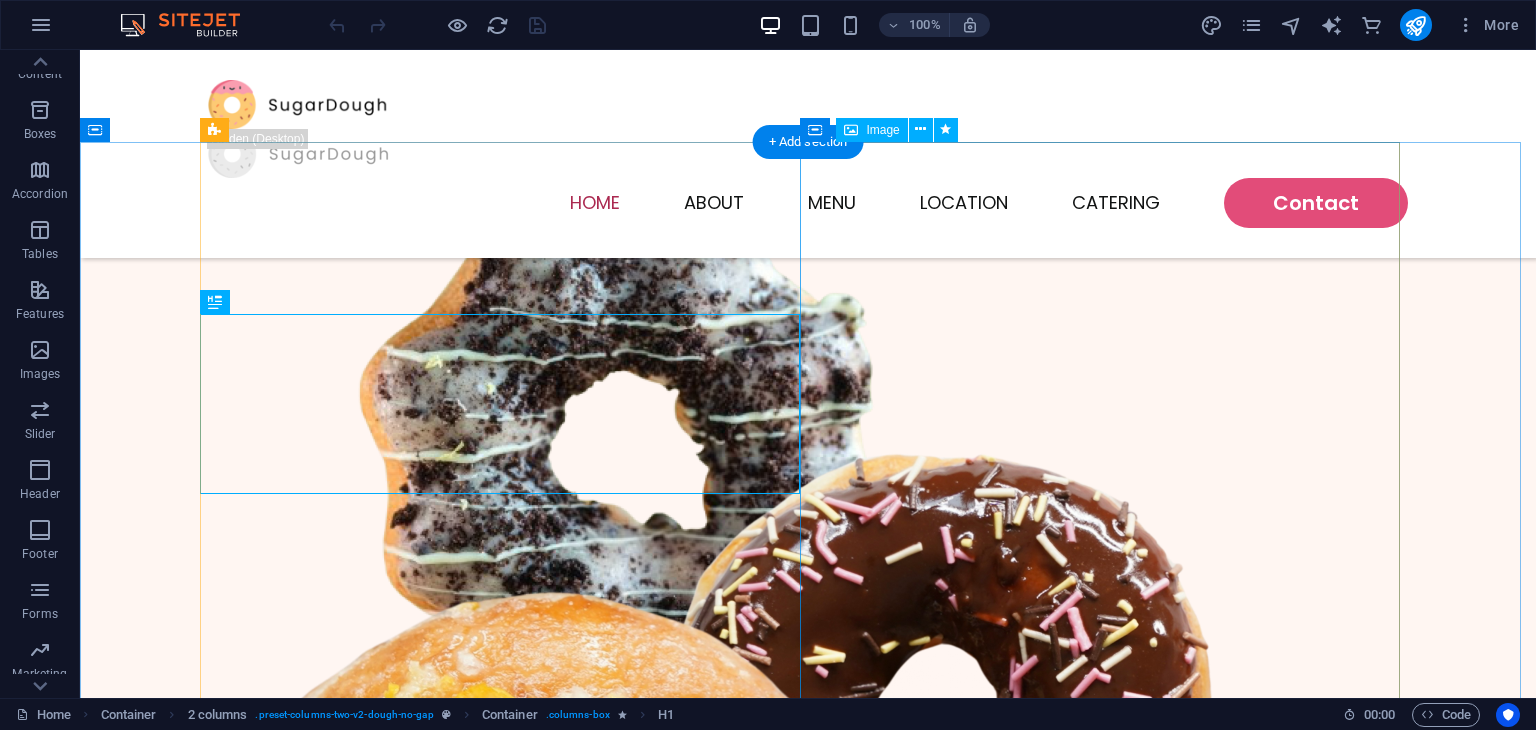 scroll, scrollTop: 700, scrollLeft: 0, axis: vertical 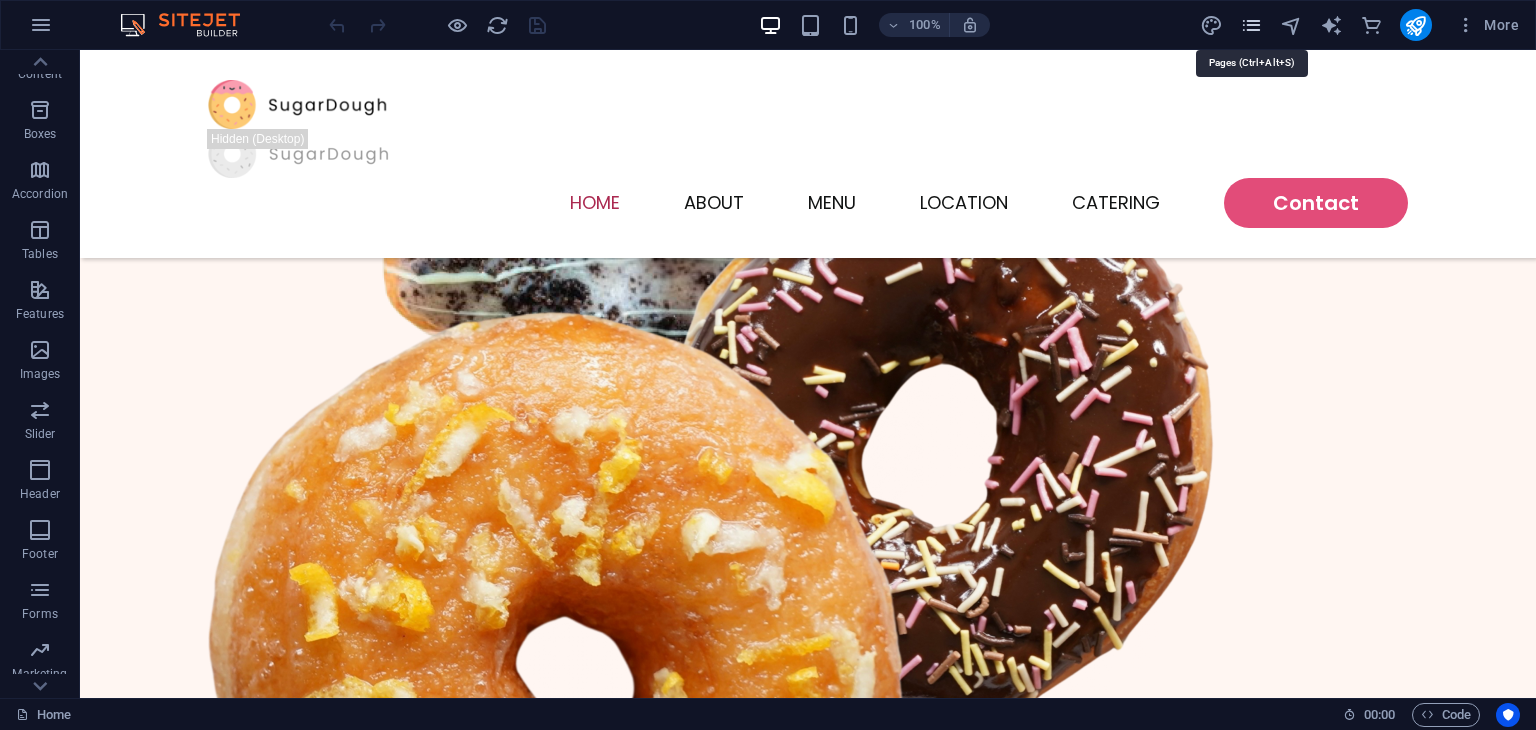 click at bounding box center [1251, 25] 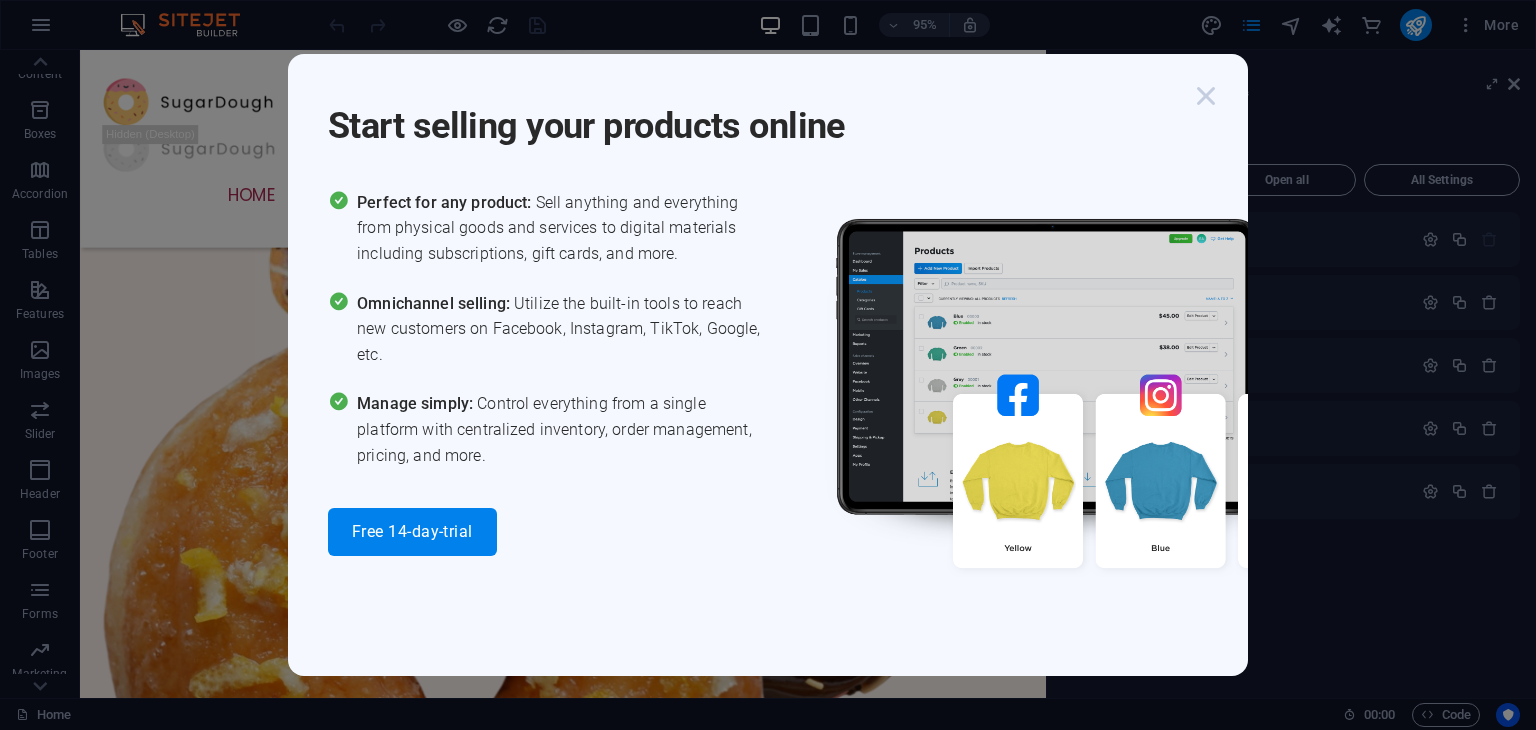 click at bounding box center [1206, 96] 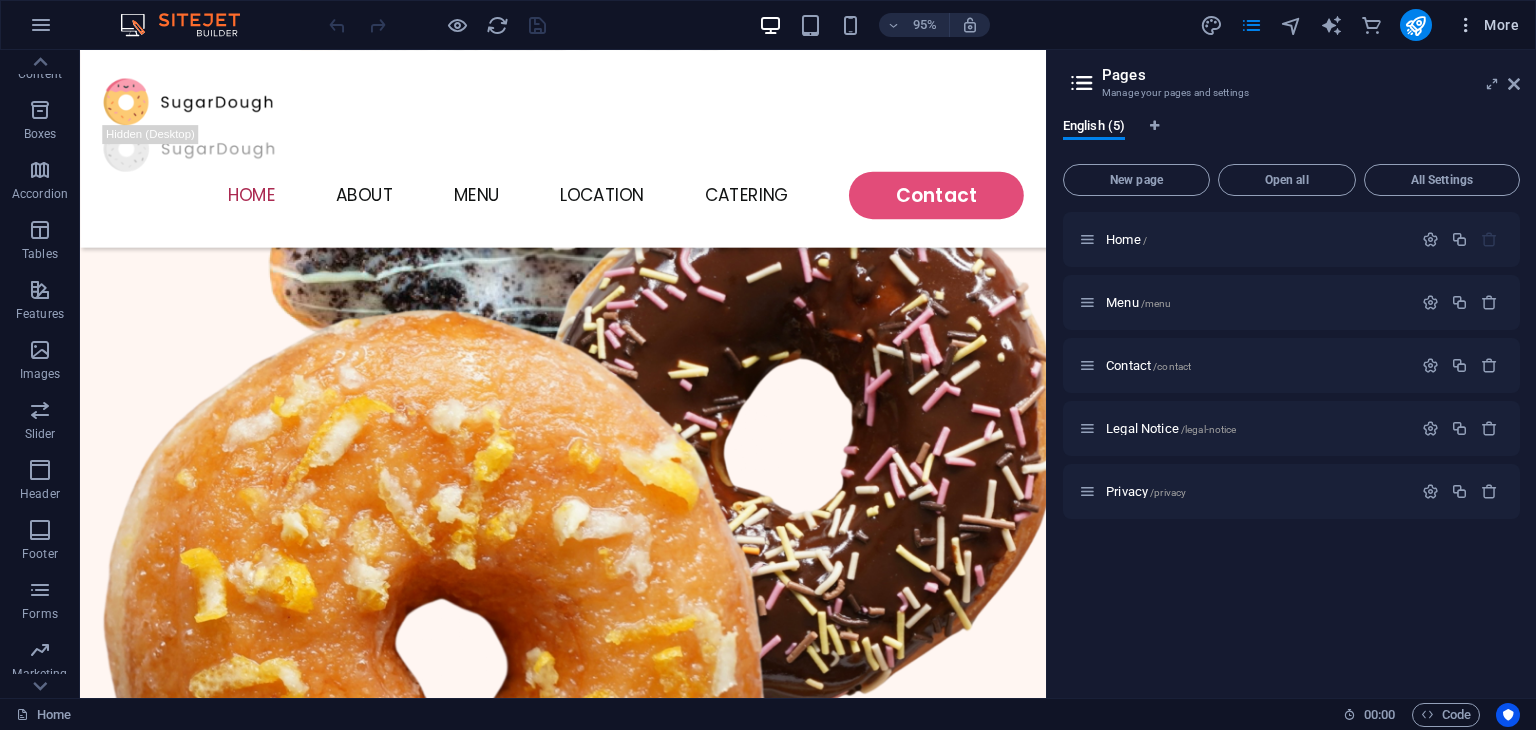 click at bounding box center (1466, 25) 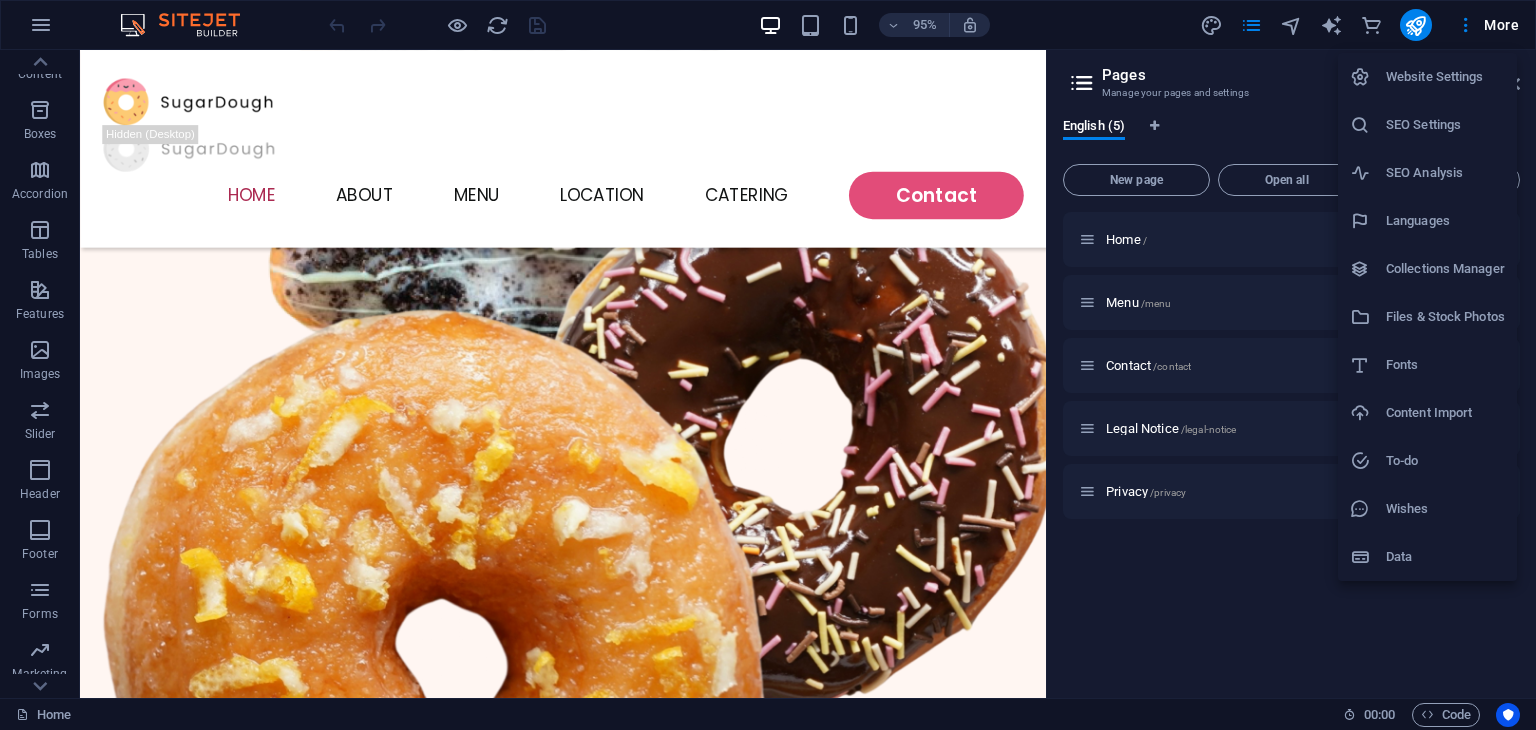 click on "Content Import" at bounding box center (1445, 413) 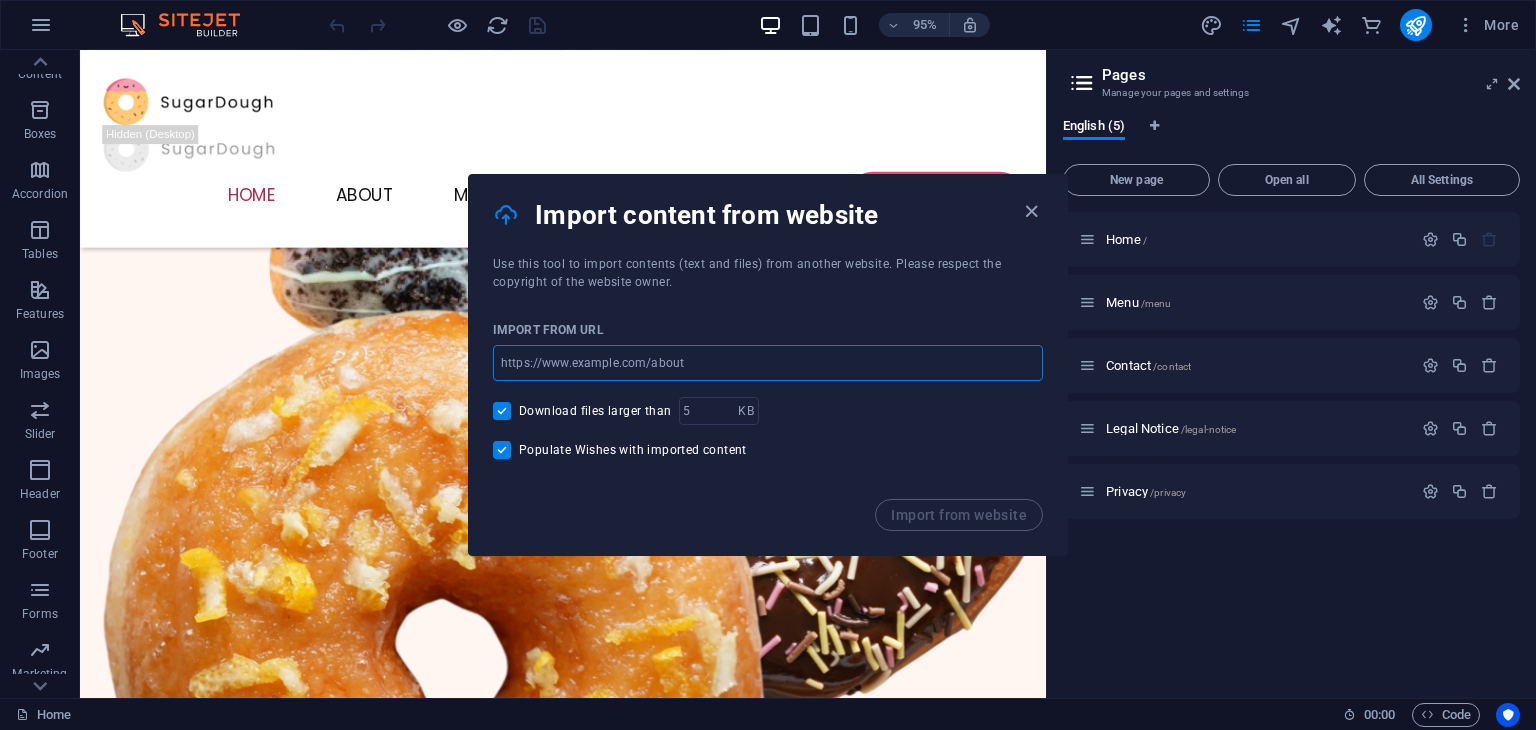click at bounding box center [768, 363] 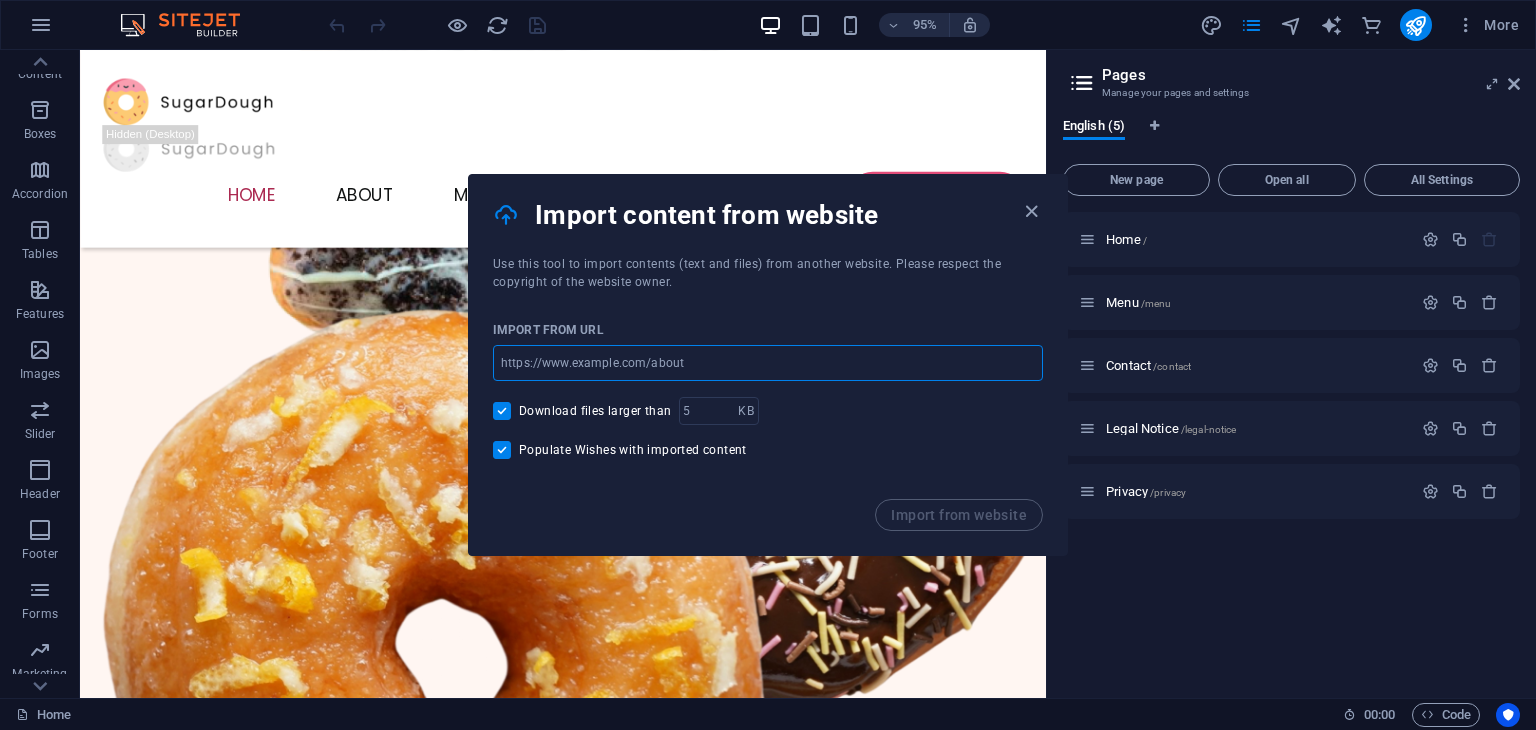 paste on "https://sitejet.estefanegrese.myscriptcase.com/" 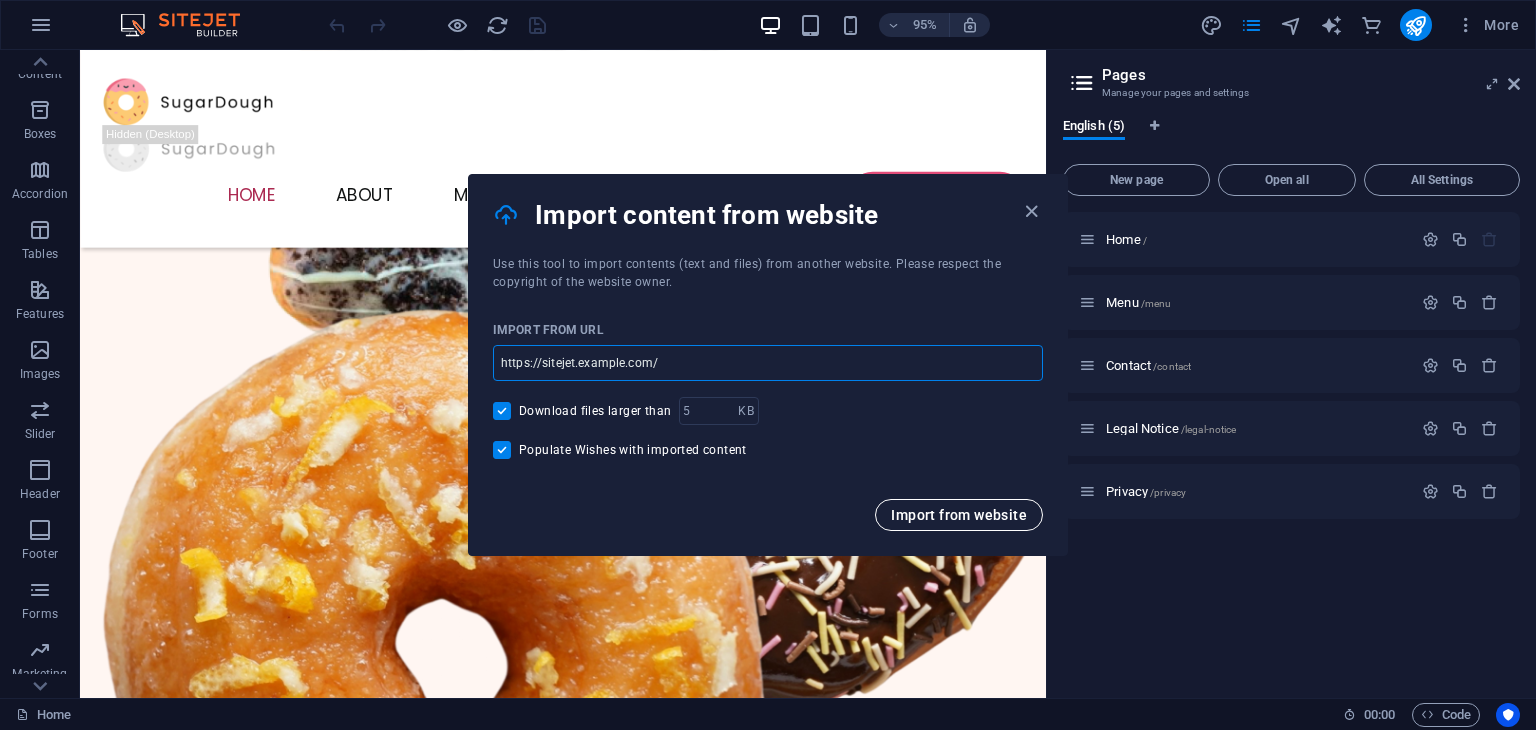 type on "https://sitejet.estefanegrese.myscriptcase.com/" 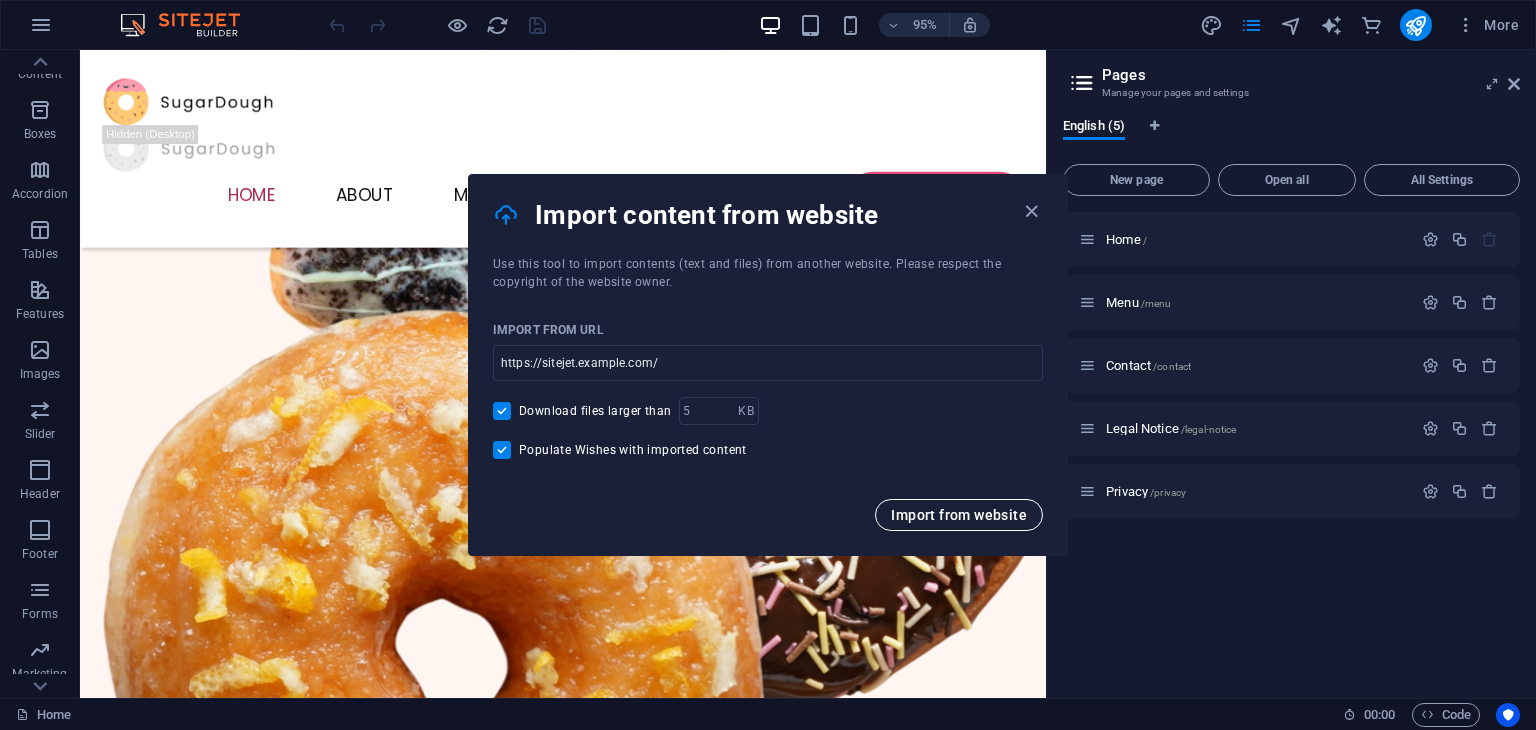 click on "Import from website" at bounding box center (959, 515) 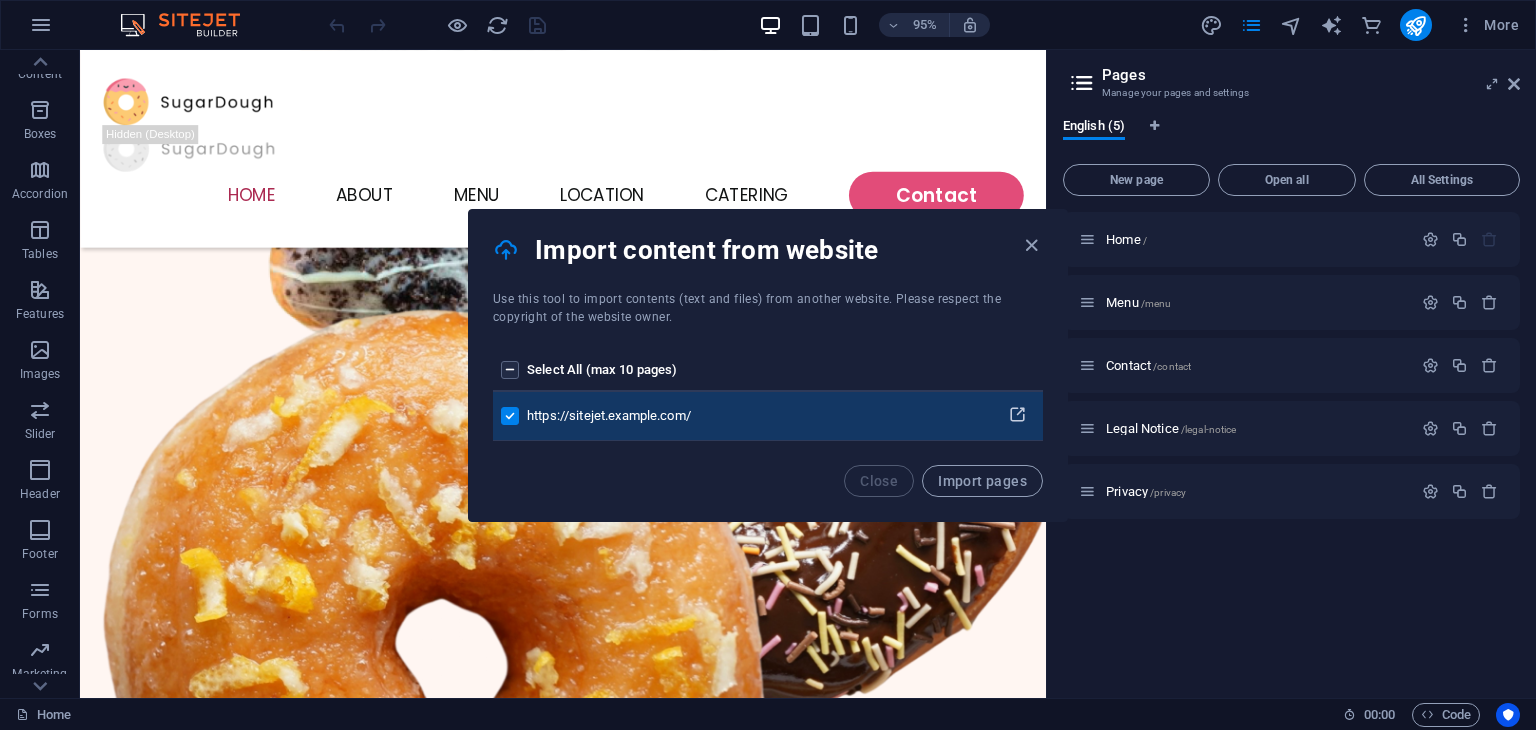 click at bounding box center (1017, 416) 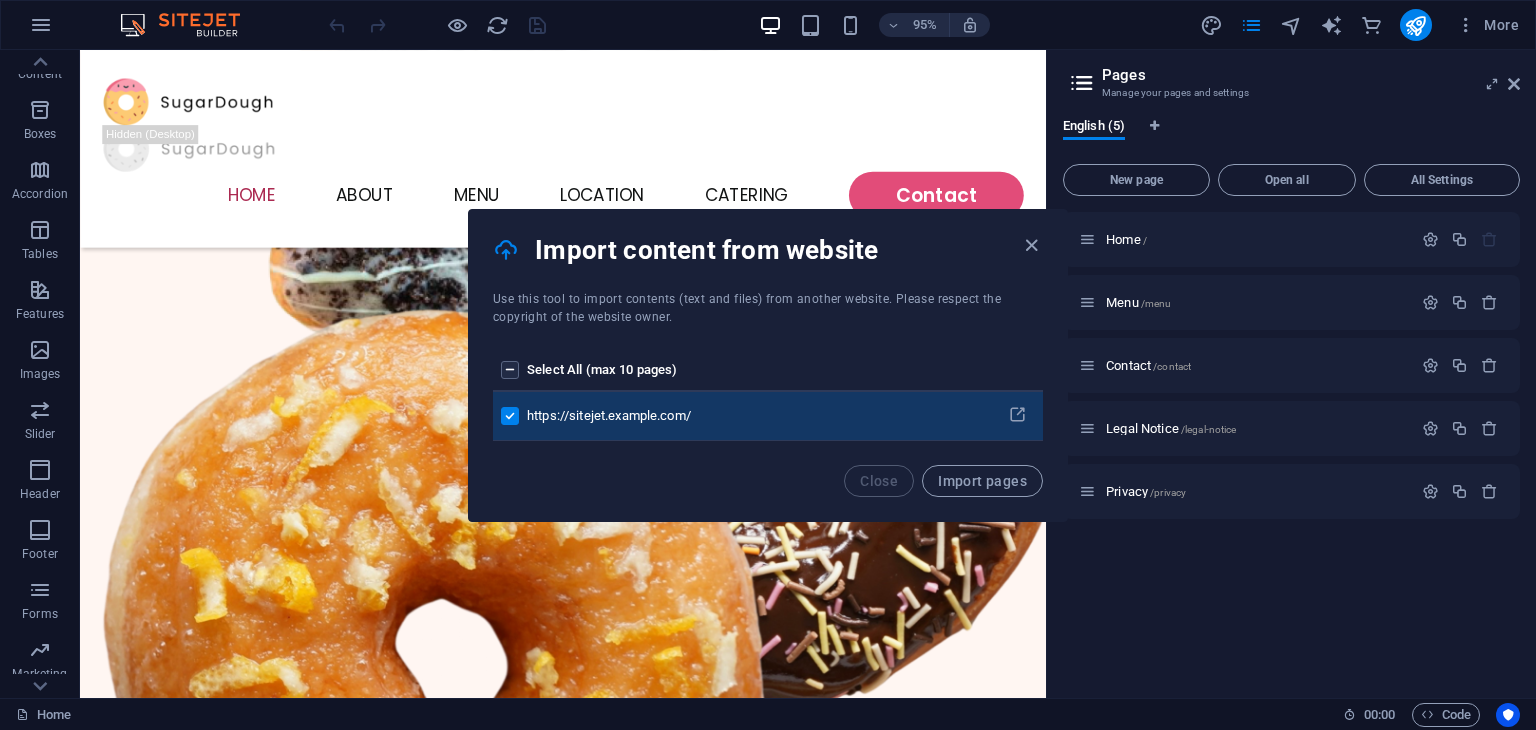 click on "Select All (max 10 pages)" at bounding box center [759, 371] 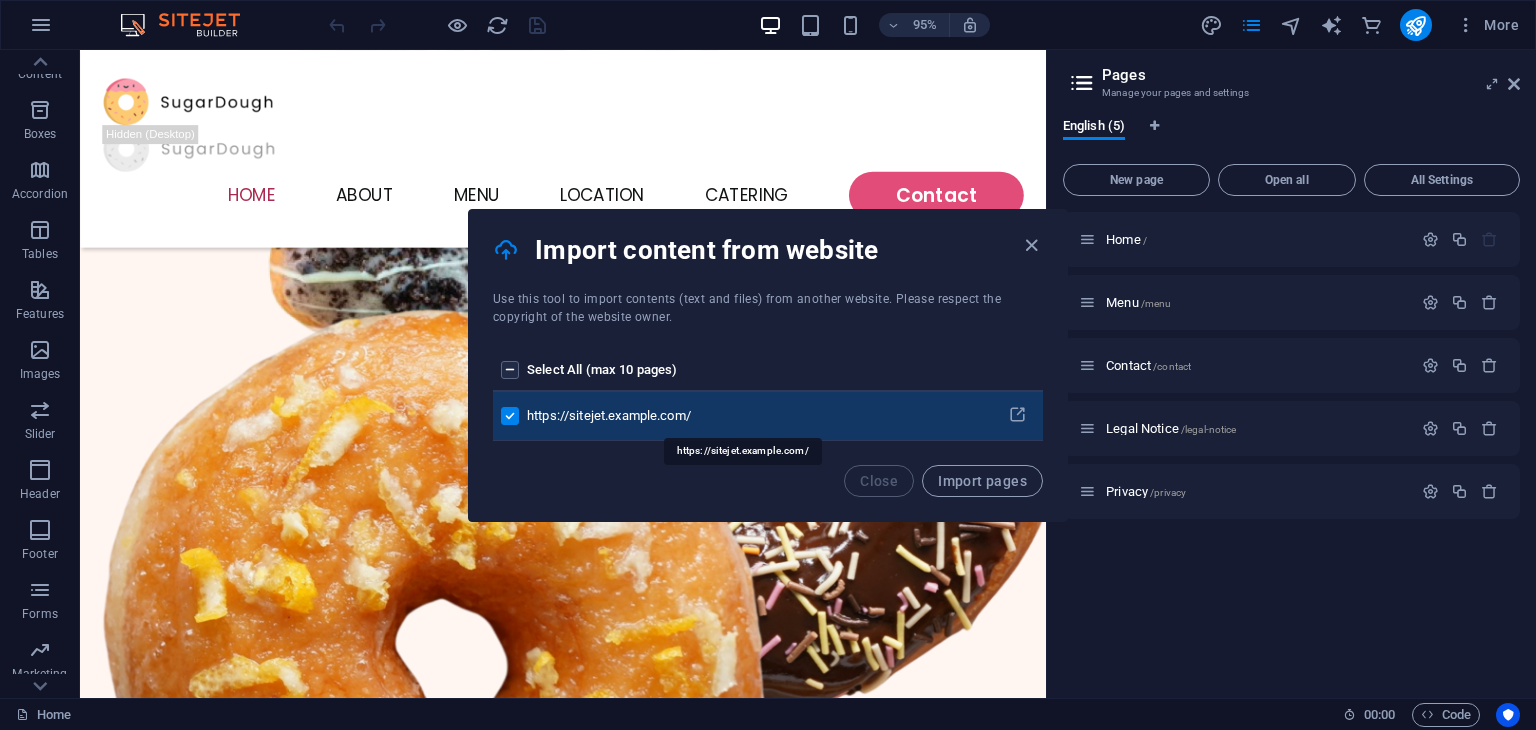 click on "https://sitejet.estefanegrese.myscriptcase.com/" at bounding box center [755, 416] 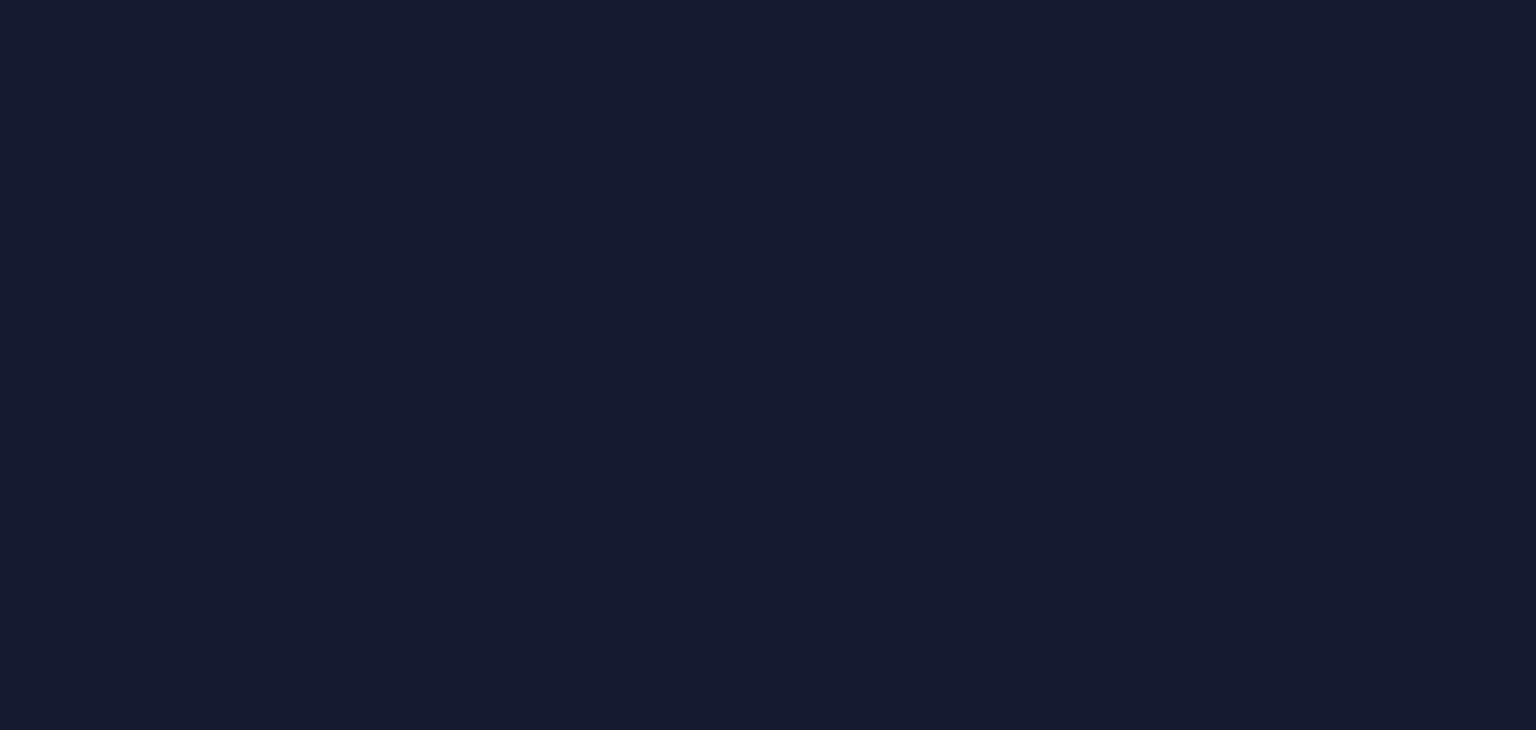 scroll, scrollTop: 0, scrollLeft: 0, axis: both 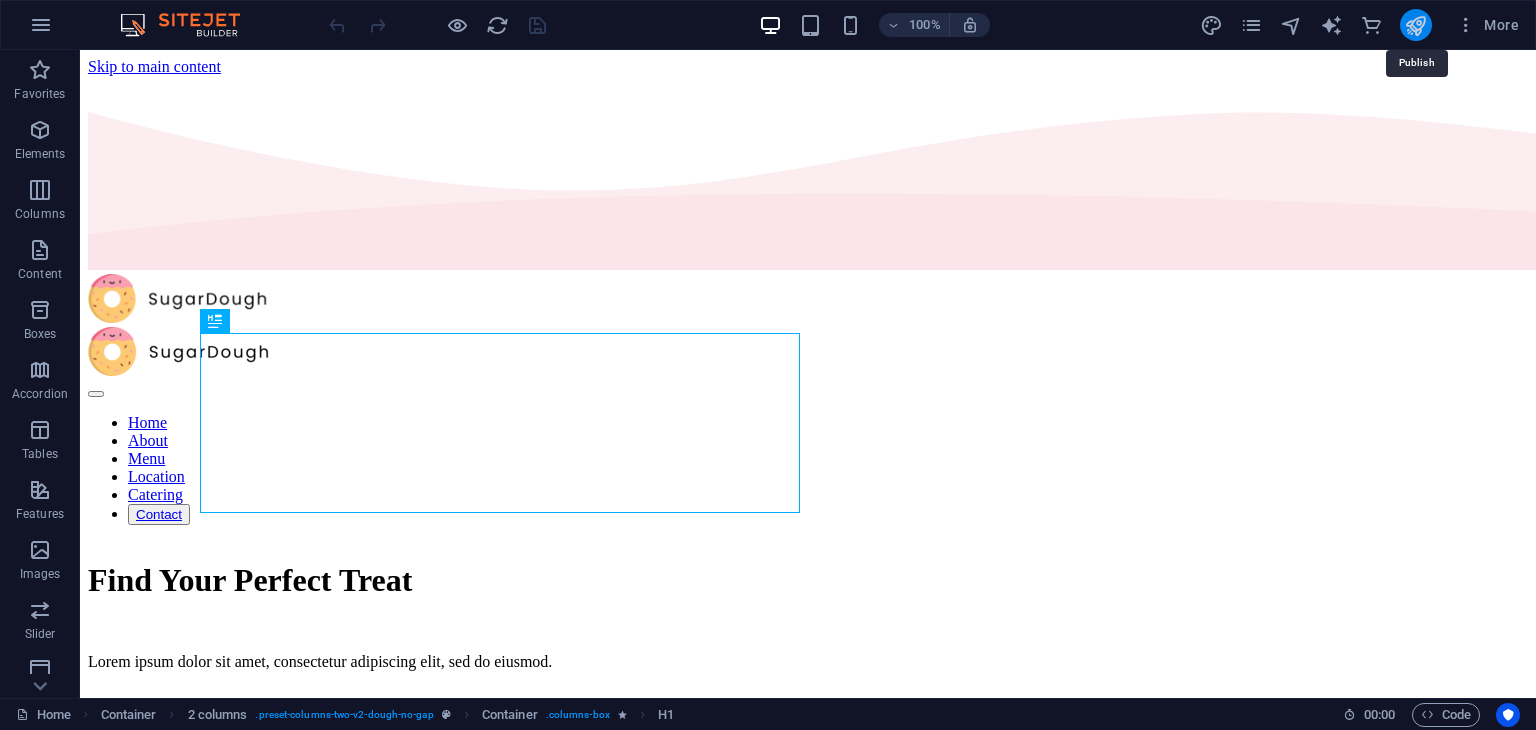 click at bounding box center (1415, 25) 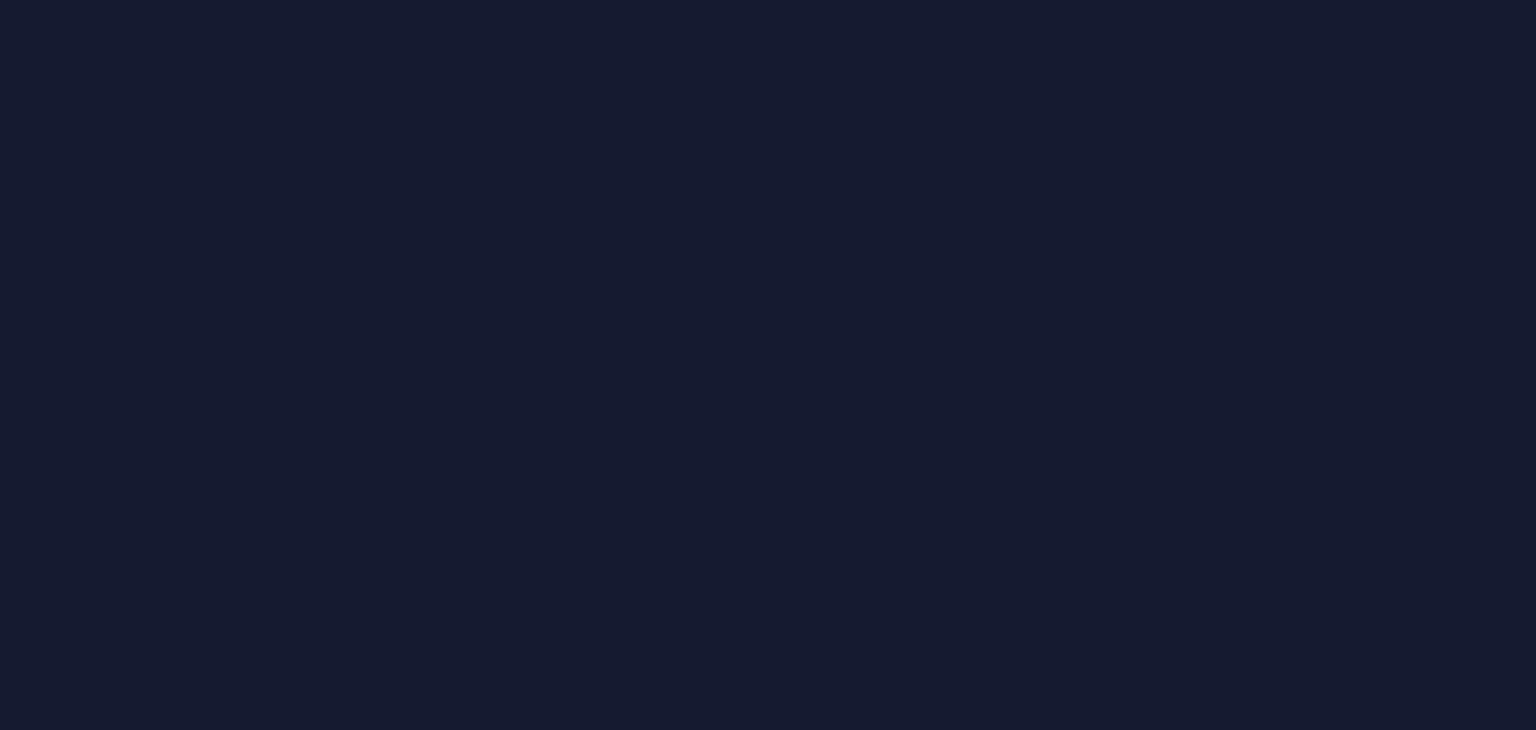 scroll, scrollTop: 0, scrollLeft: 0, axis: both 